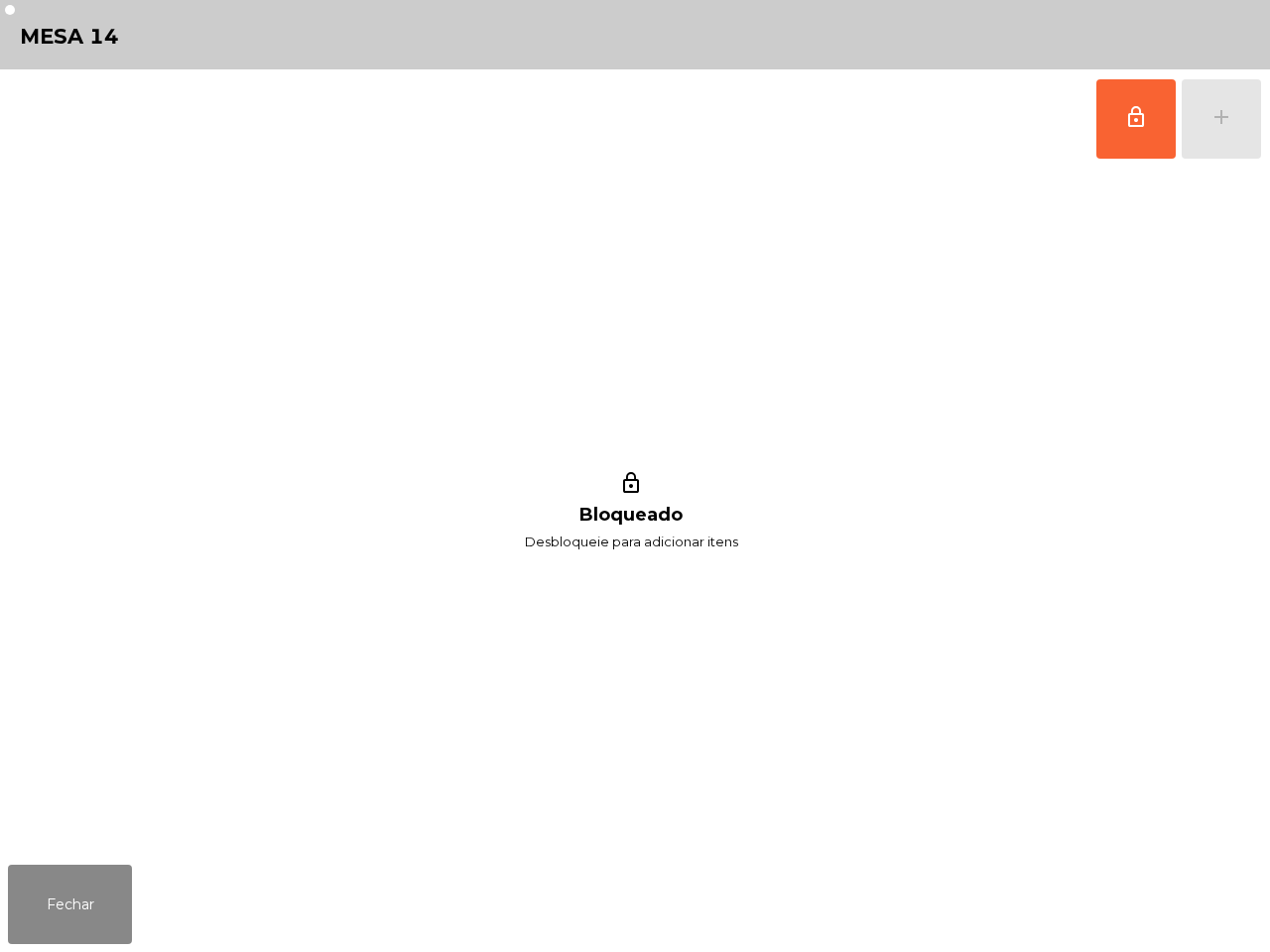 scroll, scrollTop: 0, scrollLeft: 0, axis: both 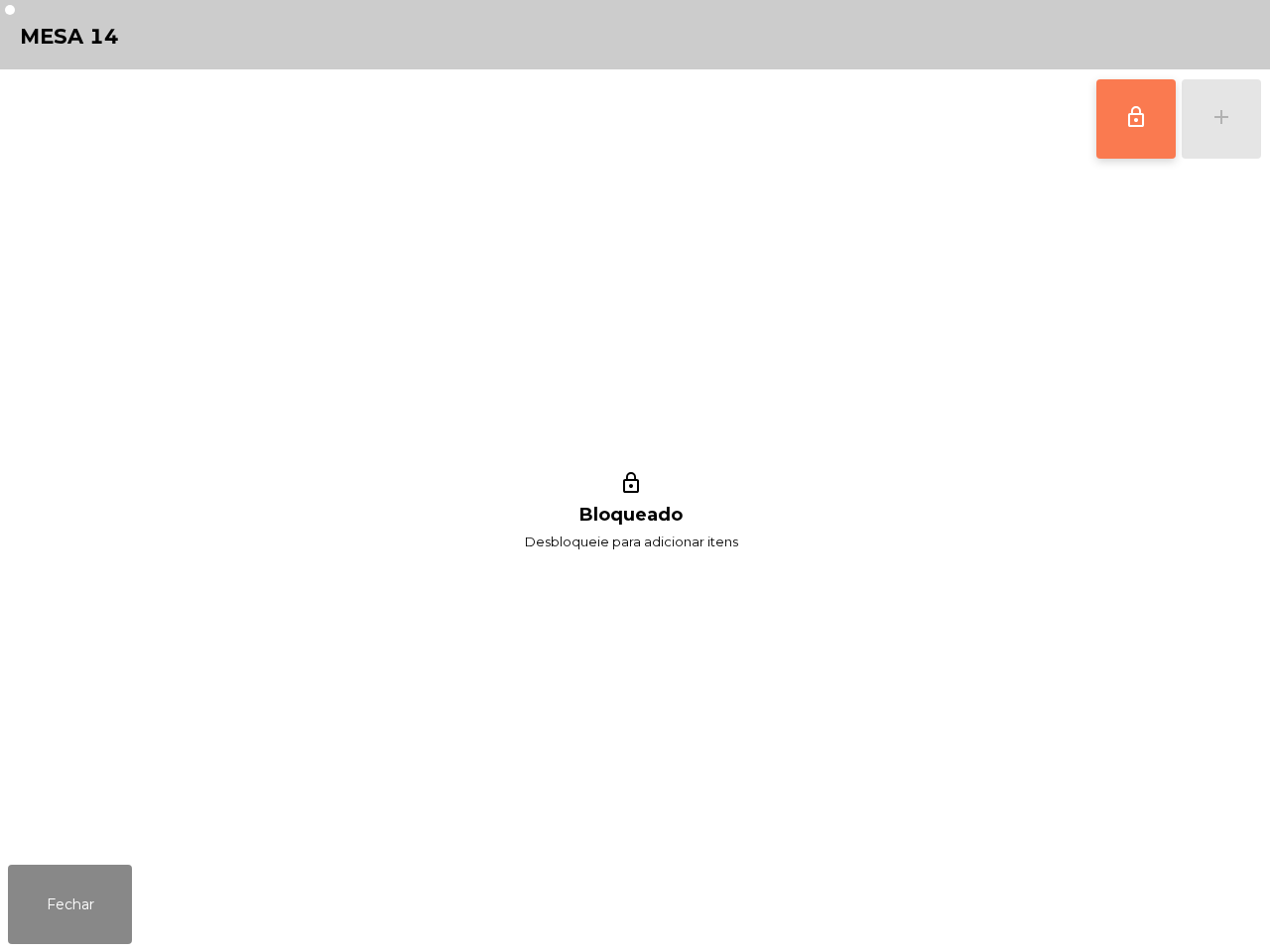 click on "lock_outline" 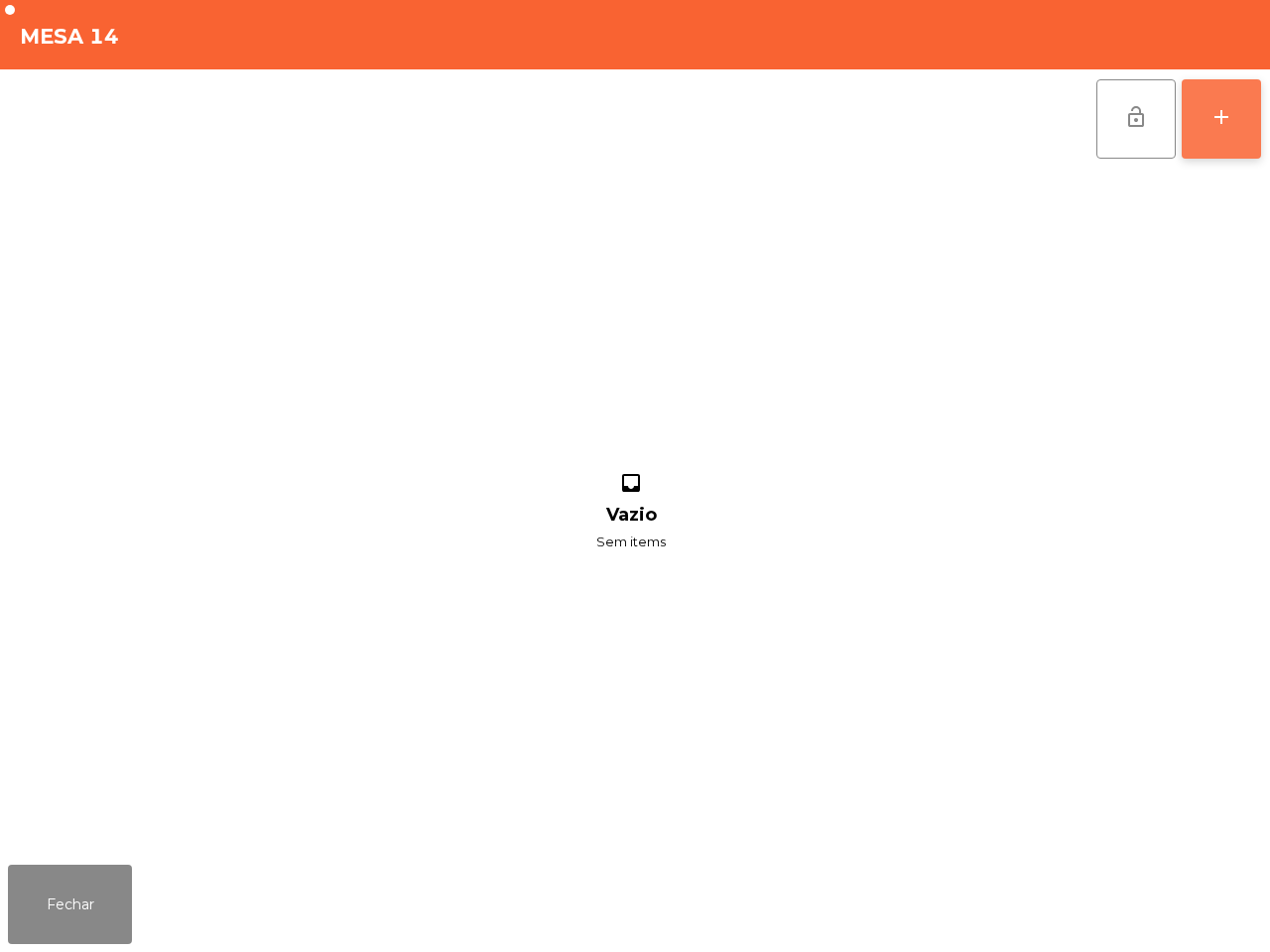 click on "add" 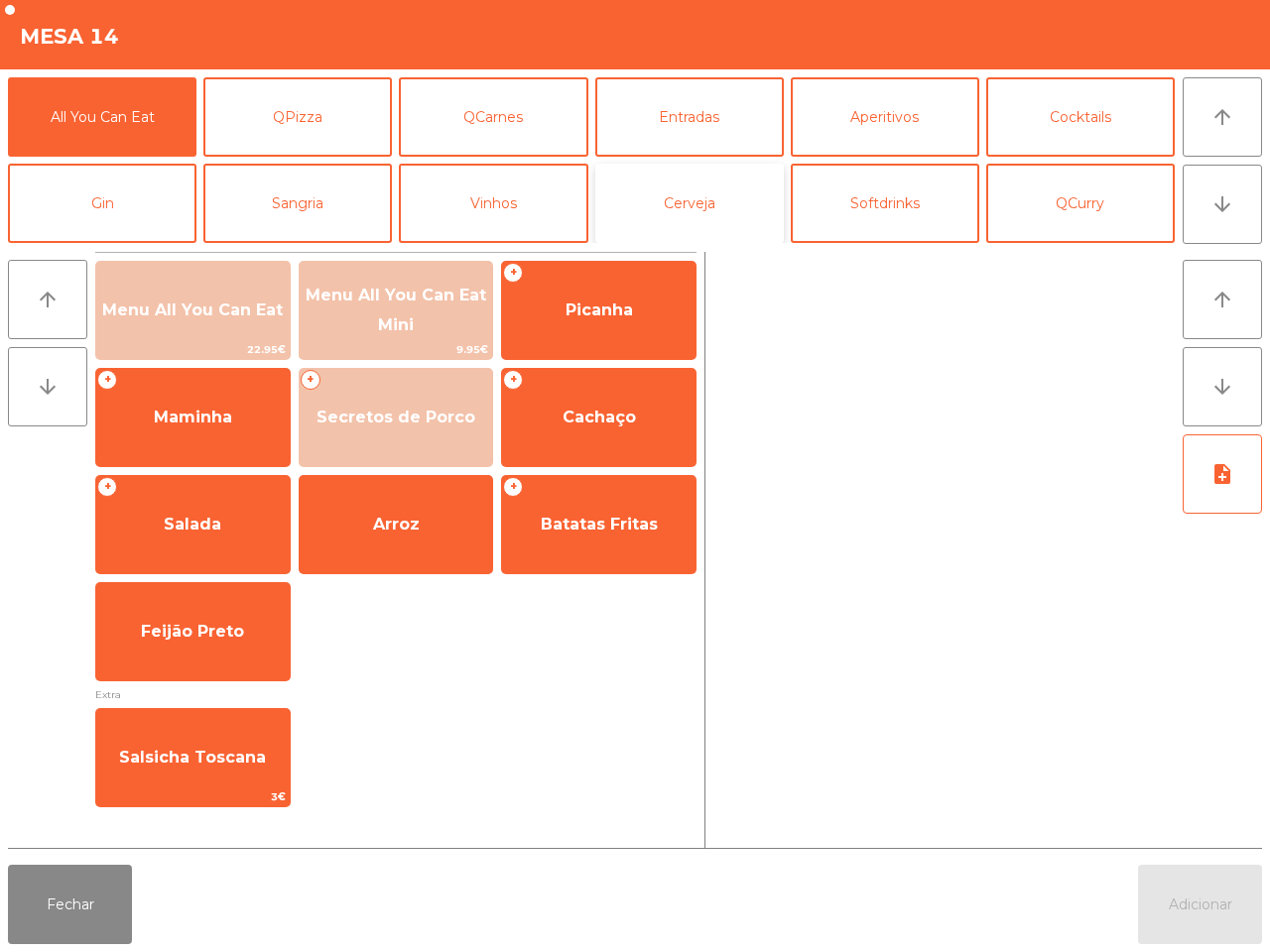 click on "Cerveja" 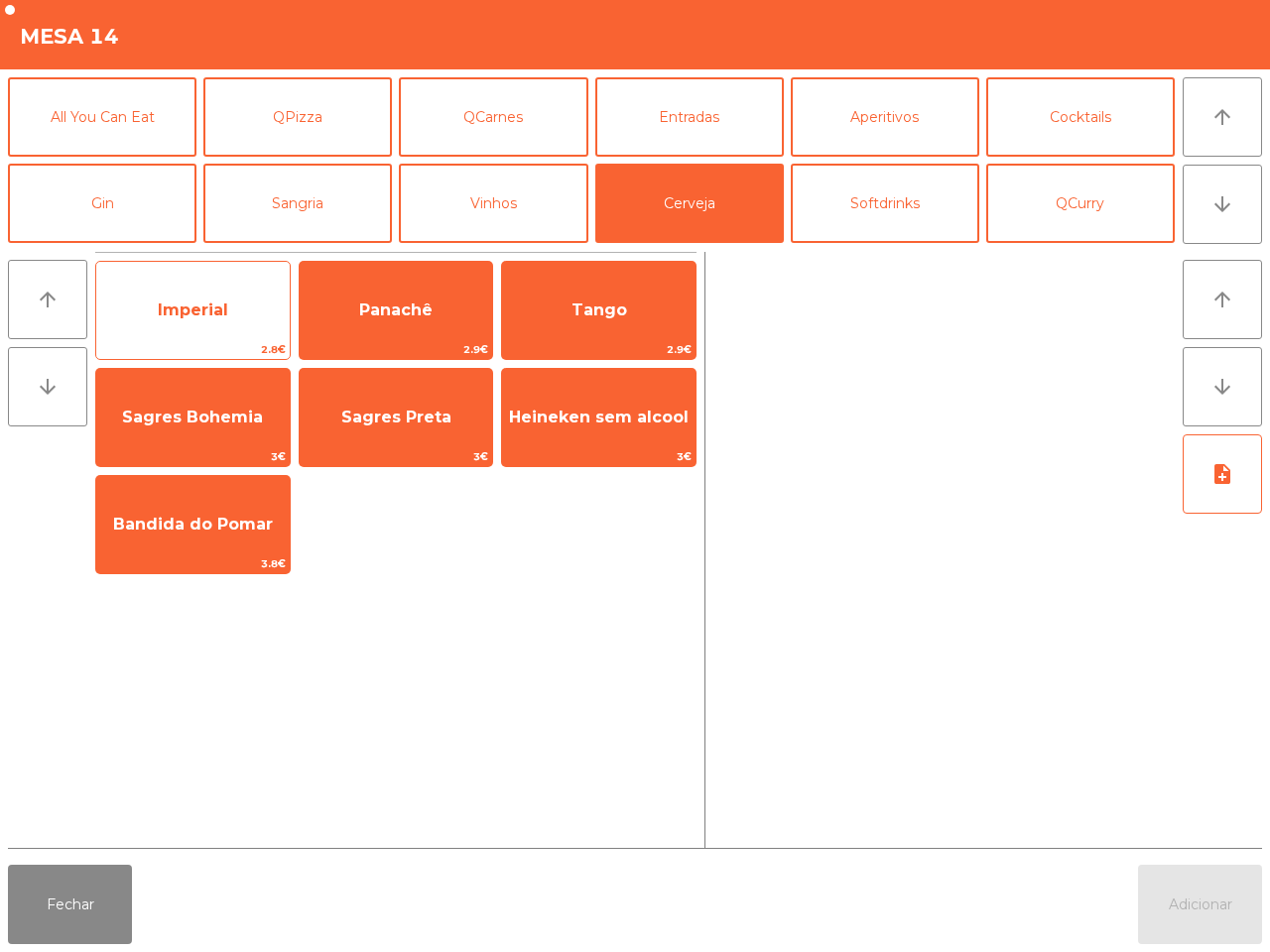 click on "Imperial   2.8€" 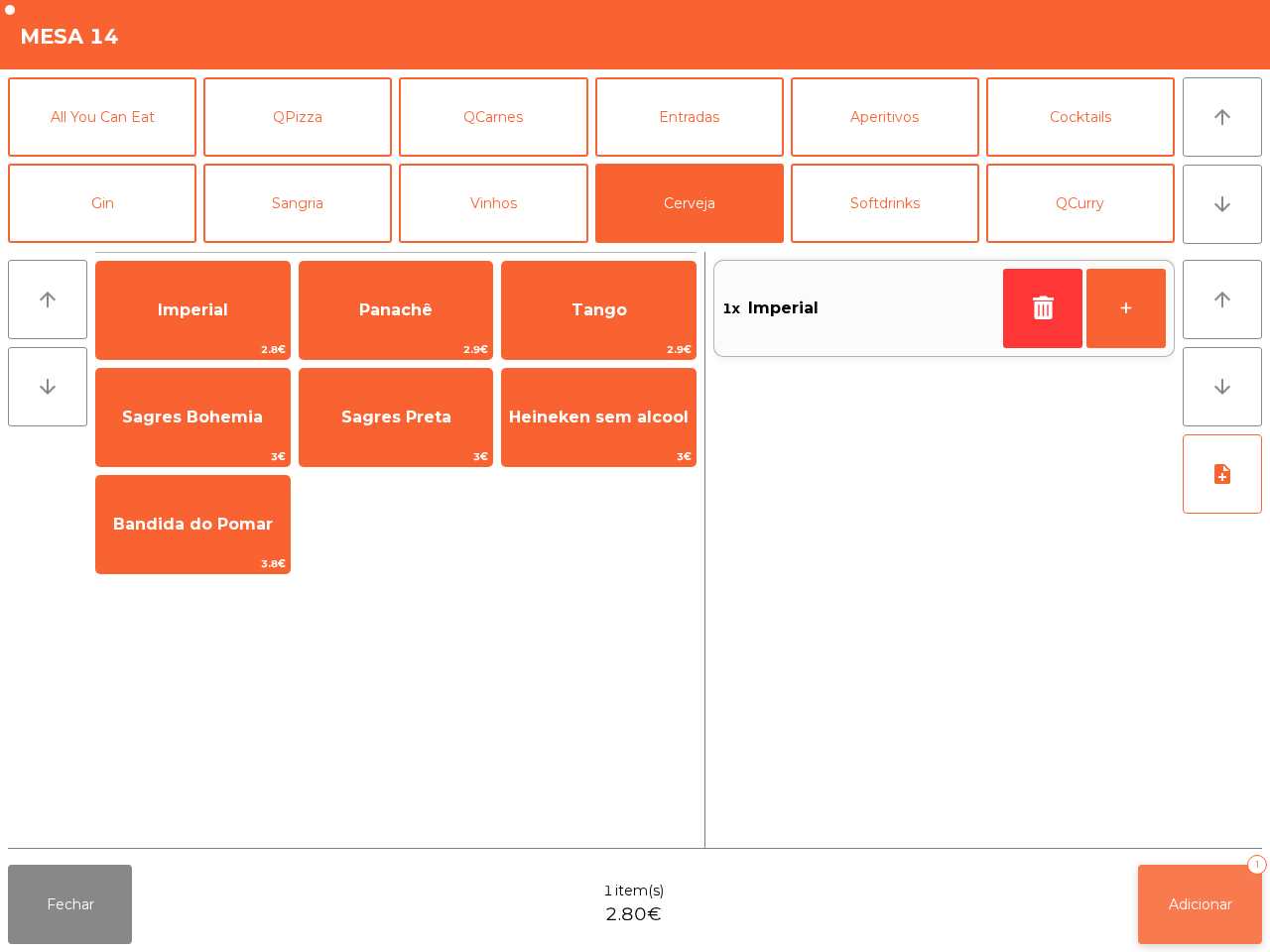 click on "Adicionar   1" 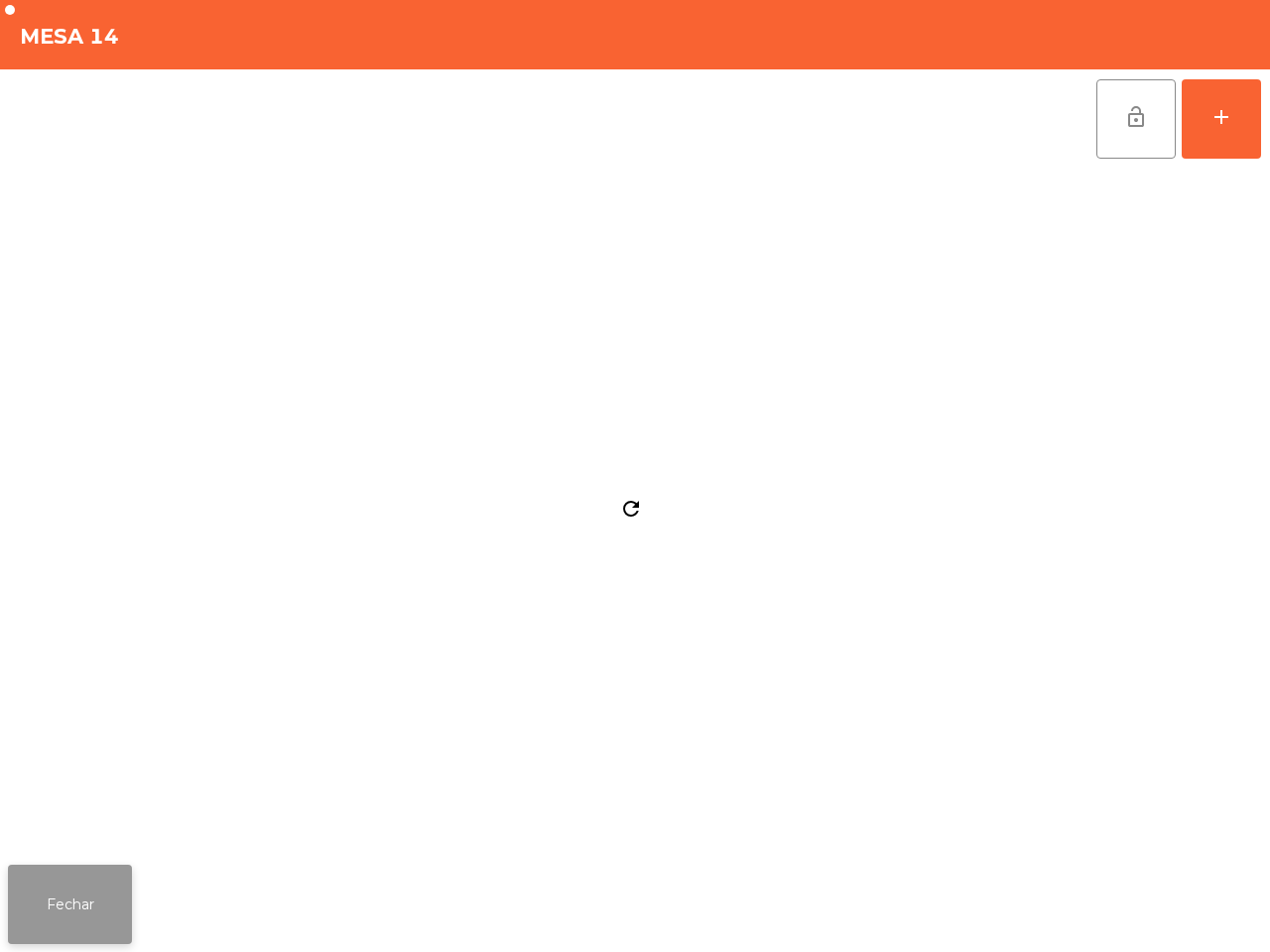 click on "Fechar" 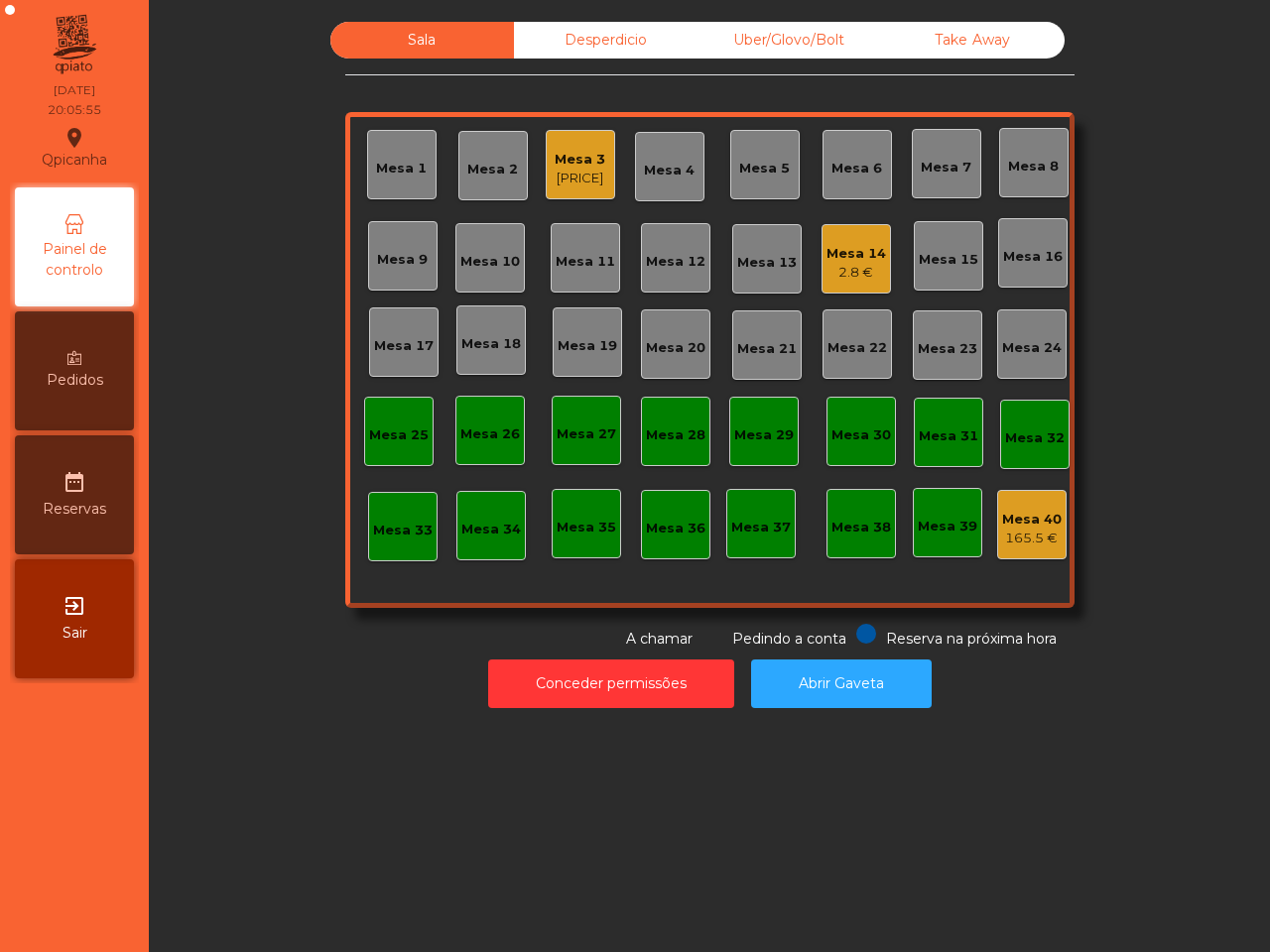 click on "Mesa 1   Mesa 2   Mesa 3   [PRICE]   Mesa 4   Mesa 5   Mesa 6   Mesa 7   Mesa 8   Mesa 9   Mesa 10   Mesa 11   Mesa 12   Mesa 13   Mesa 14   [PRICE]   Mesa 15   Mesa 16   Mesa 17   Mesa 18   Mesa 19   Mesa 20   Mesa 21   Mesa 22   Mesa 23   Mesa 24   Mesa 25   Mesa 26   Mesa 27   Mesa 28   Mesa 29   Mesa 30   Mesa 31   Mesa 32   Mesa 33   Mesa 34   Mesa 35   Mesa 36   Mesa 37   Mesa 38   Mesa 39   Mesa 40   [PRICE]  Reserva na próxima hora Pedindo a conta A chamar  Conceder permissões   Abrir Gaveta" 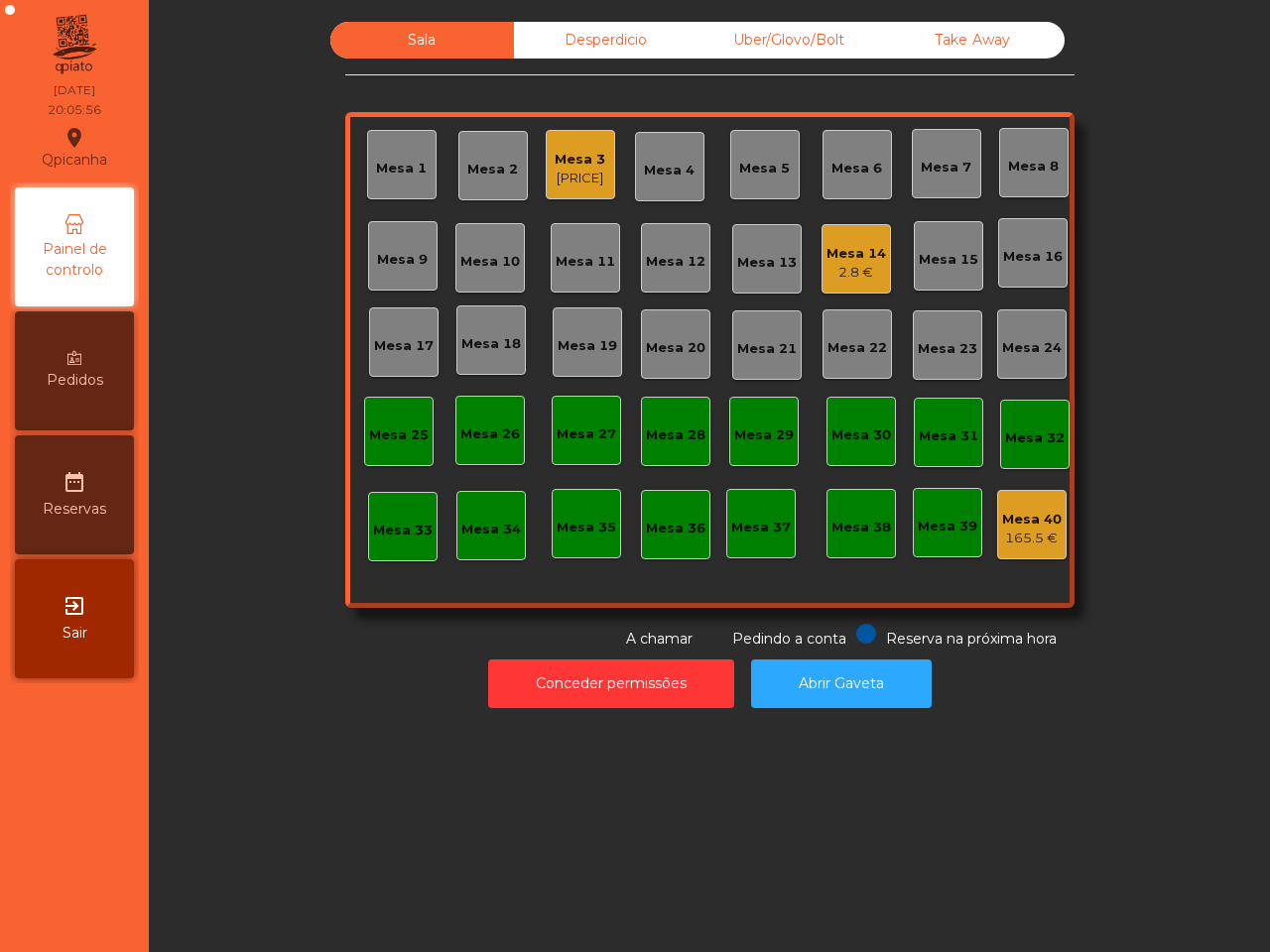 click on "2.8 €" 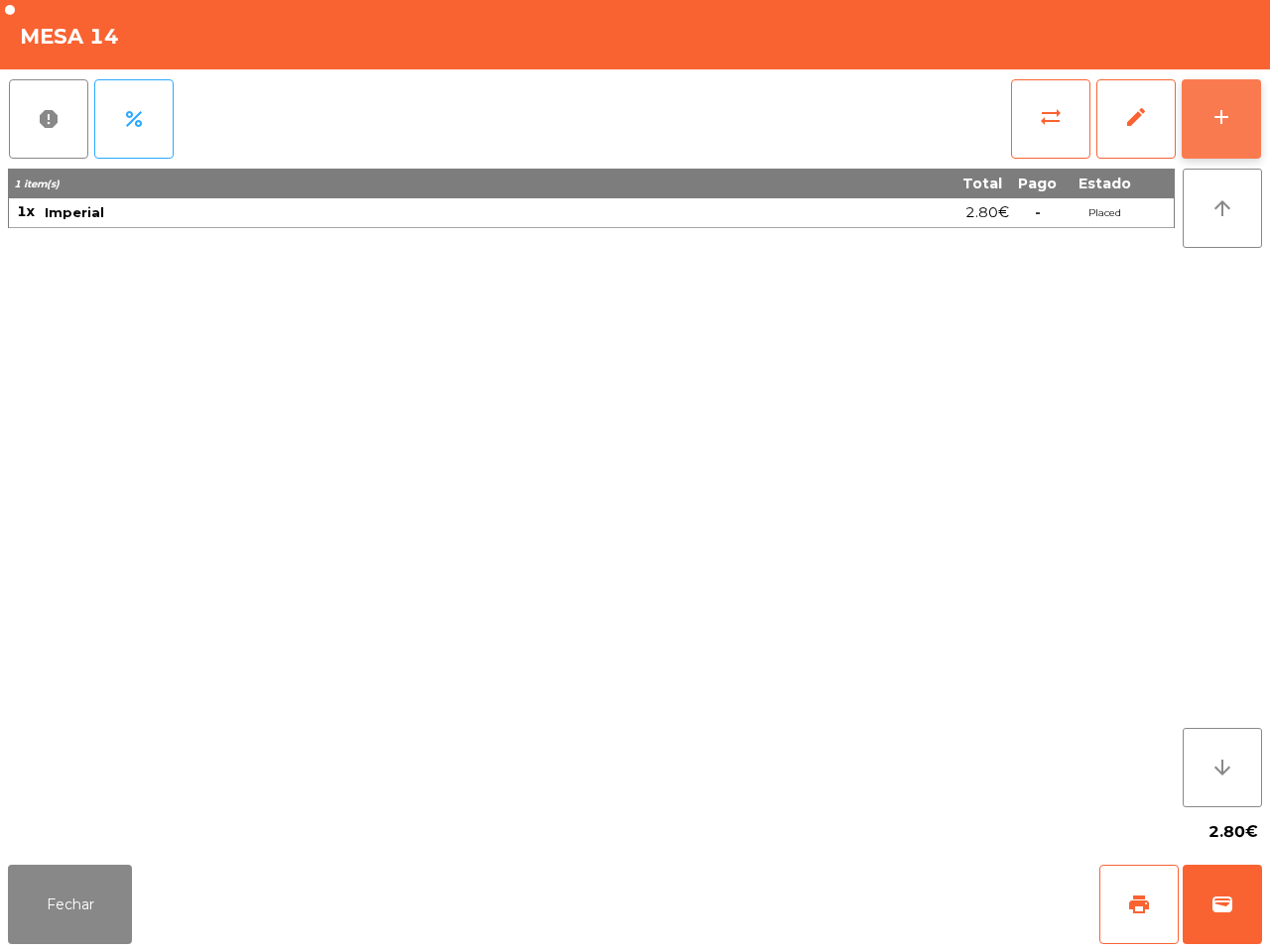 click on "add" 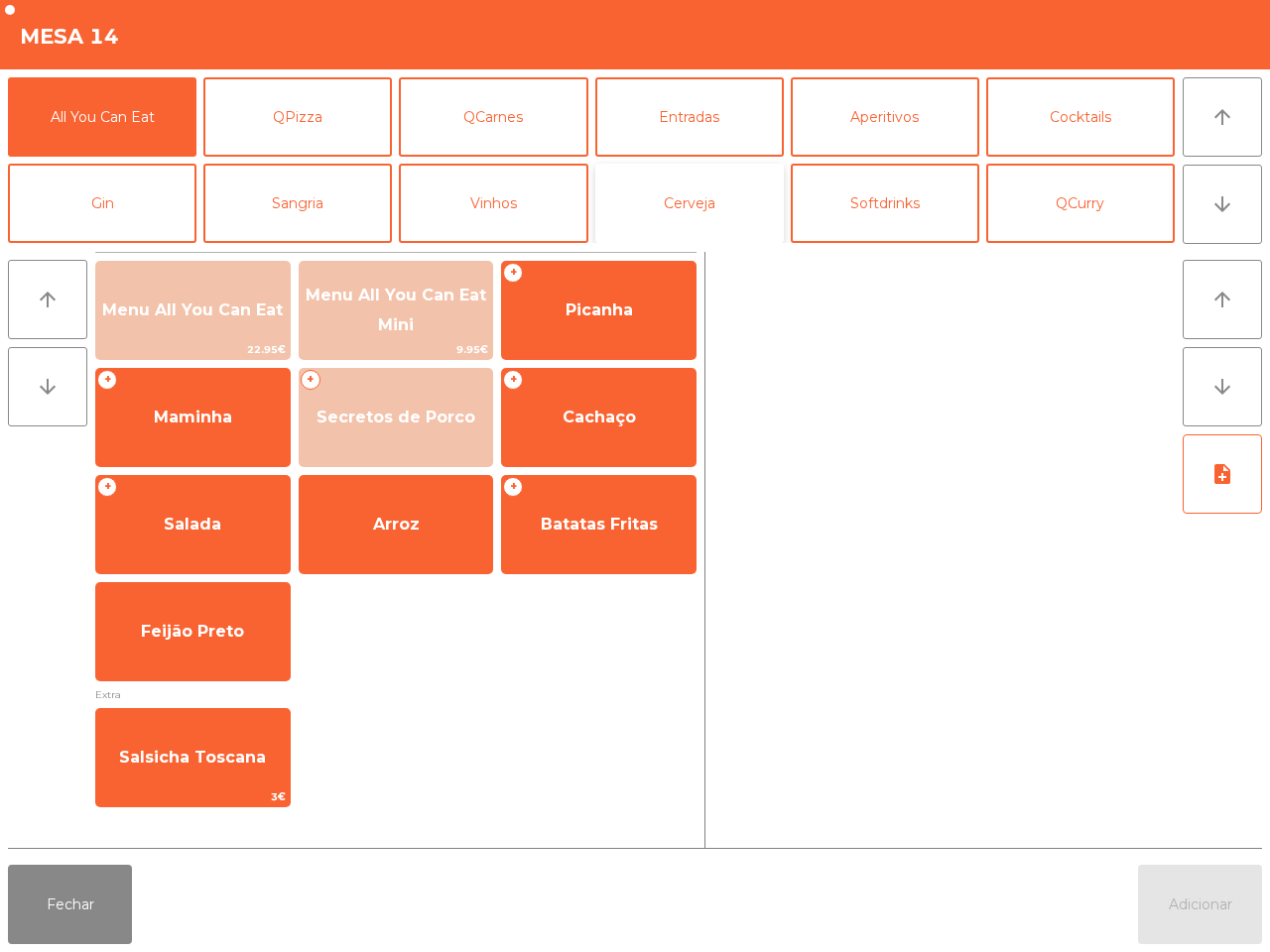 click on "Cerveja" 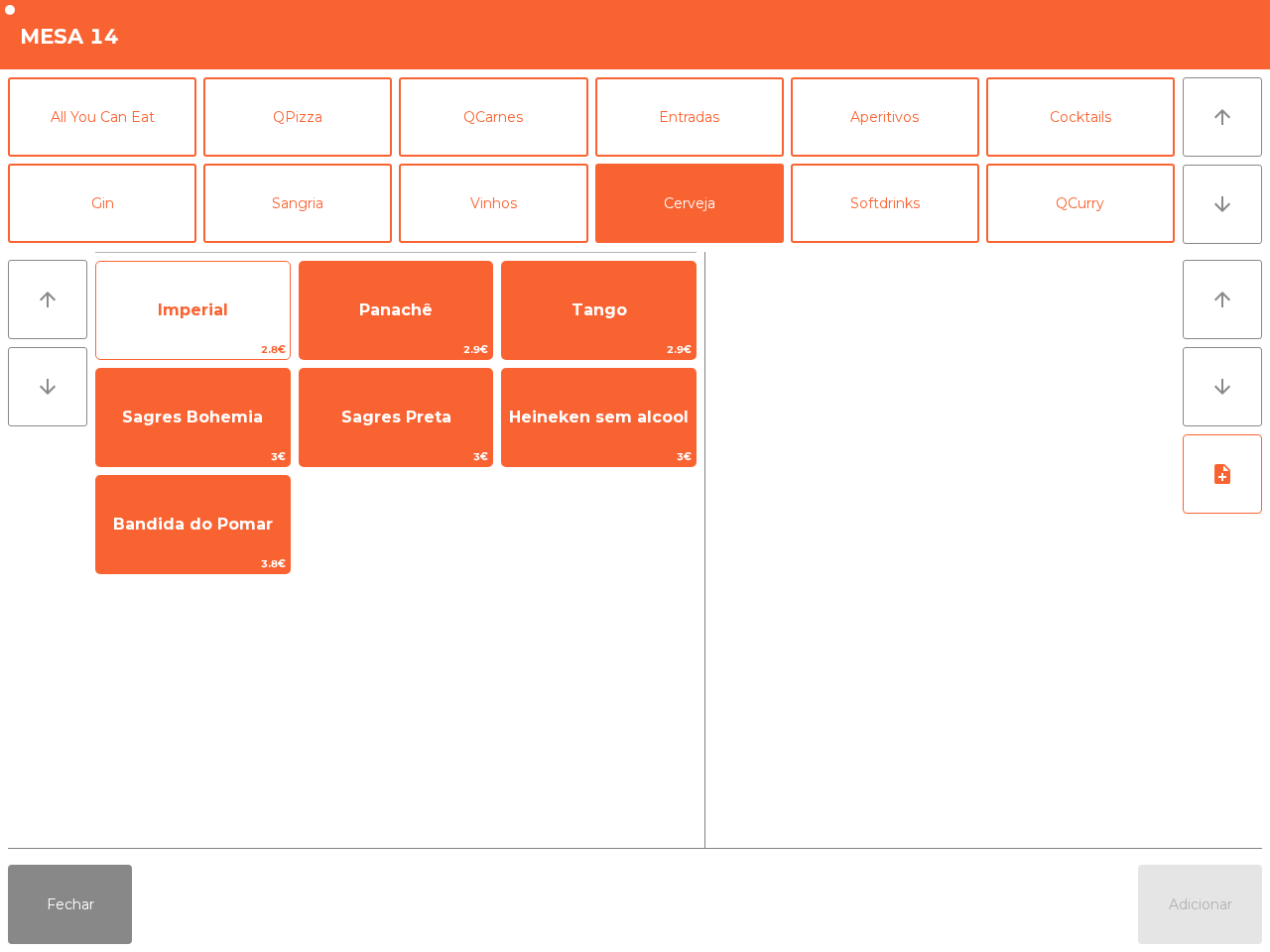 click on "Imperial" 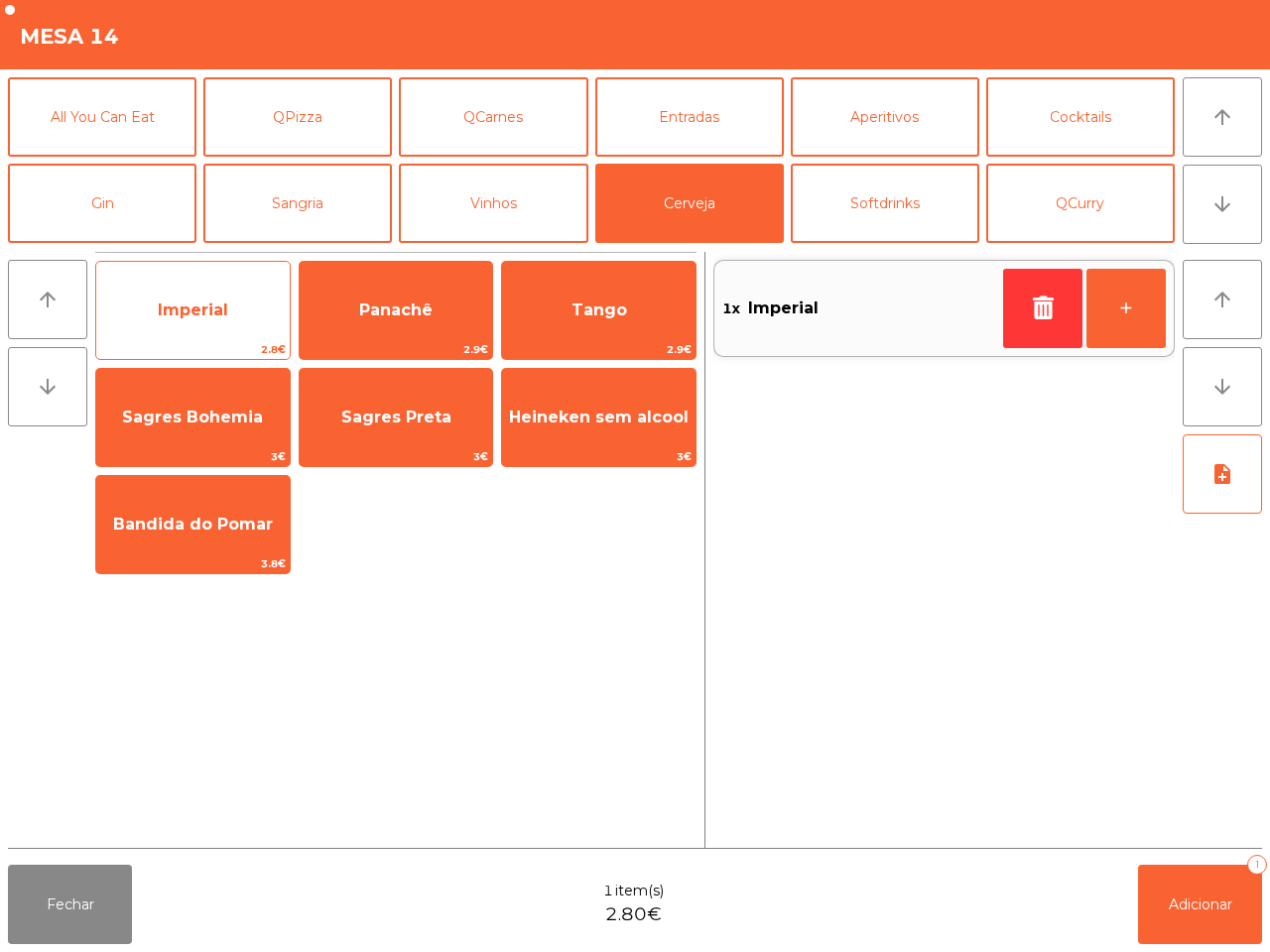click on "Imperial" 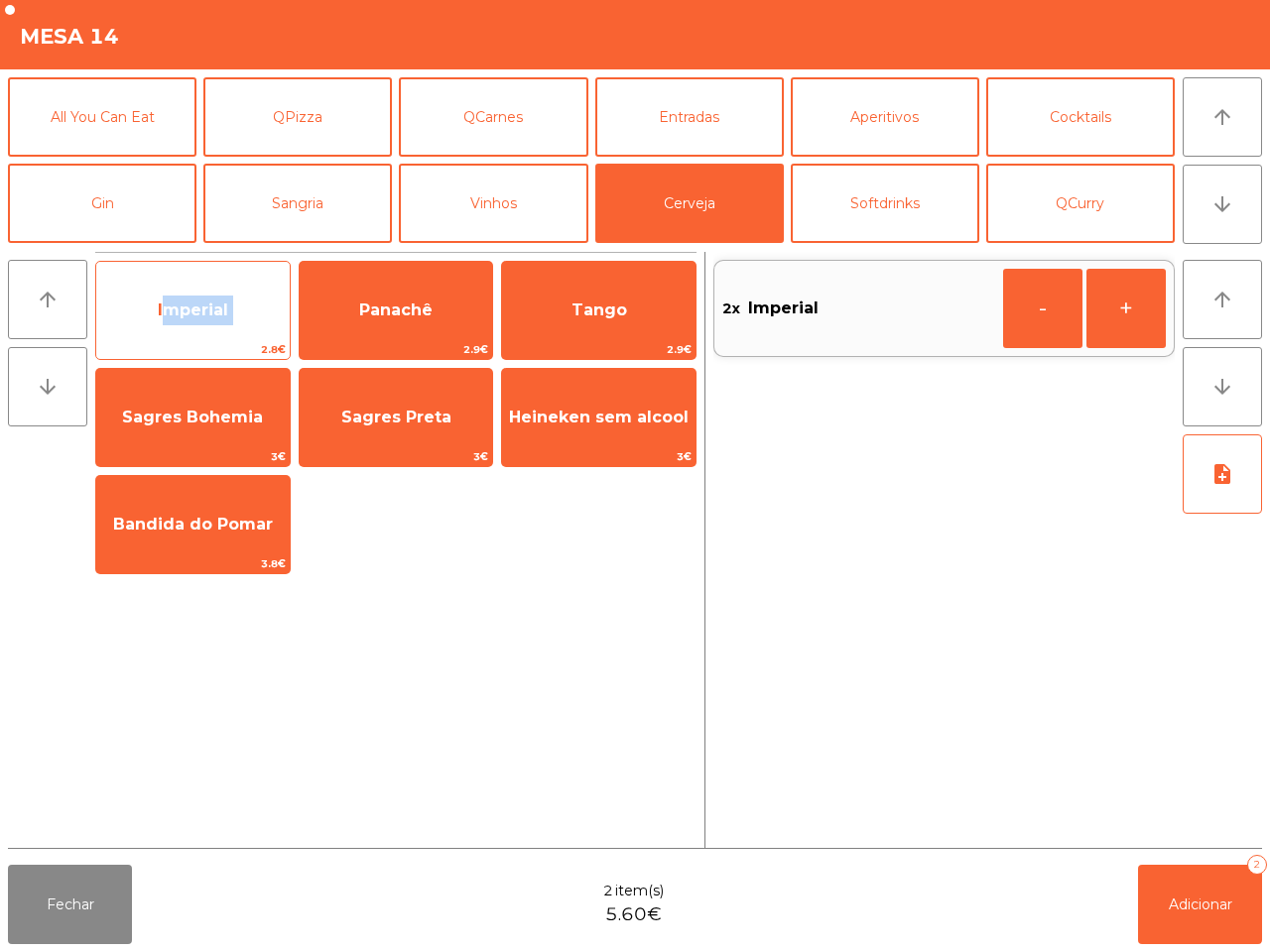 click on "Imperial" 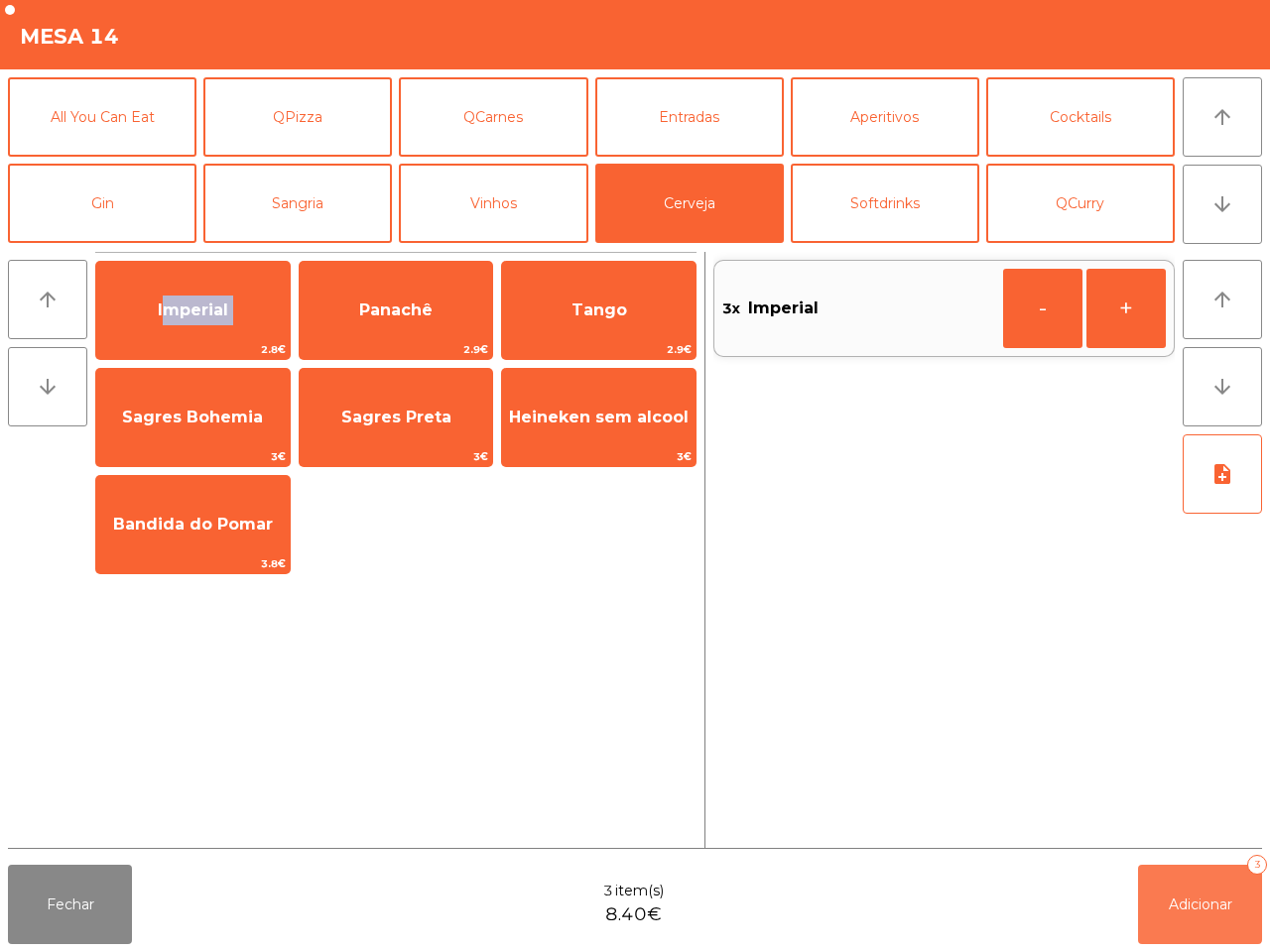 click on "Adicionar" 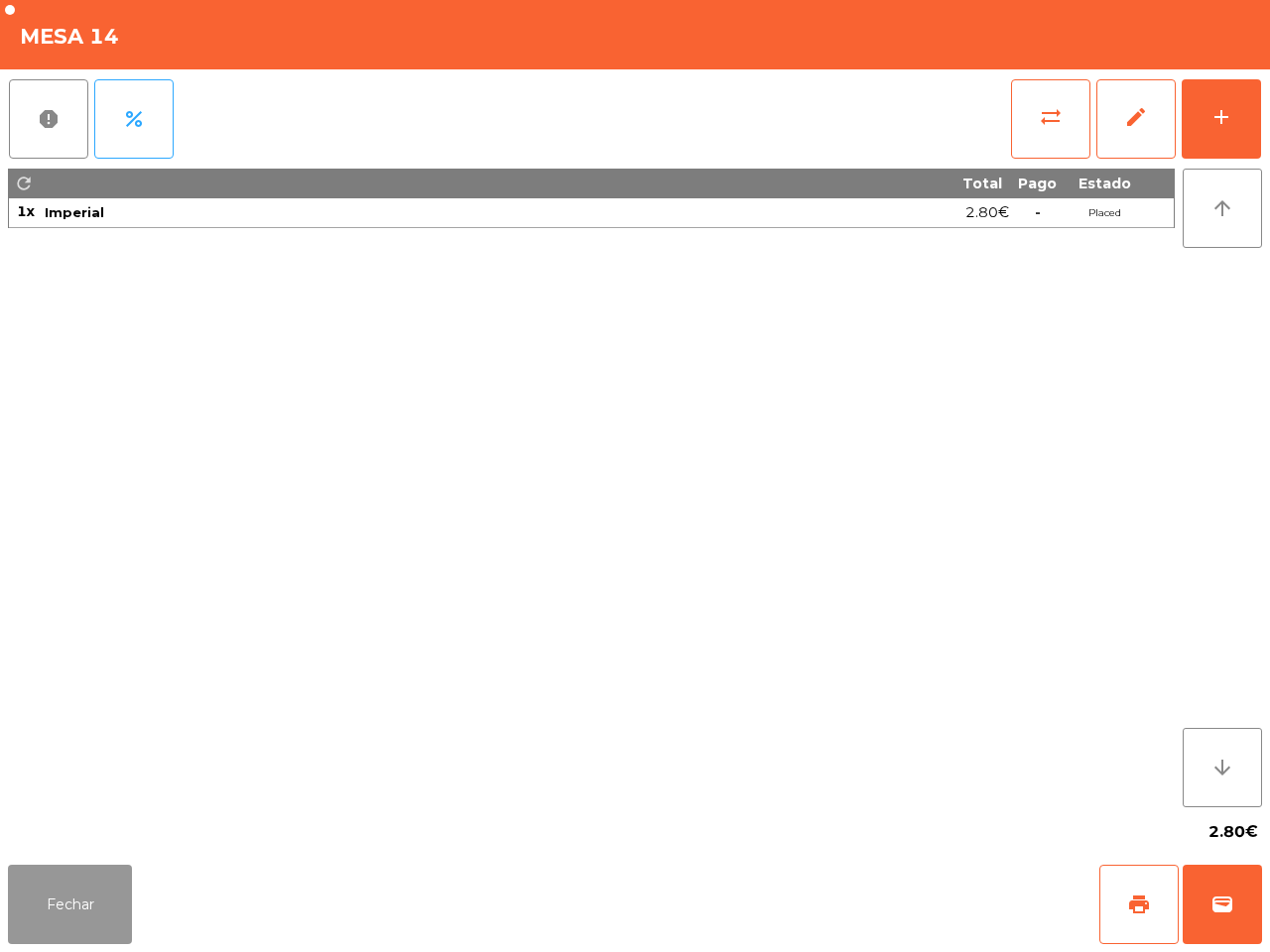 click on "Fechar" 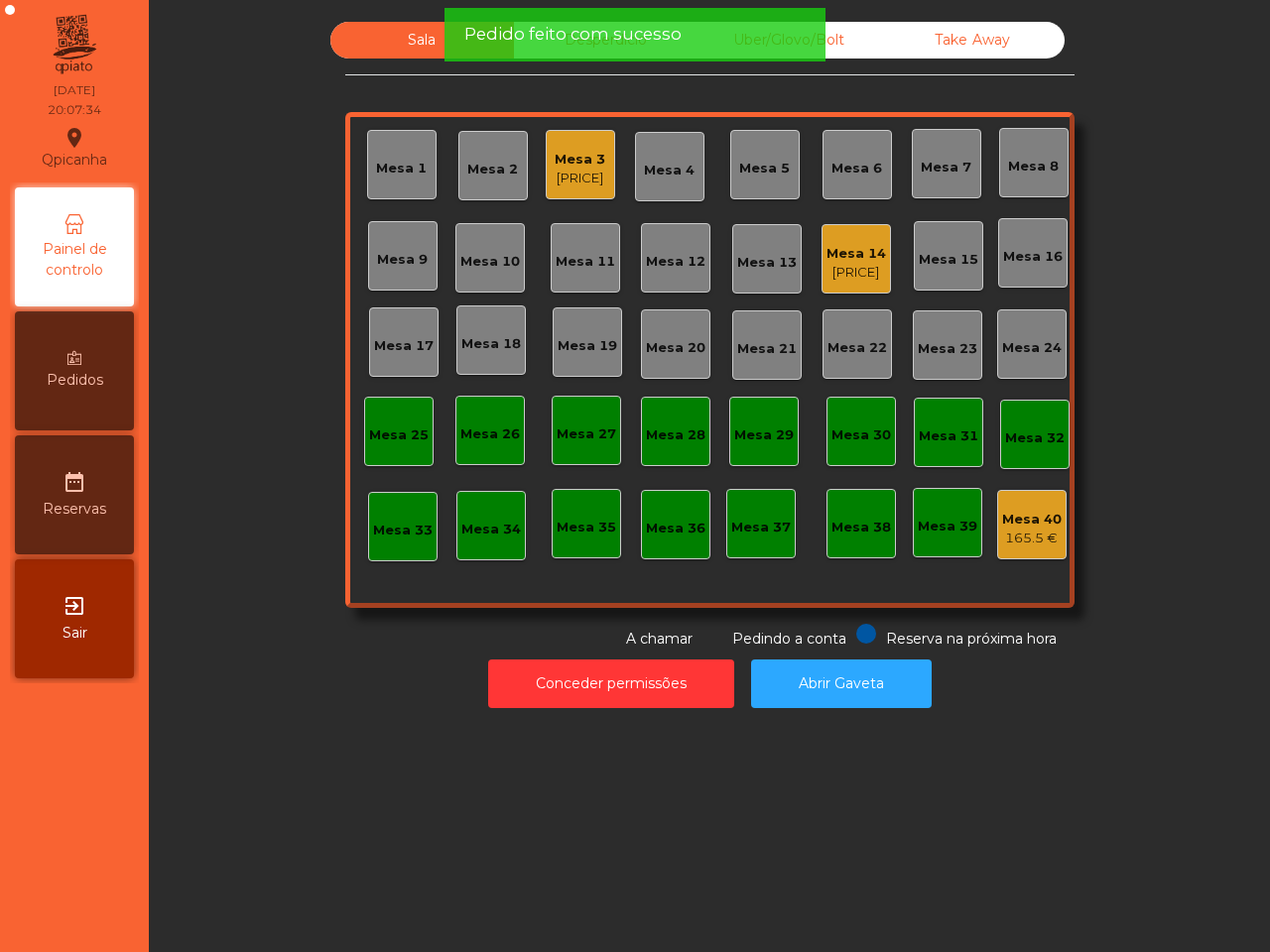 click on "Pedido feito com sucesso" 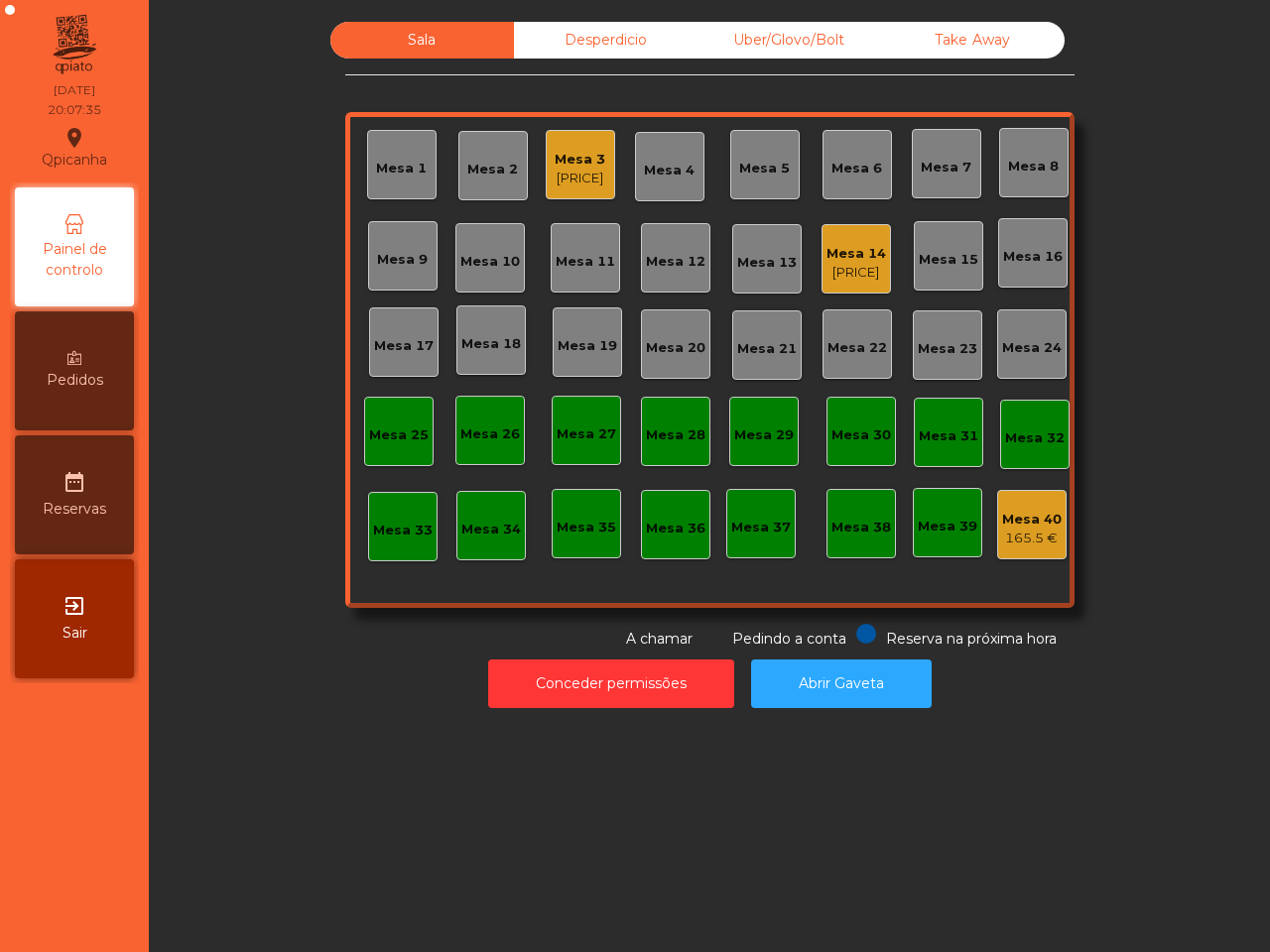 click on "Uber/Glovo/Bolt" 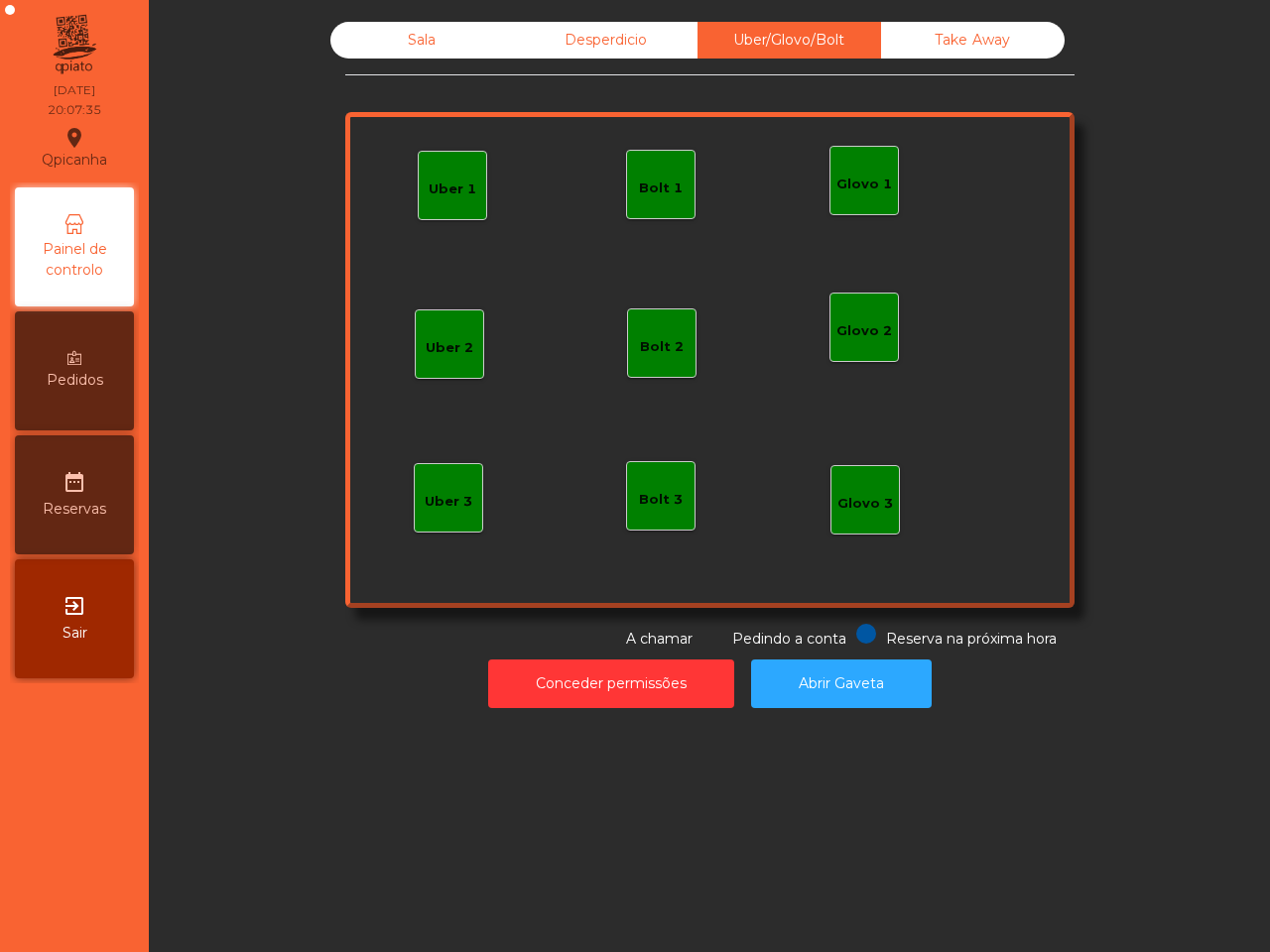 click on "Uber 1" 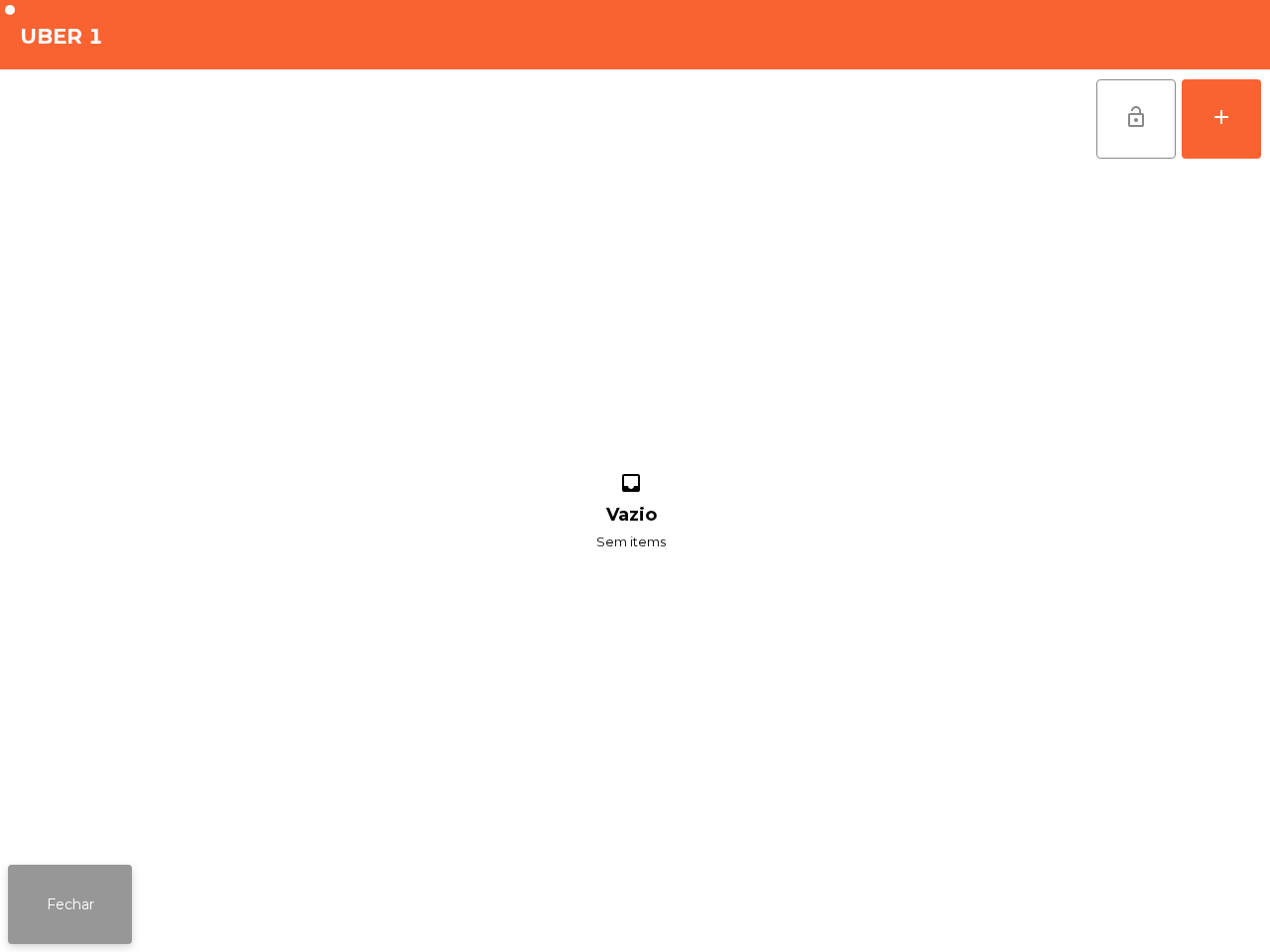 click on "Fechar" 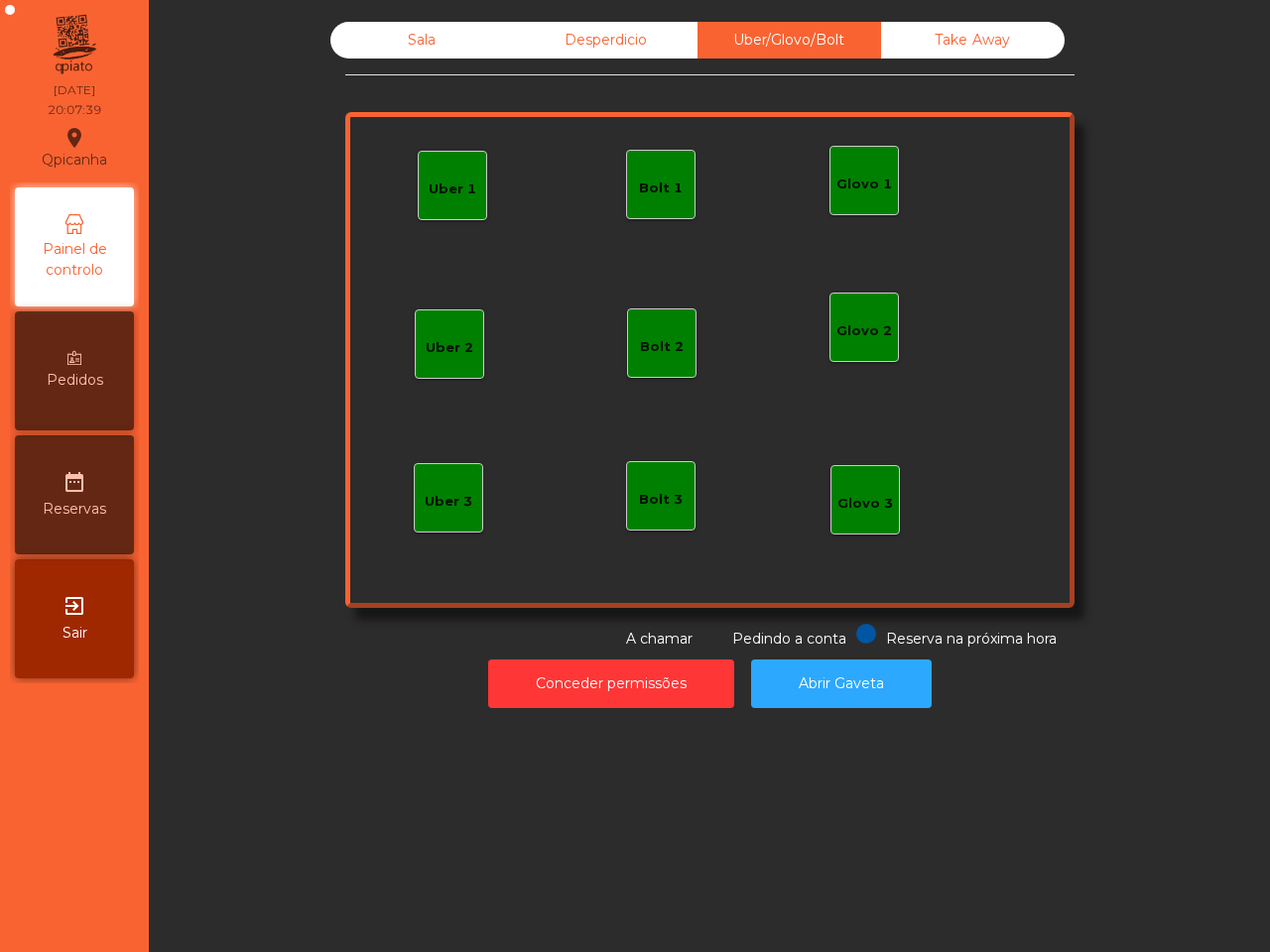click on "Bolt 1" 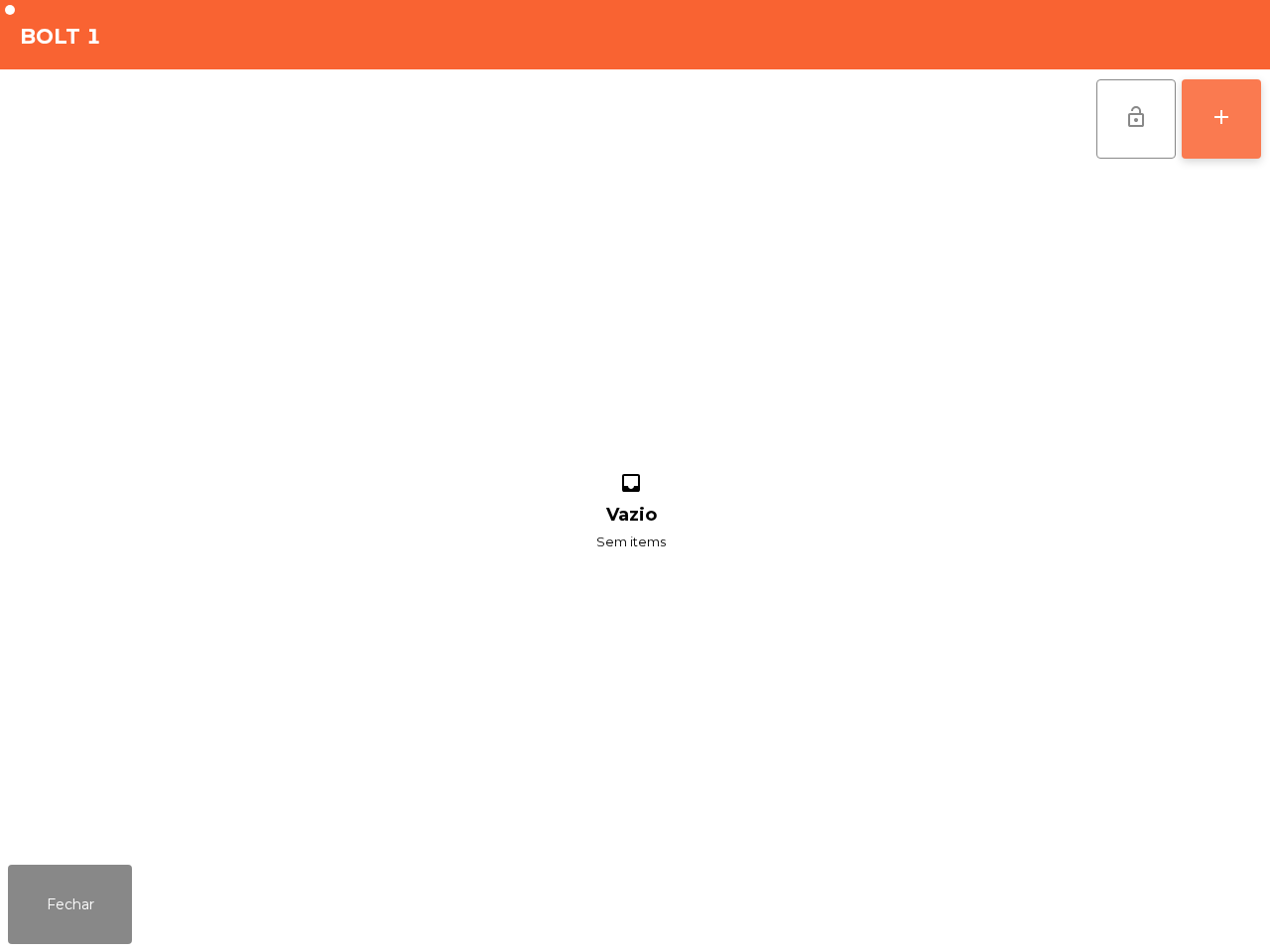 click on "add" 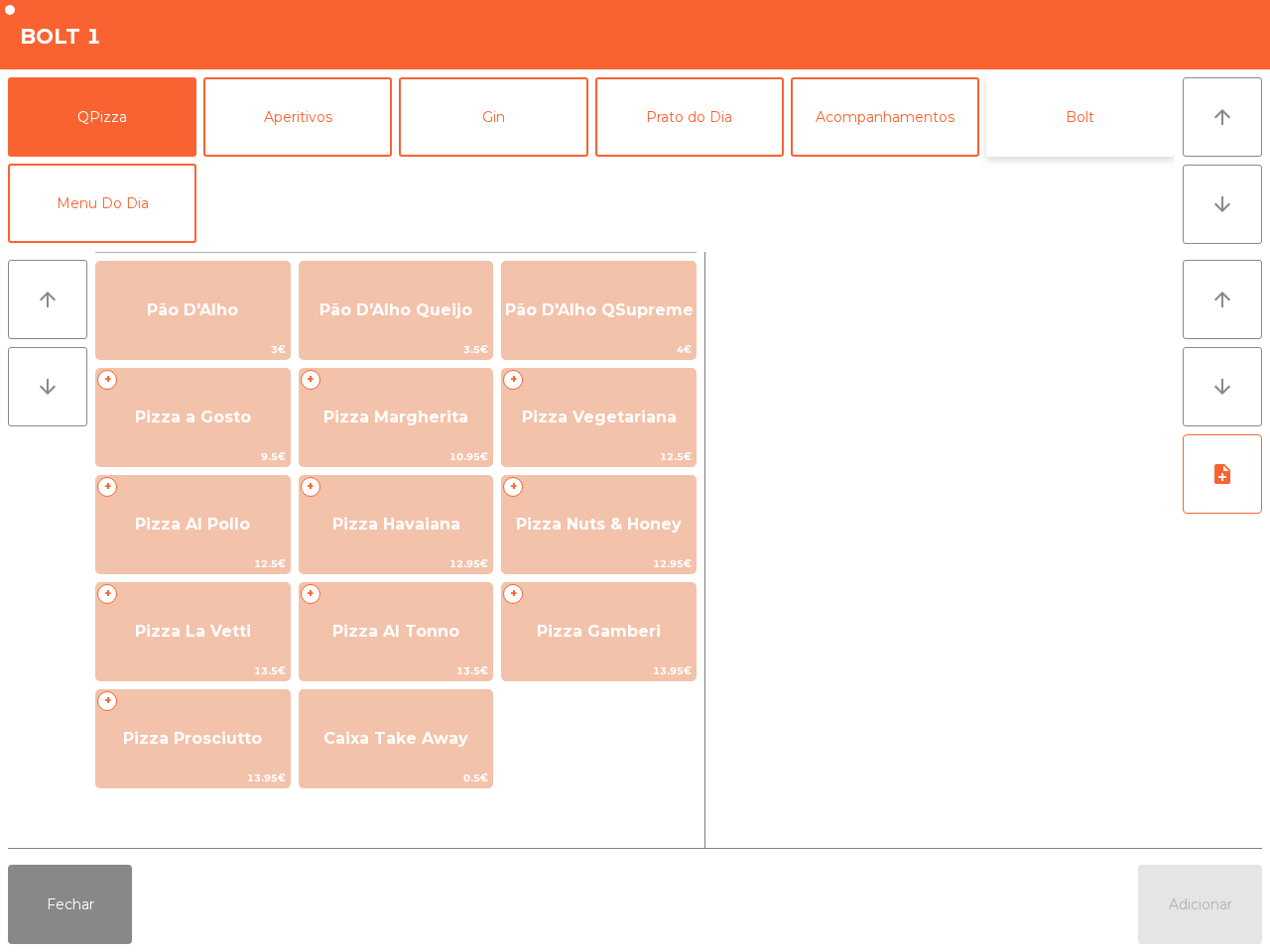 click on "Bolt" 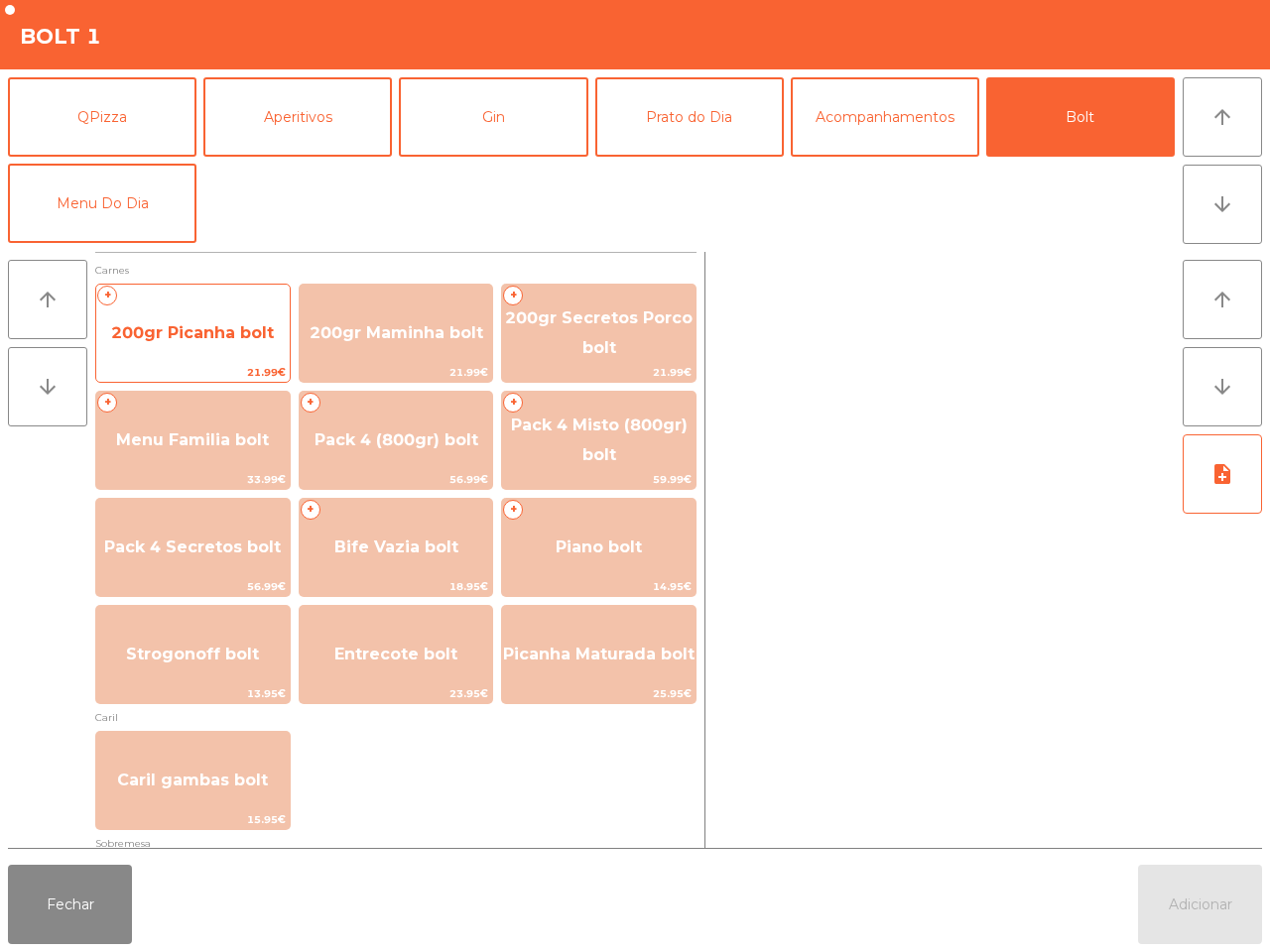 click on "200gr Picanha bolt" 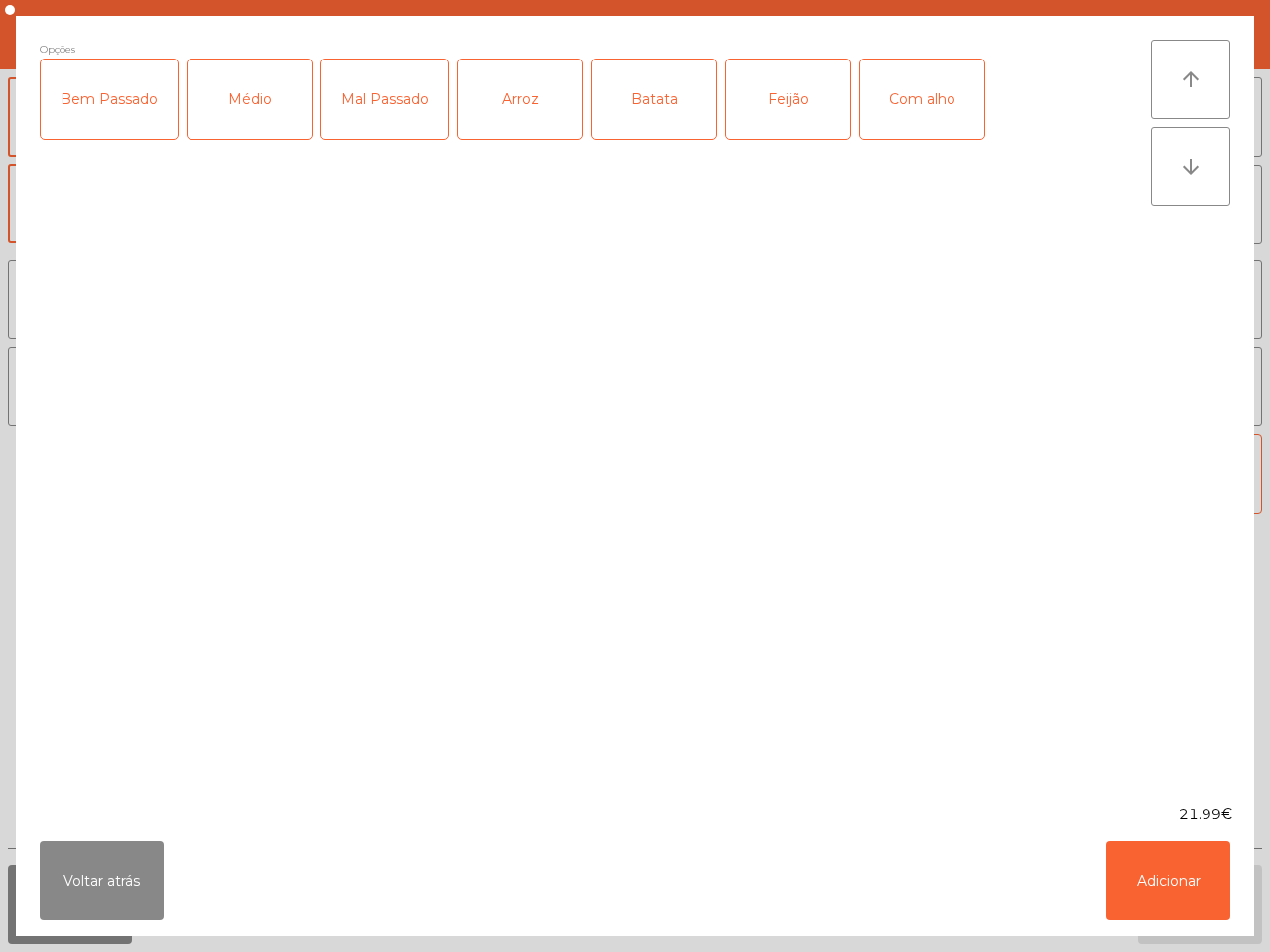 click on "Bem Passado" 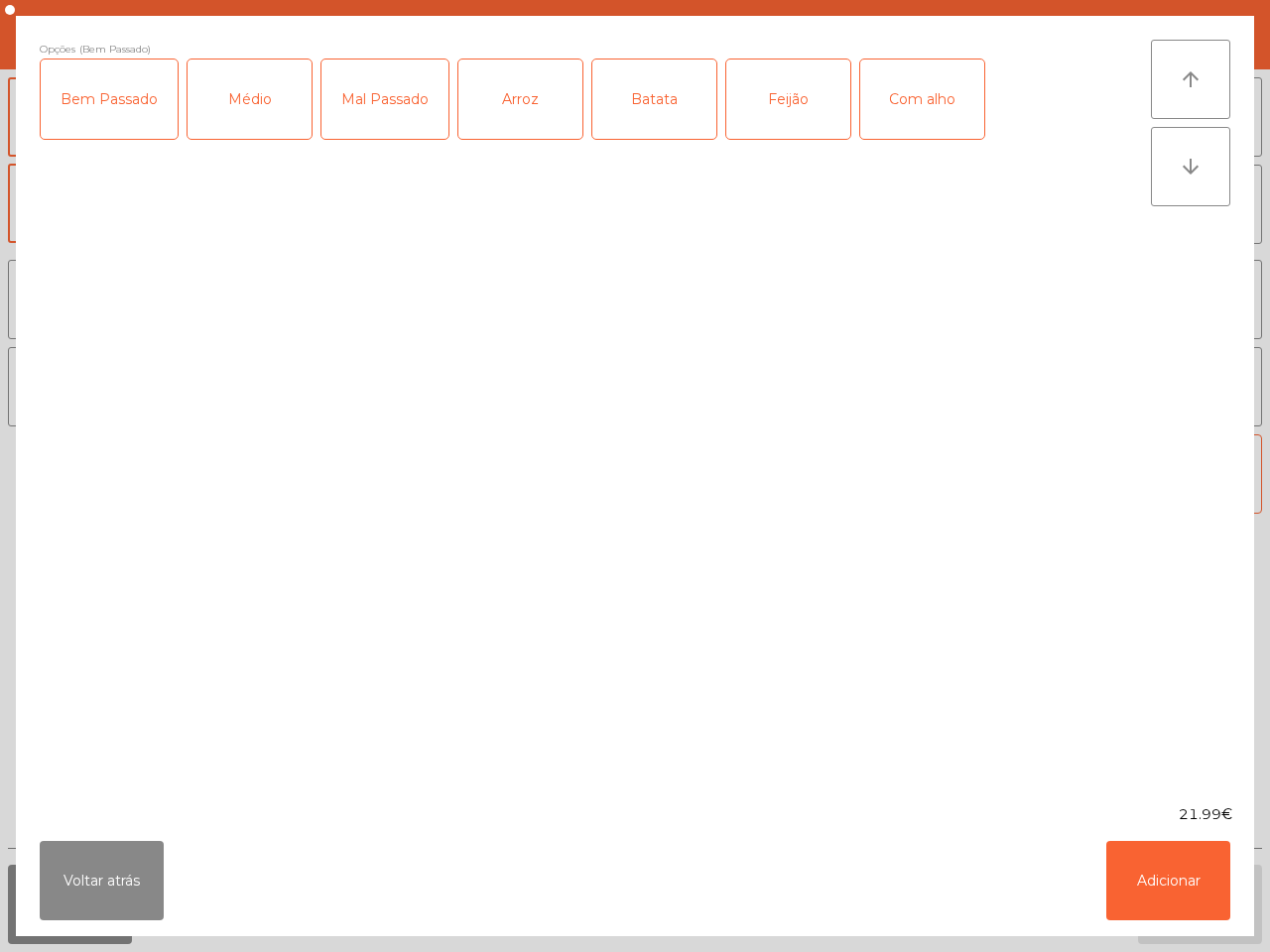 click on "Com alho" 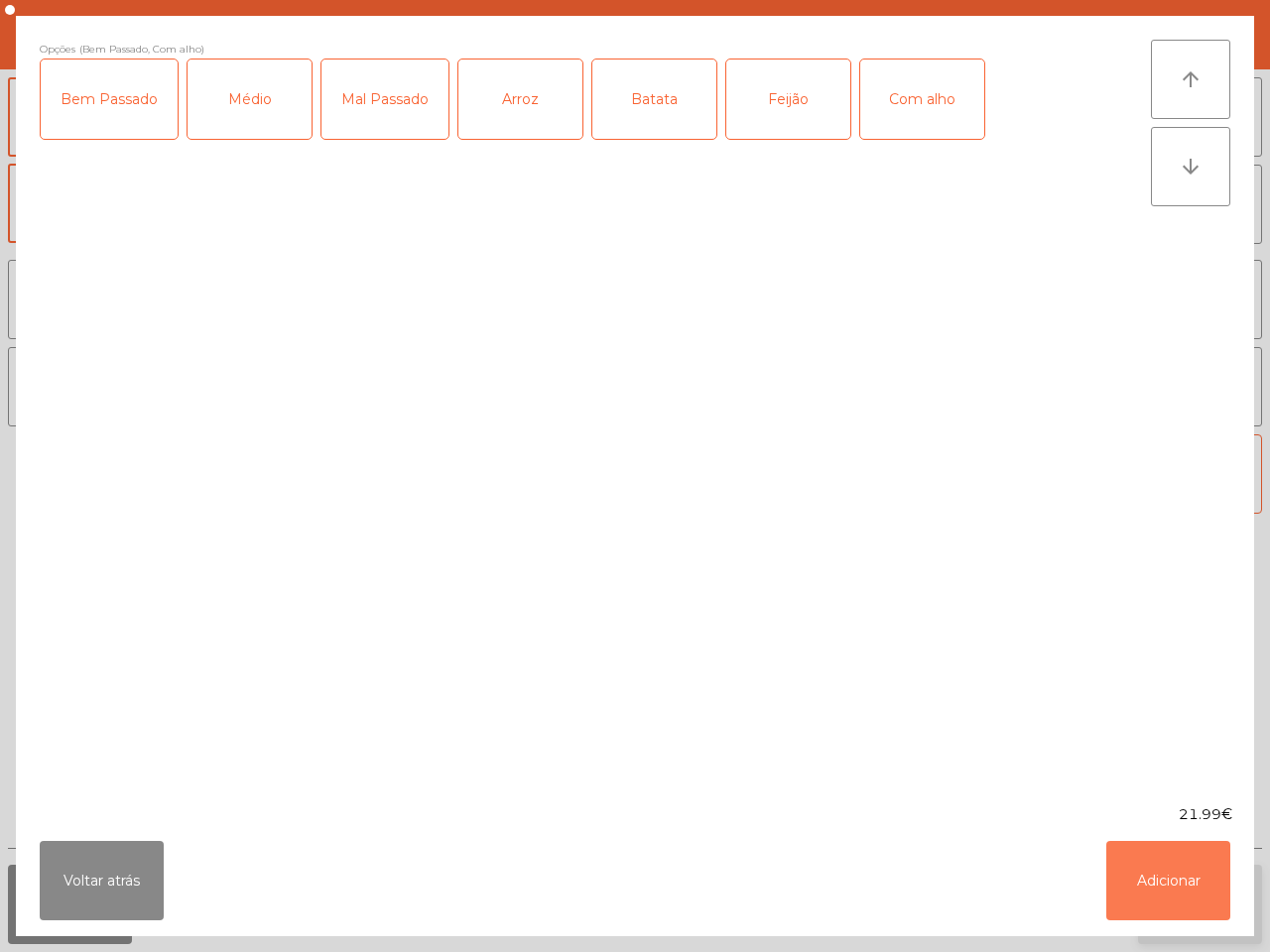 click on "Adicionar" 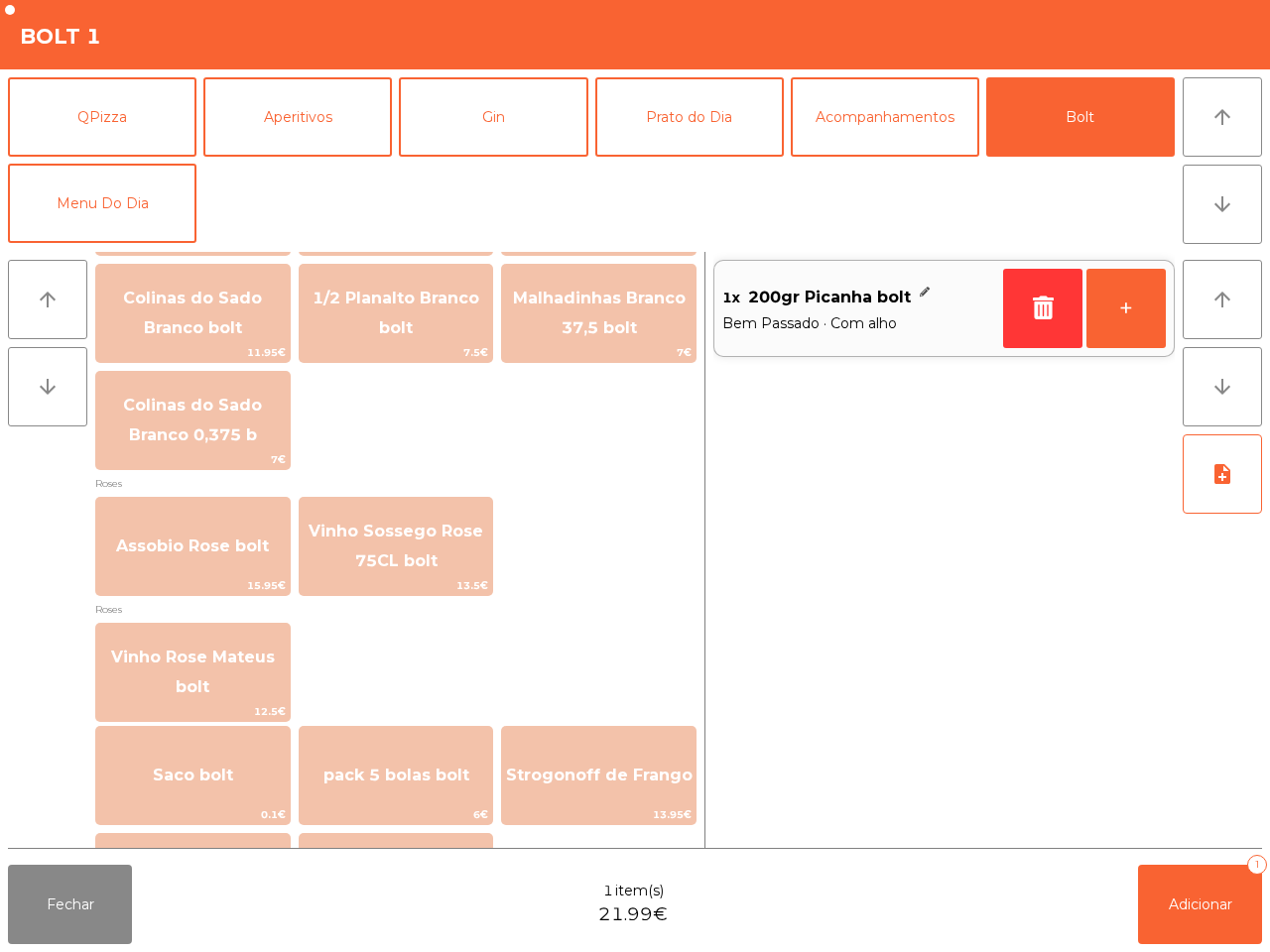 scroll, scrollTop: 2259, scrollLeft: 0, axis: vertical 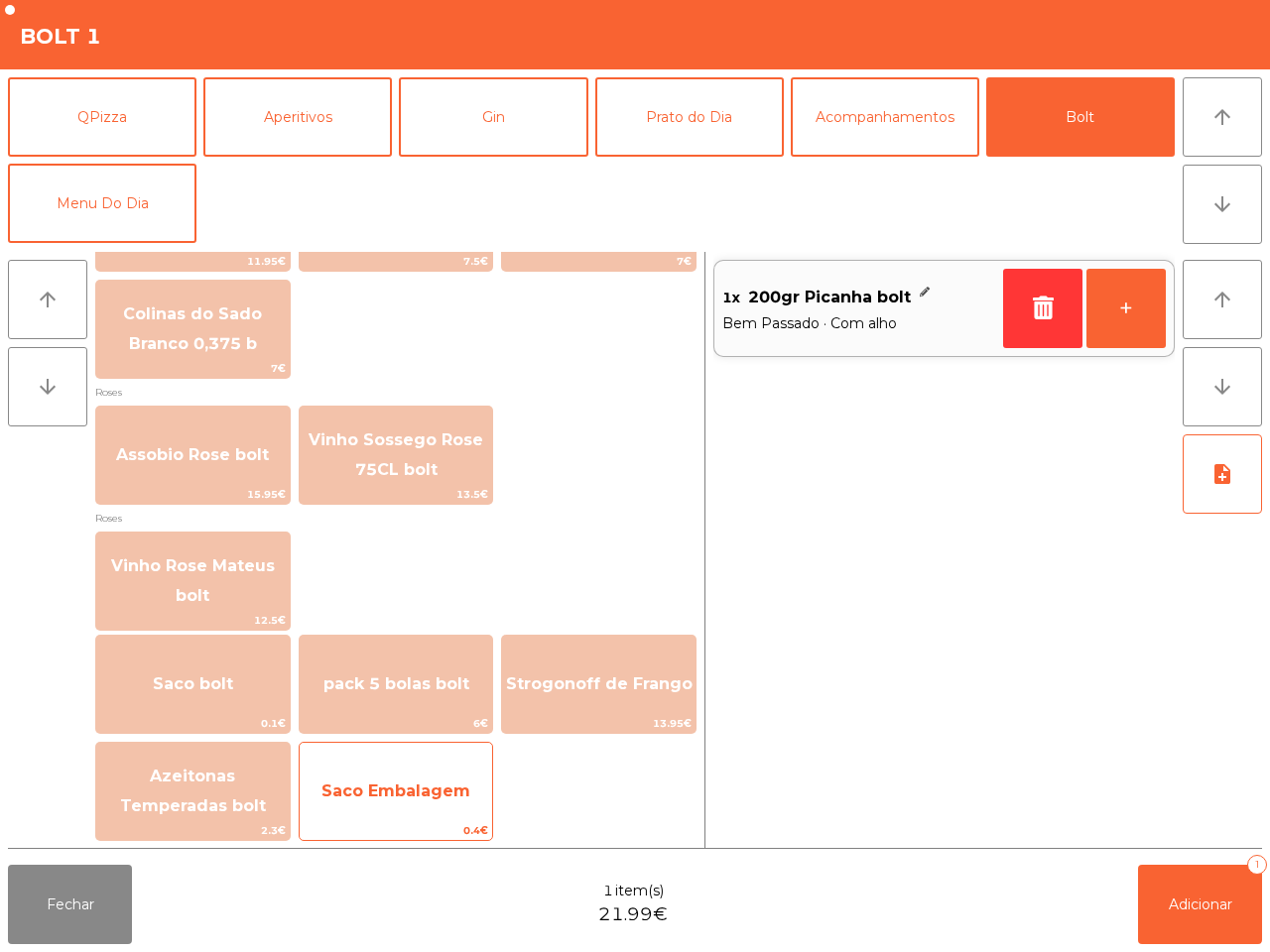 click on "Saco Embalagem" 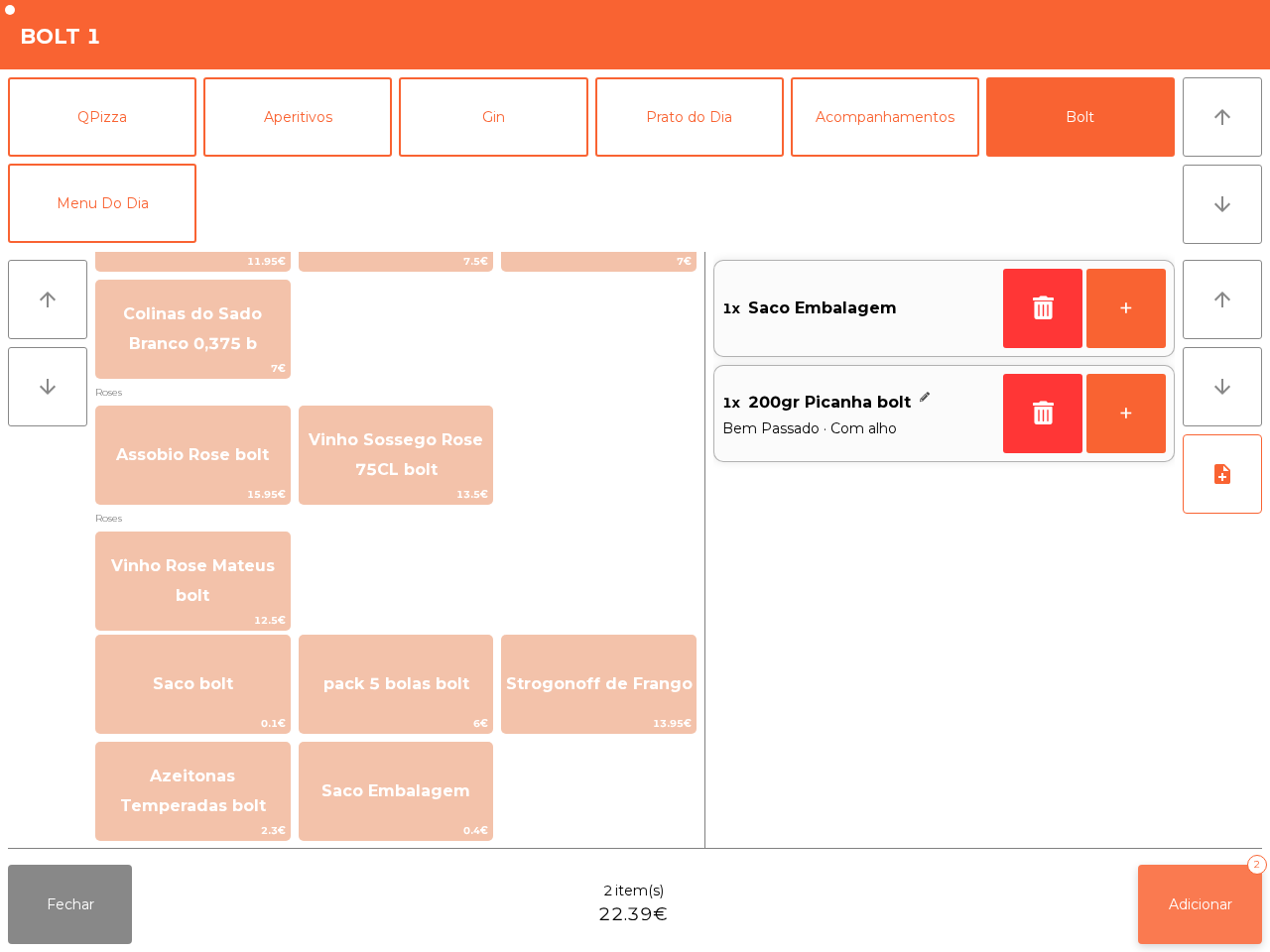 click on "Adicionar   2" 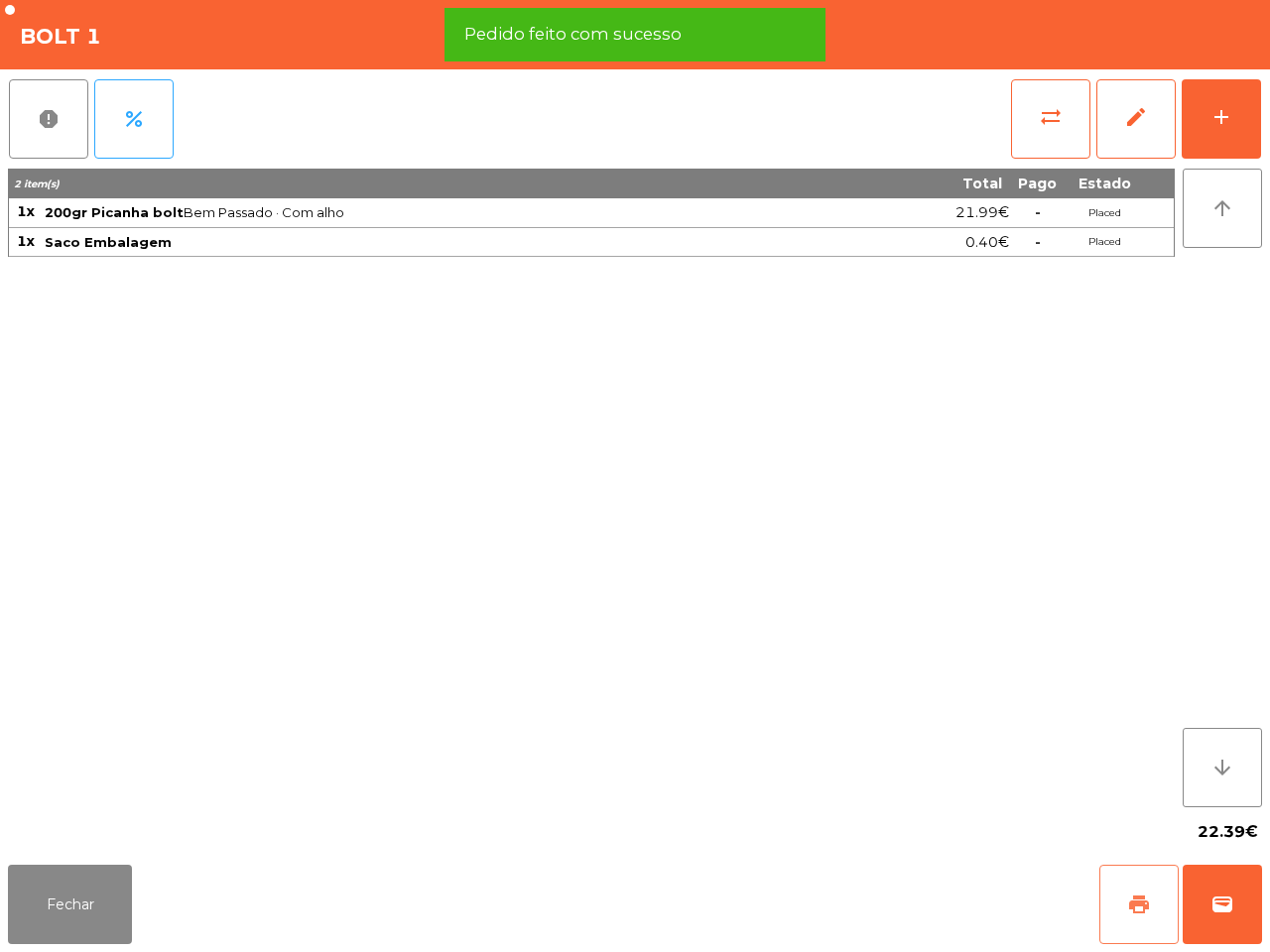 click on "print" 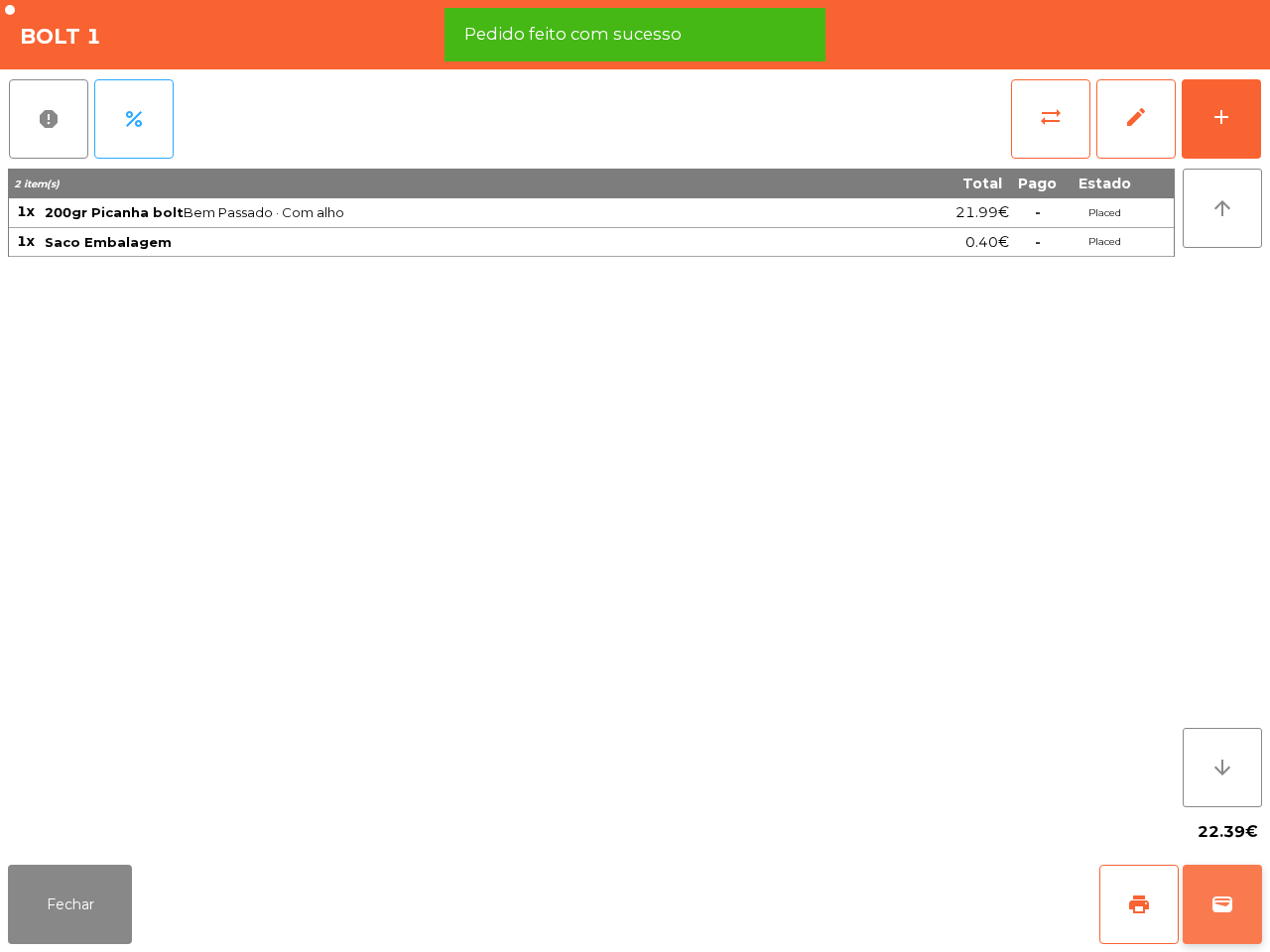 click on "wallet" 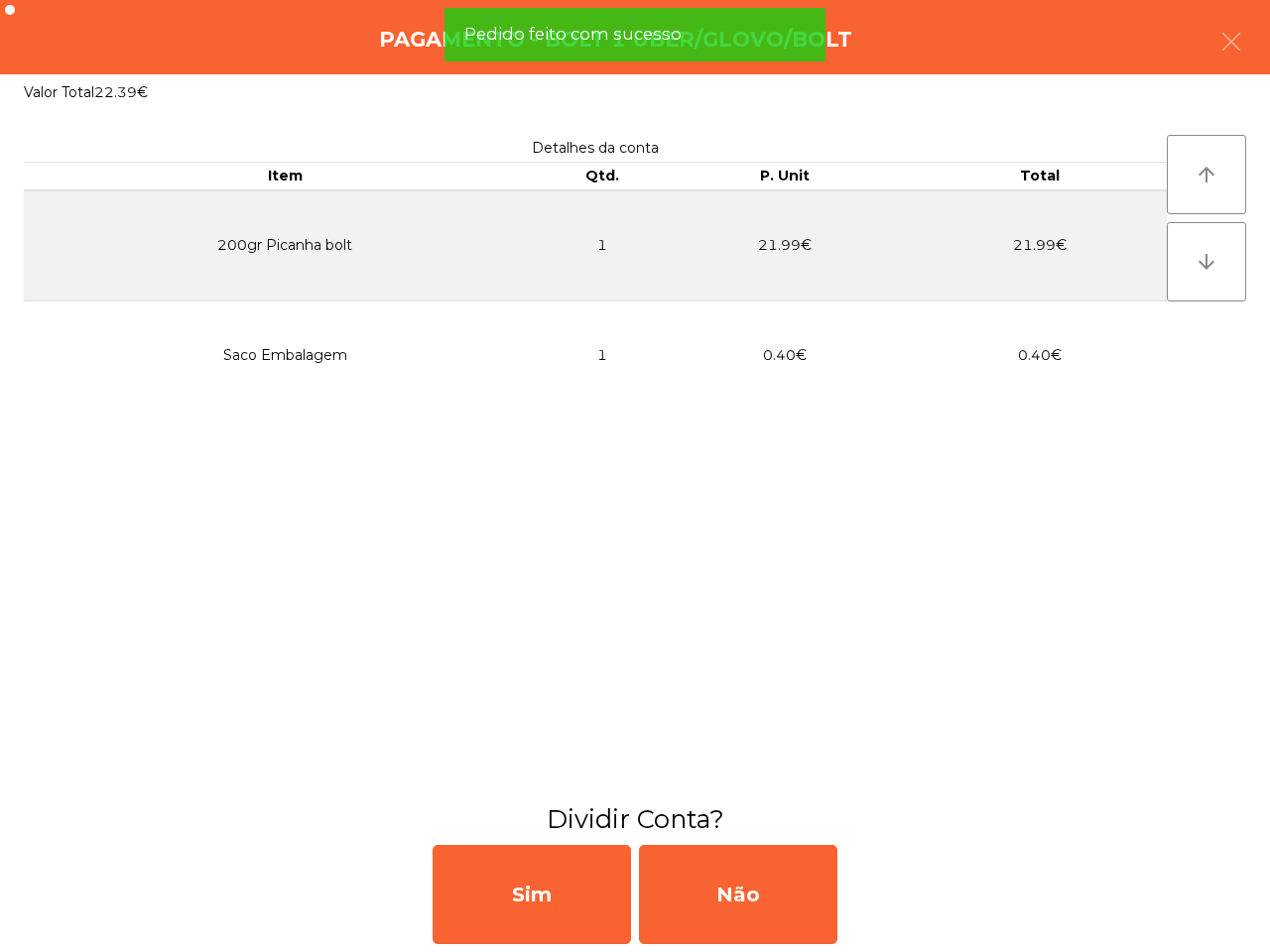 click on "Sim   Não" 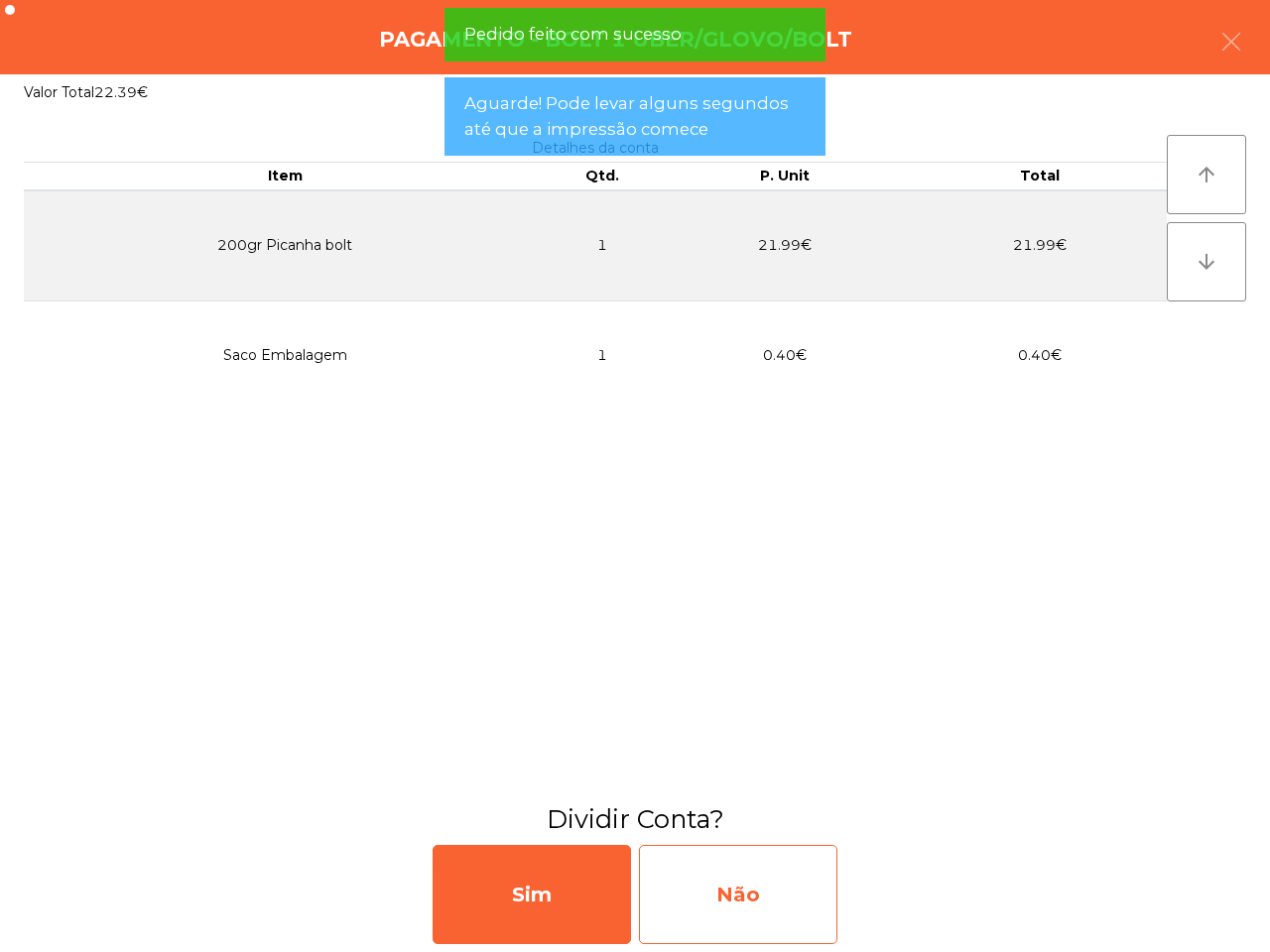 click on "Não" 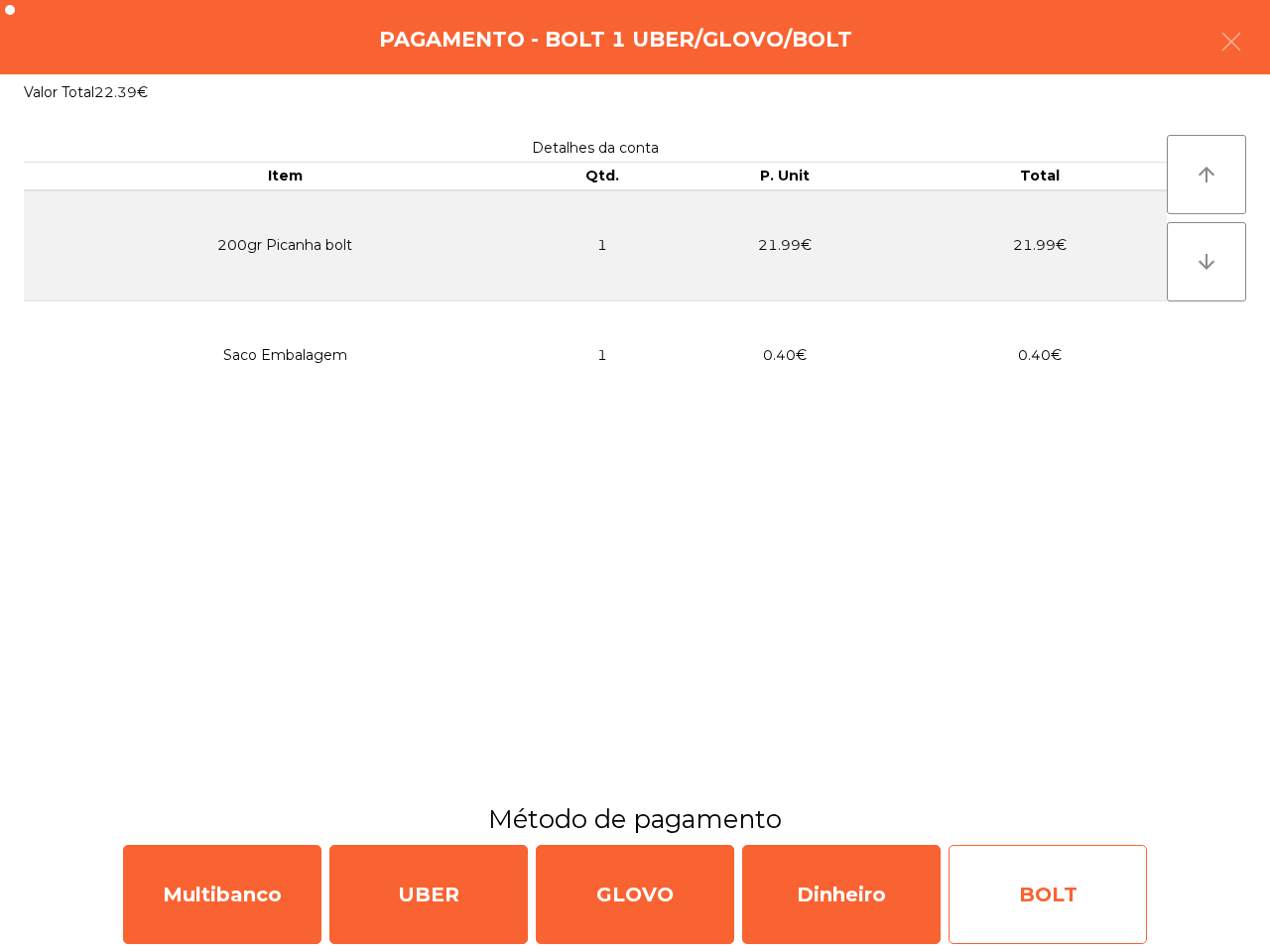 click on "BOLT" 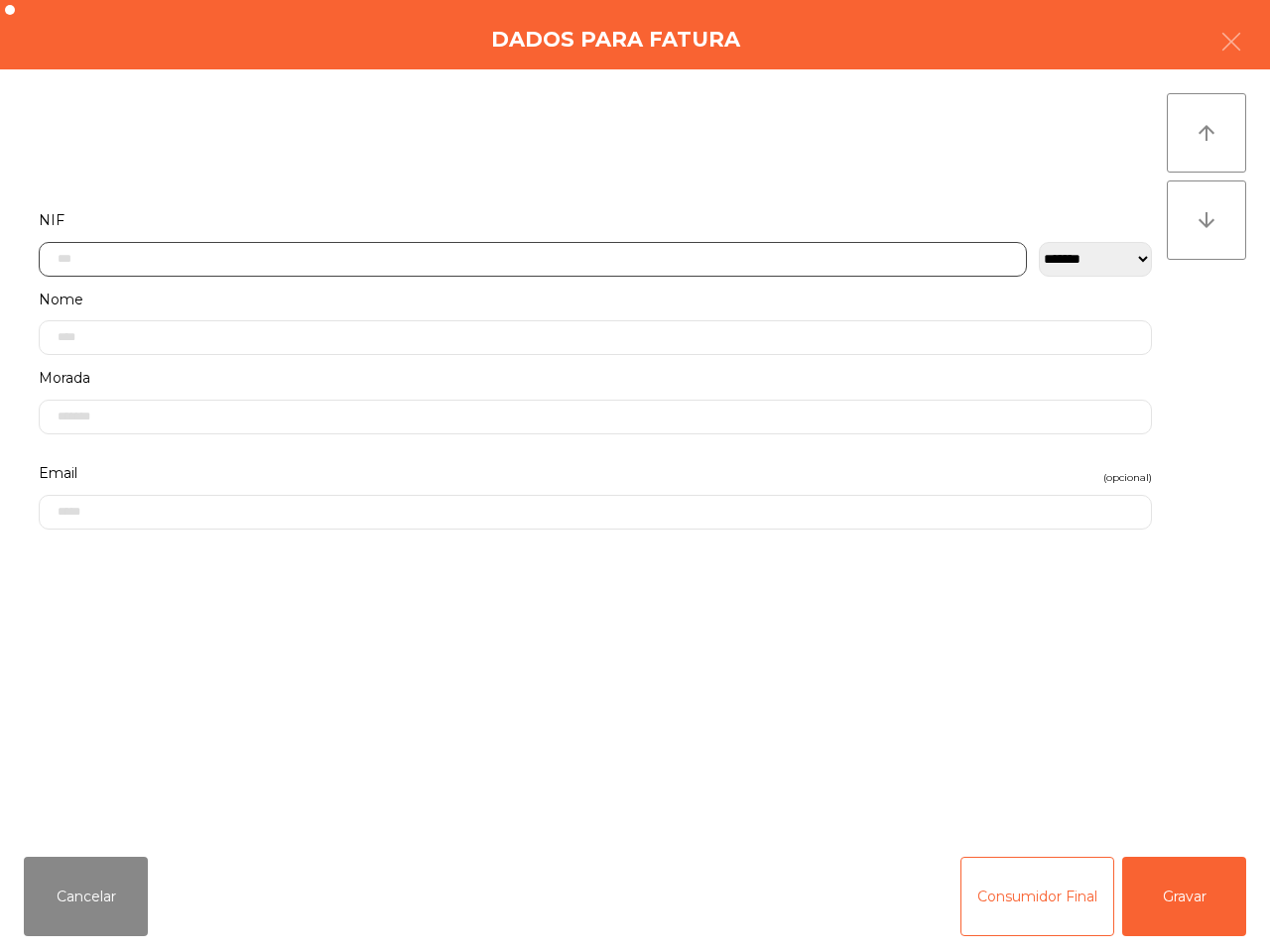click 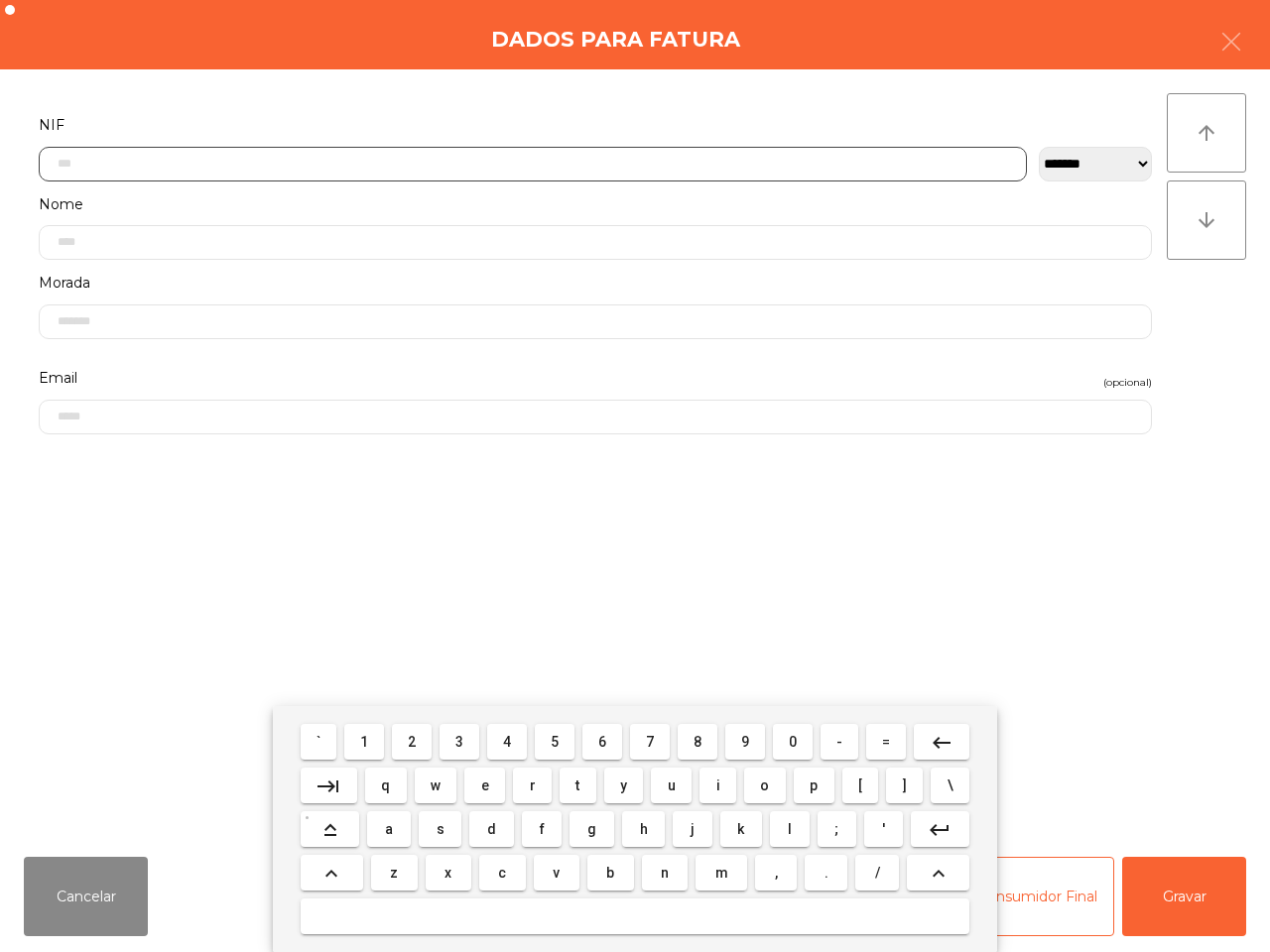 scroll, scrollTop: 111, scrollLeft: 0, axis: vertical 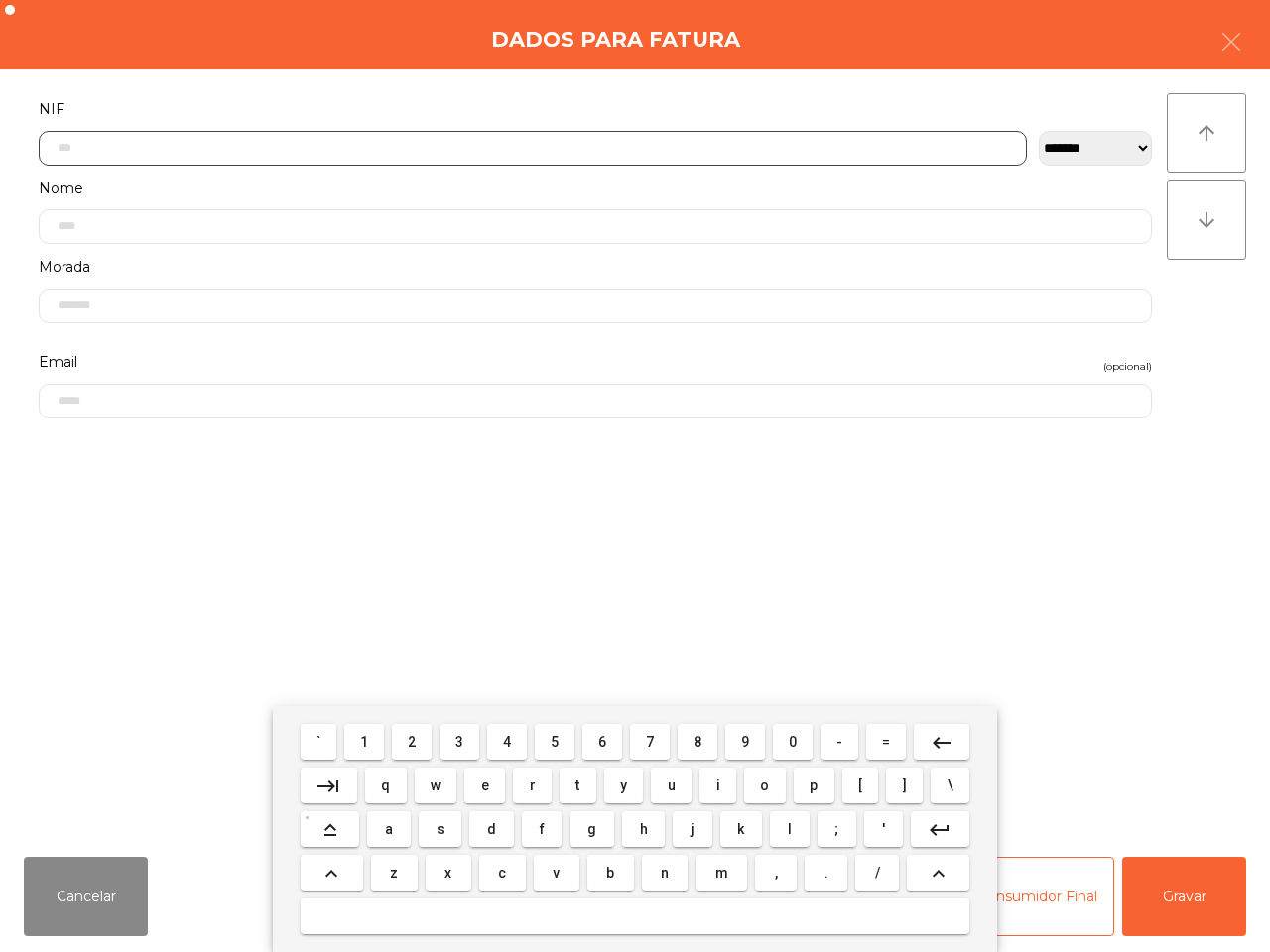 click on "2" at bounding box center (412, 742) 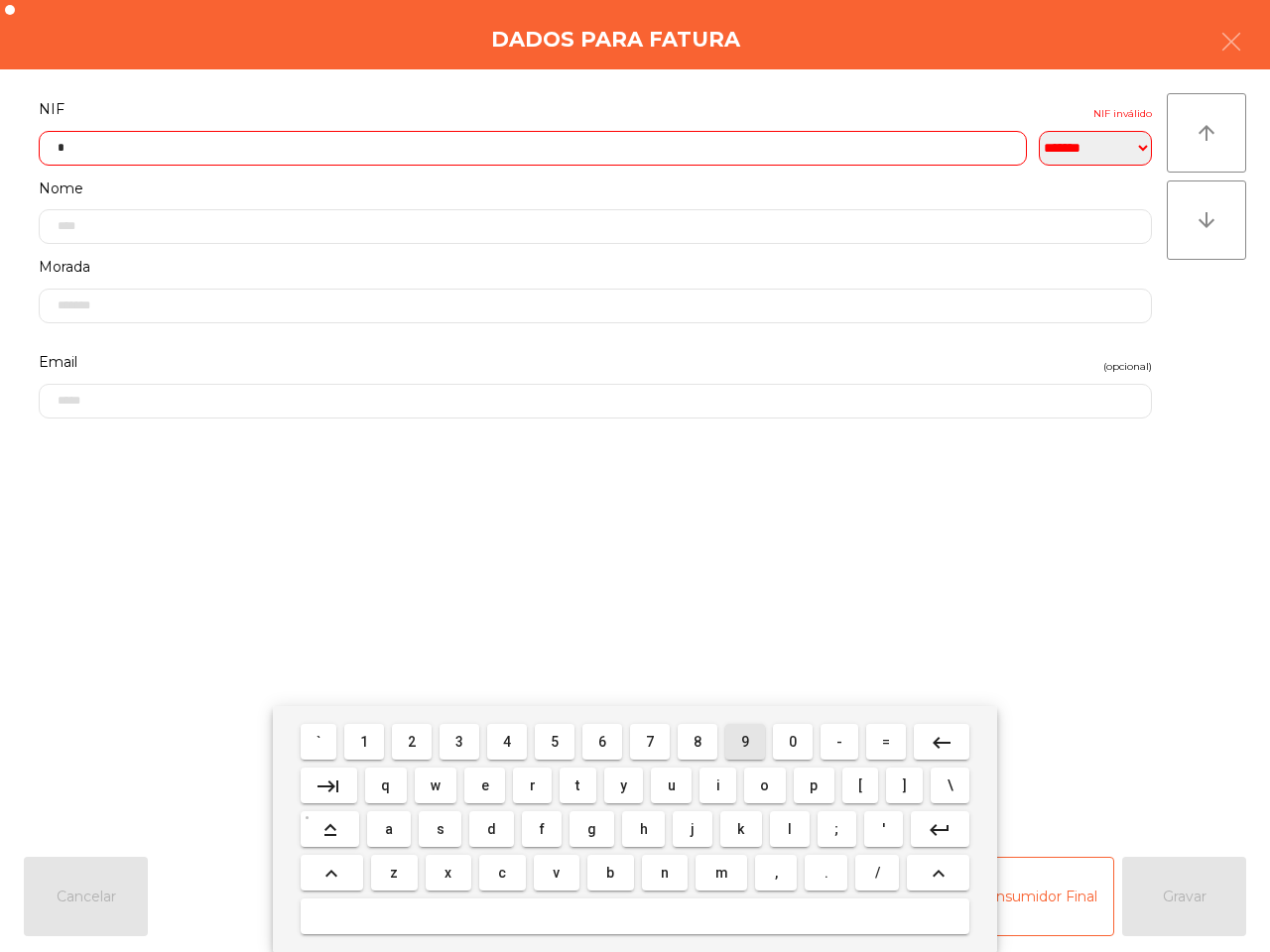 click on "9" at bounding box center (745, 742) 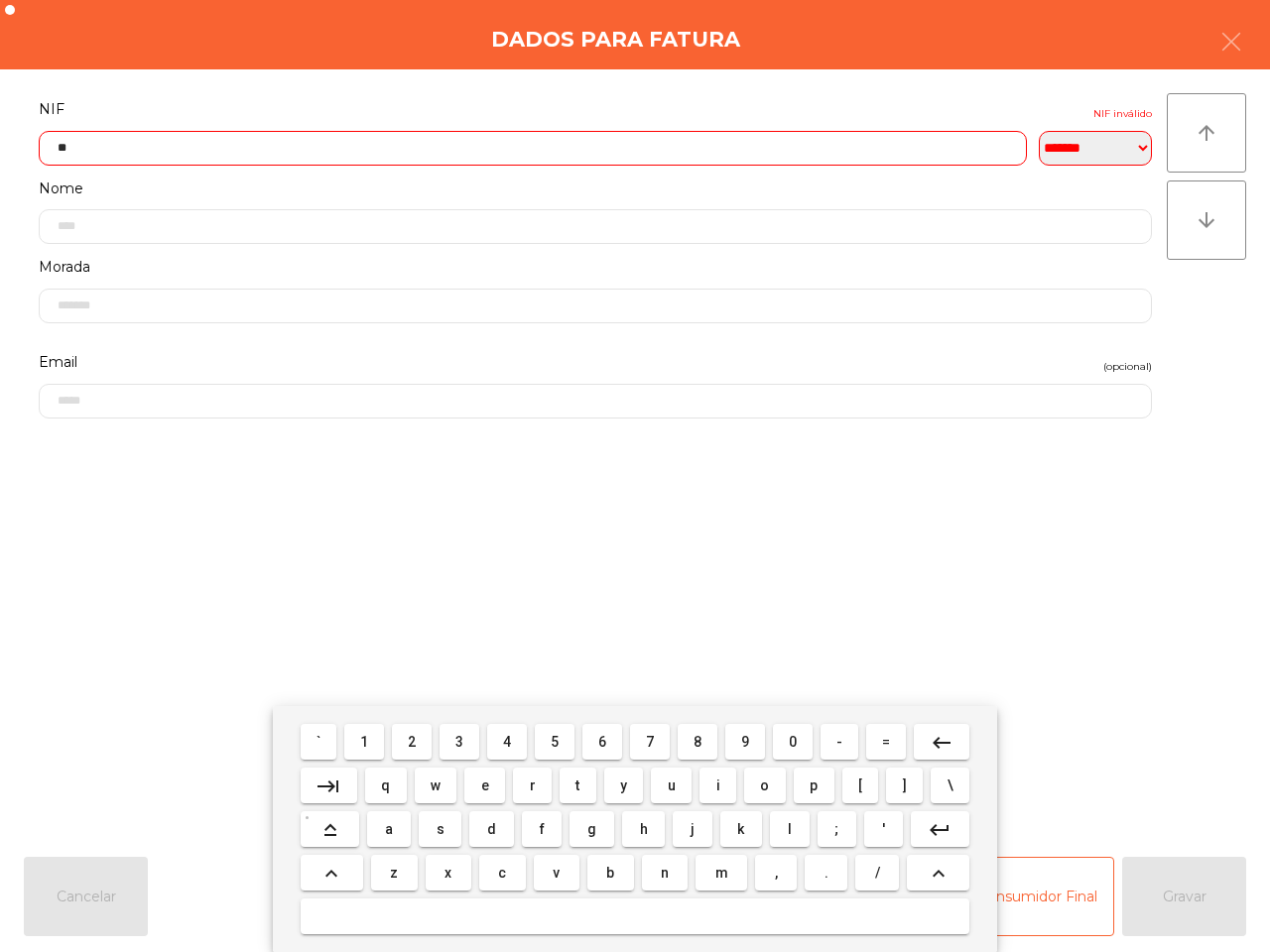 click on "4" at bounding box center [507, 742] 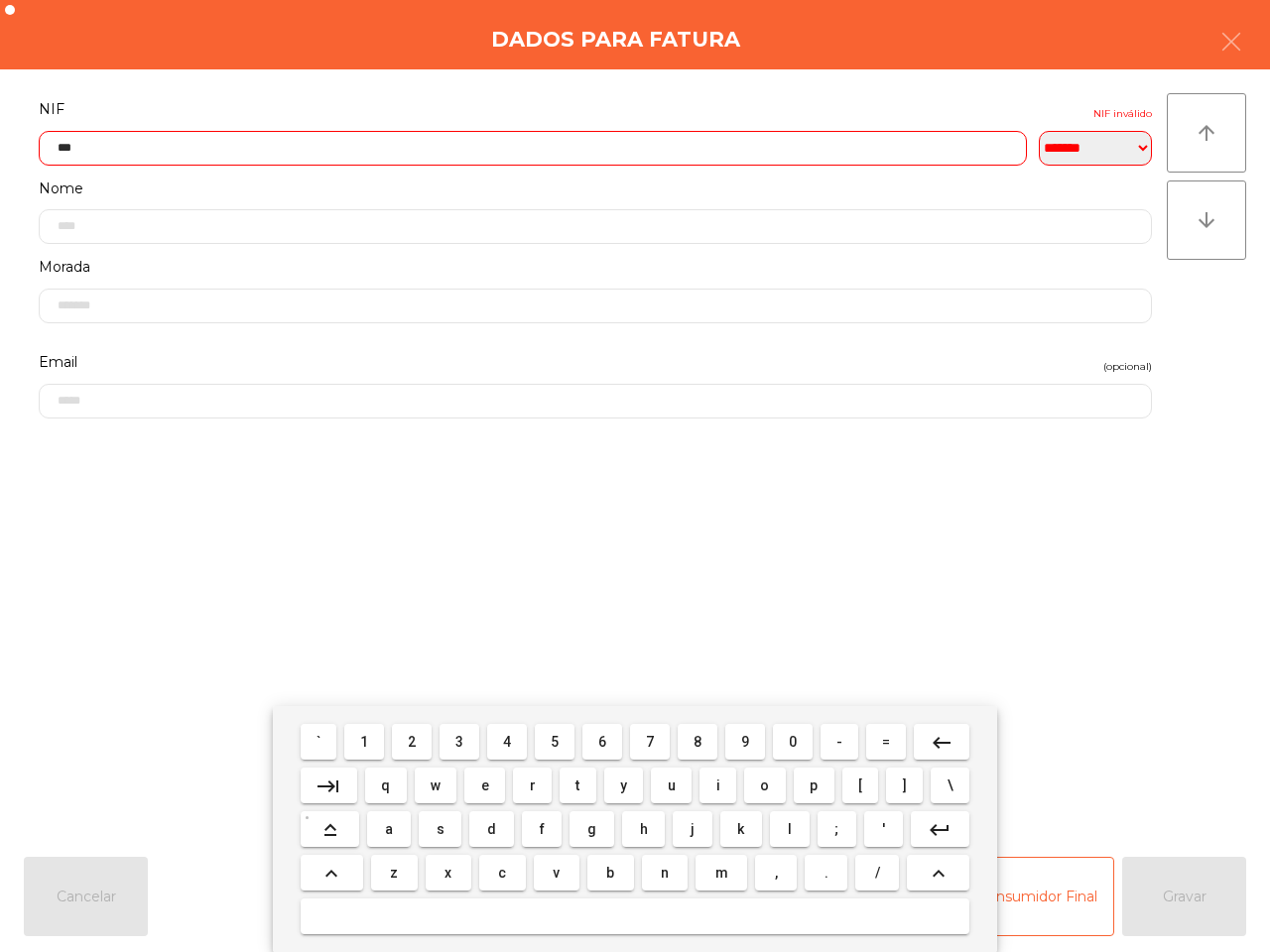 click on "0" at bounding box center [793, 742] 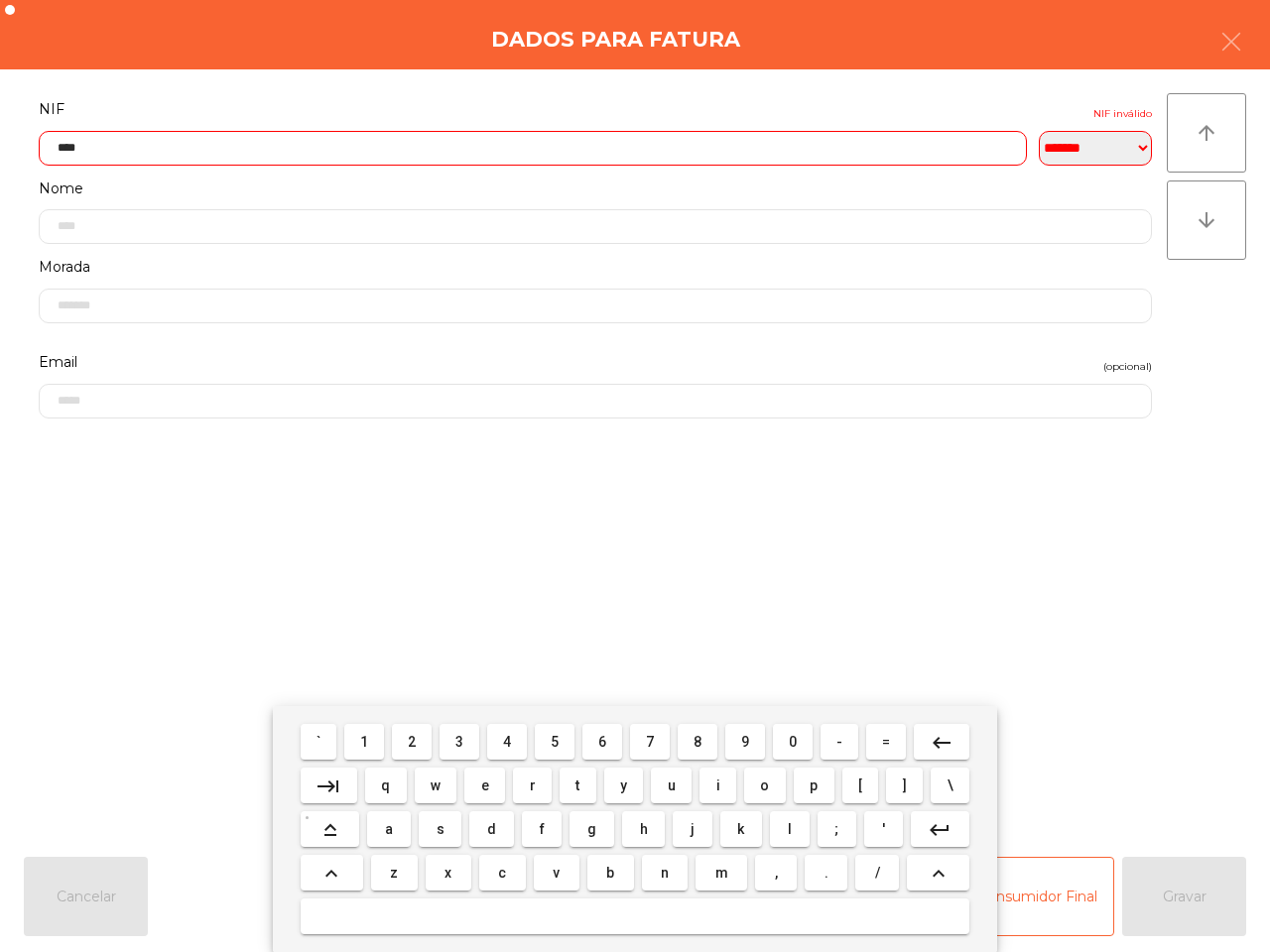 click on "keyboard_backspace" at bounding box center [942, 742] 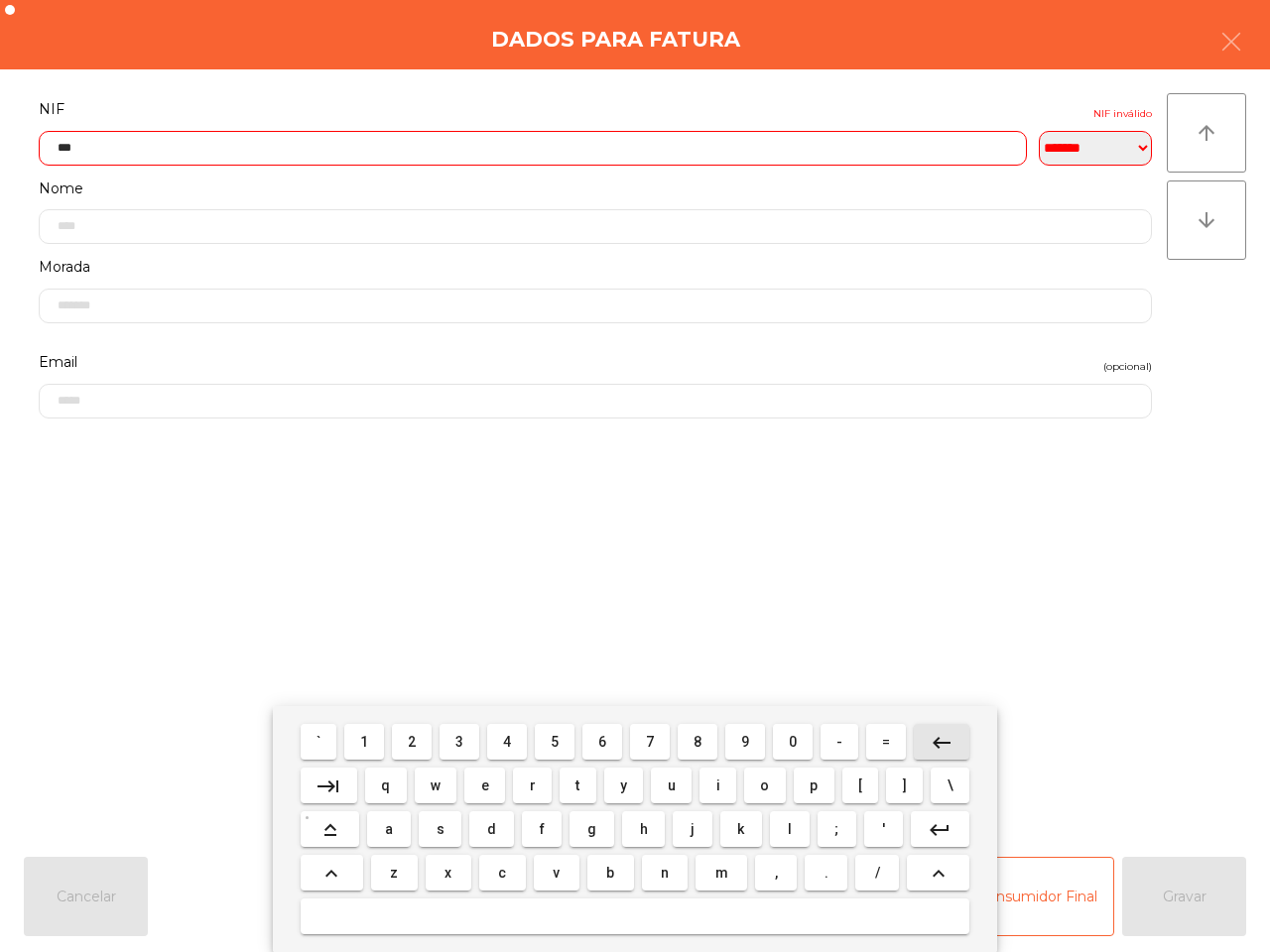 click on "9" at bounding box center [745, 742] 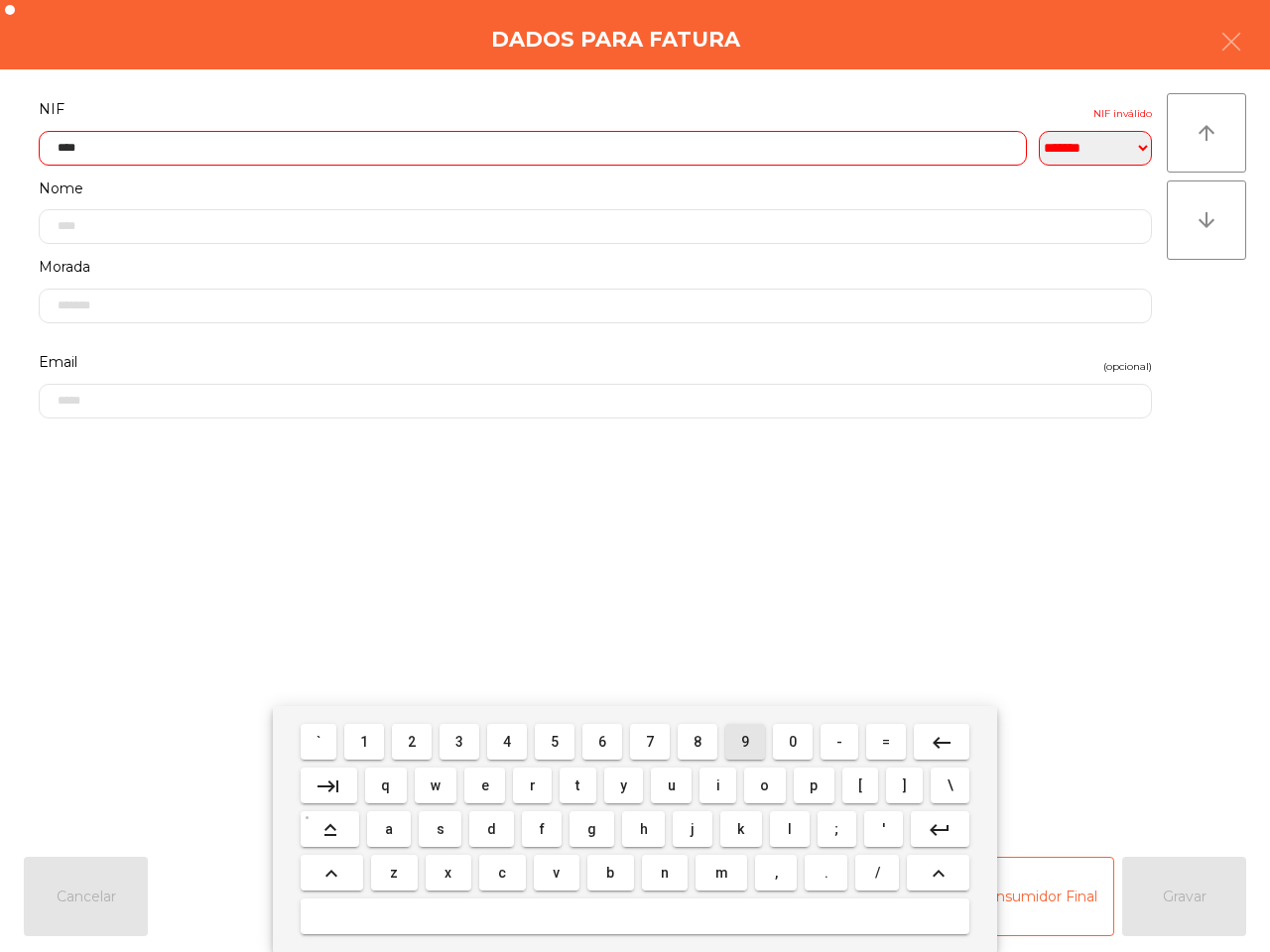 click on "9" at bounding box center (745, 742) 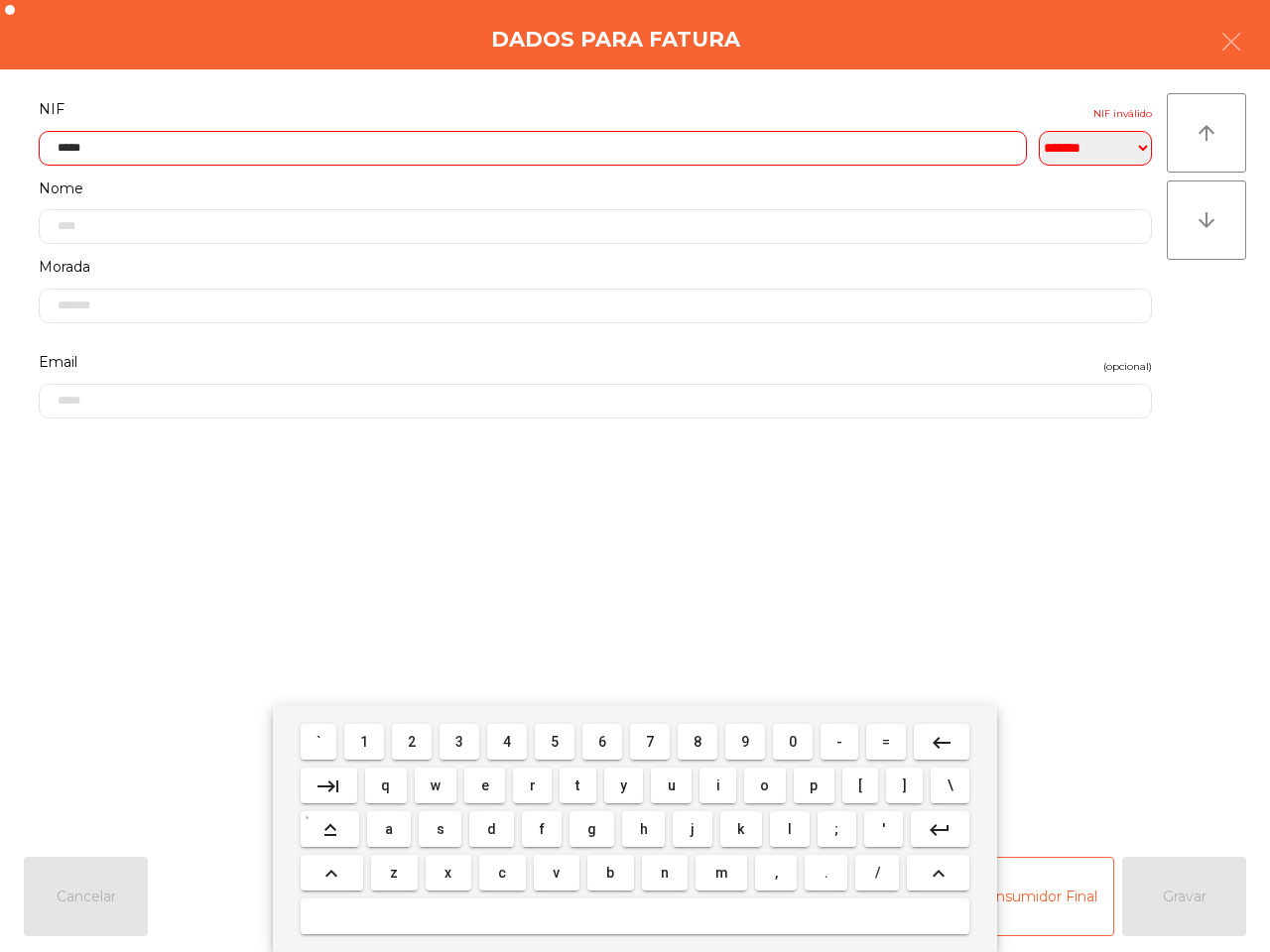 click on "0" at bounding box center [793, 742] 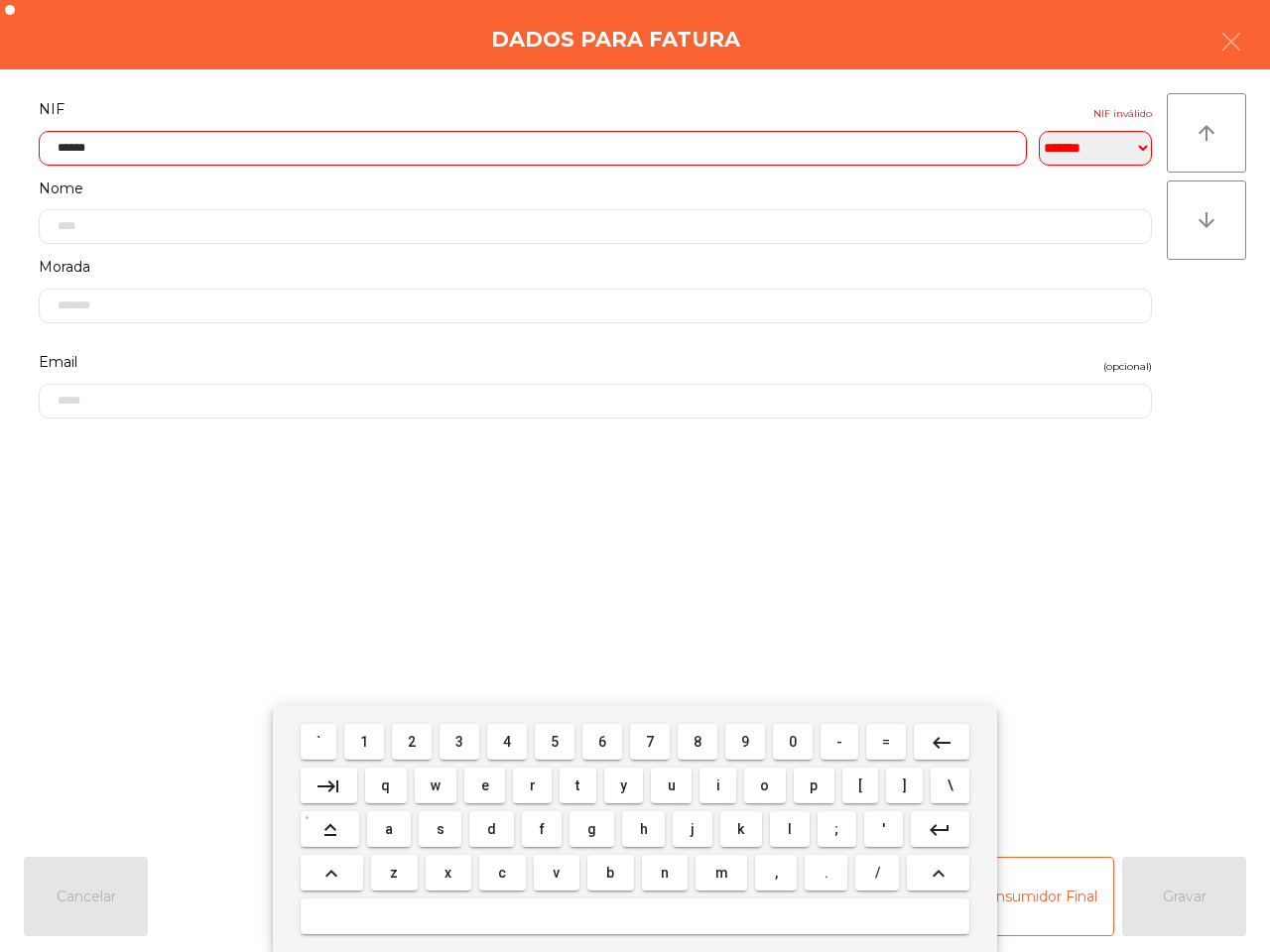 click on "1" at bounding box center [364, 742] 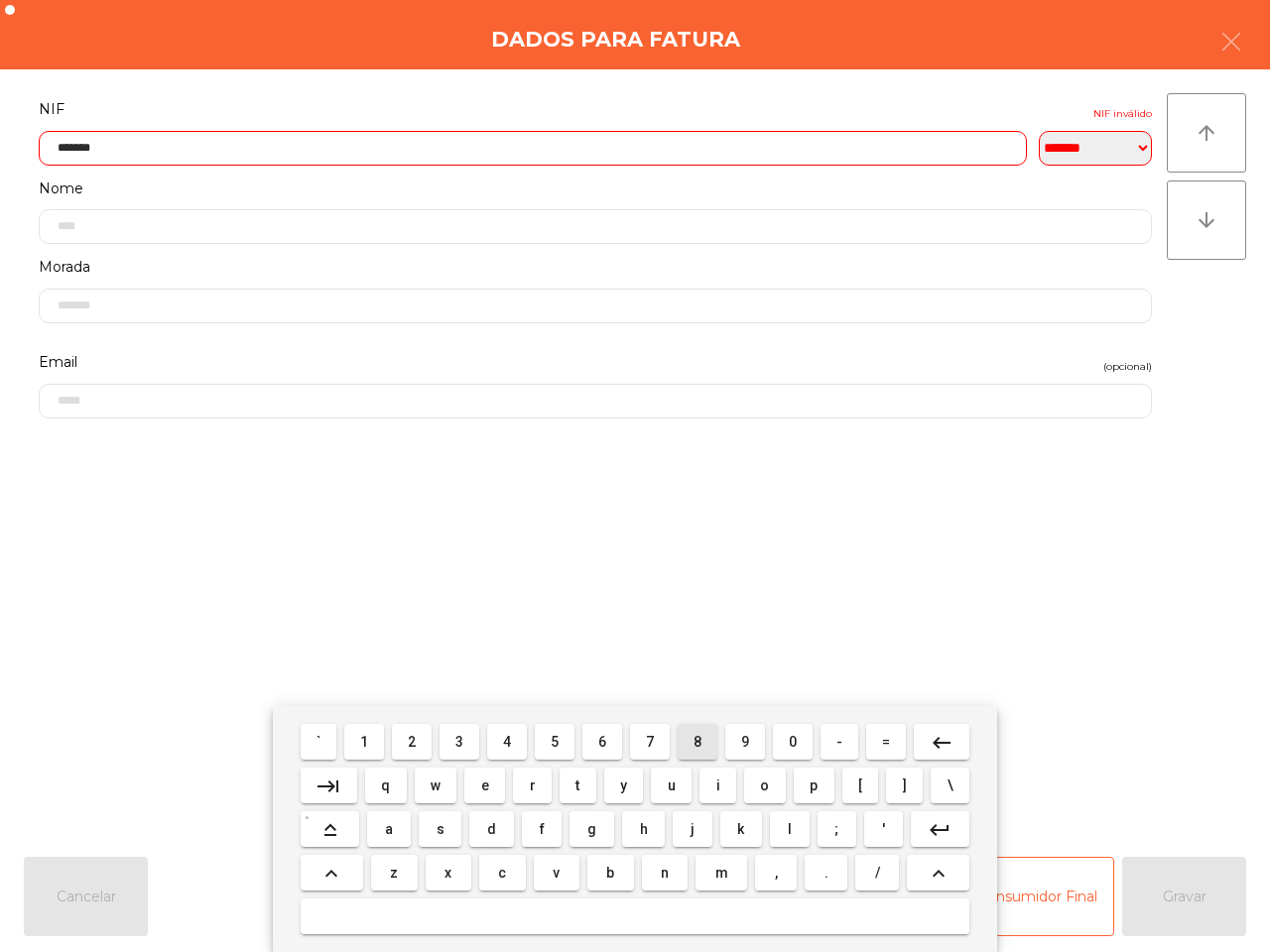 click on "8" at bounding box center (698, 742) 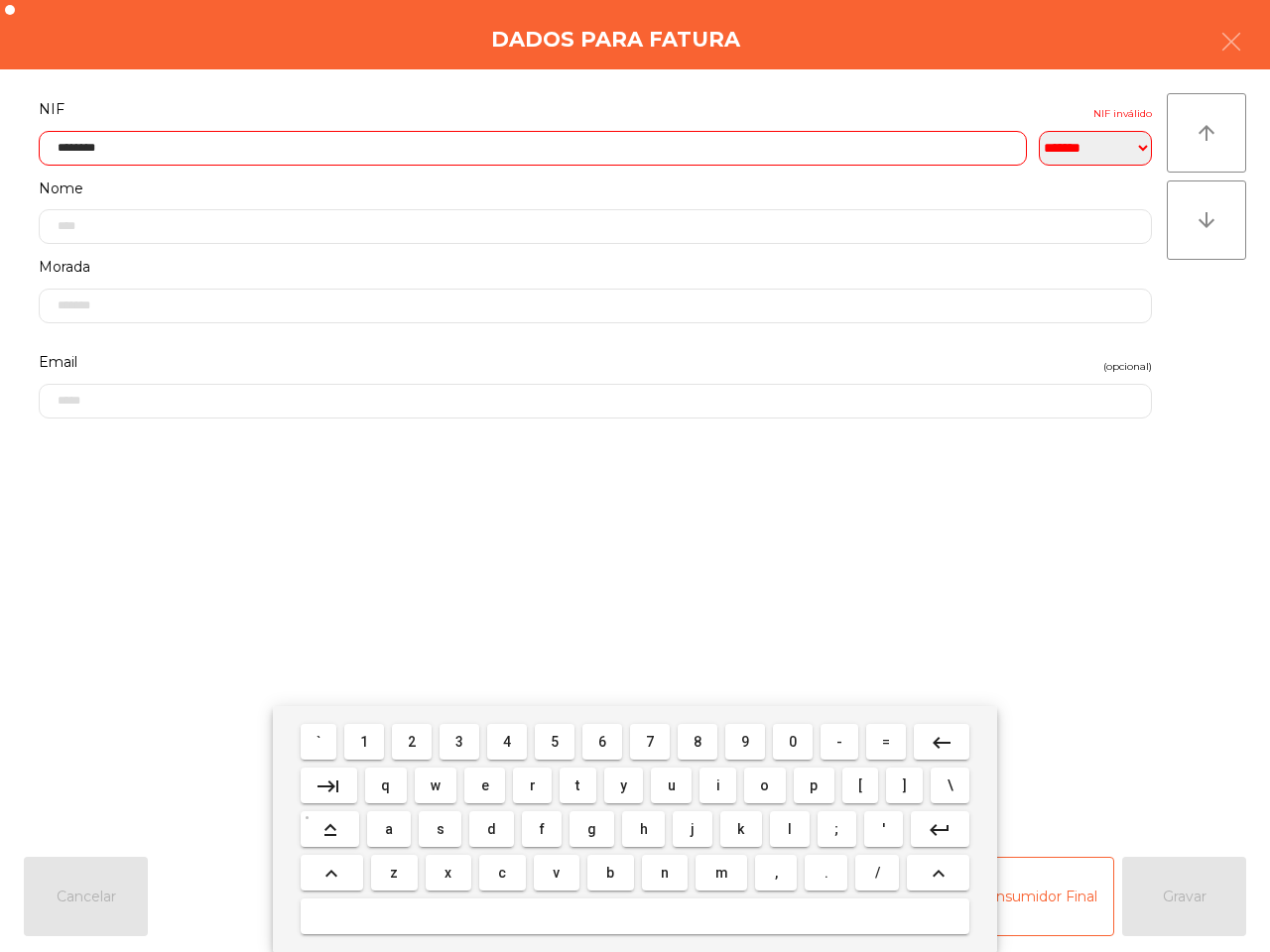 click on "6" at bounding box center (602, 742) 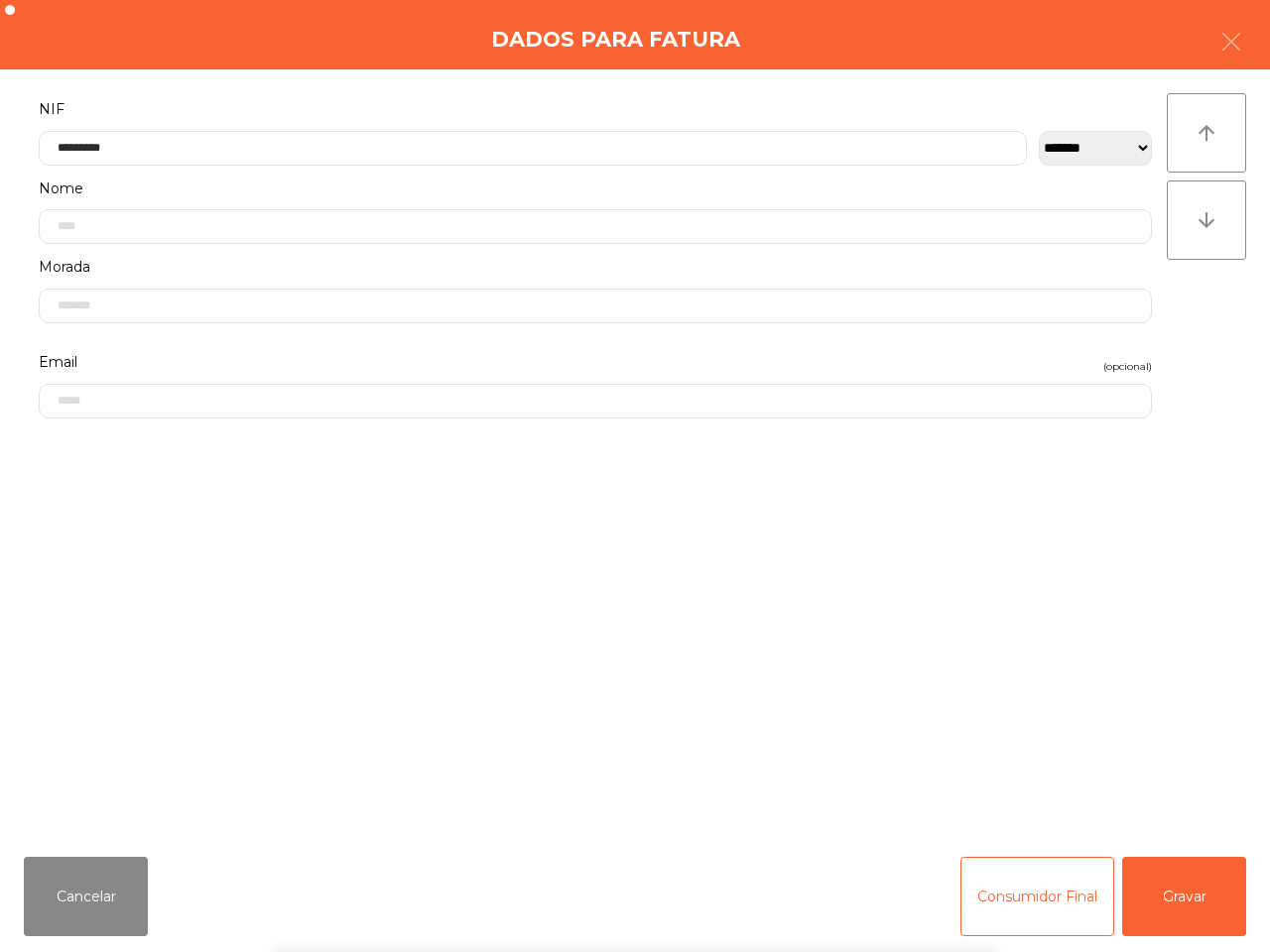 click on "**********" 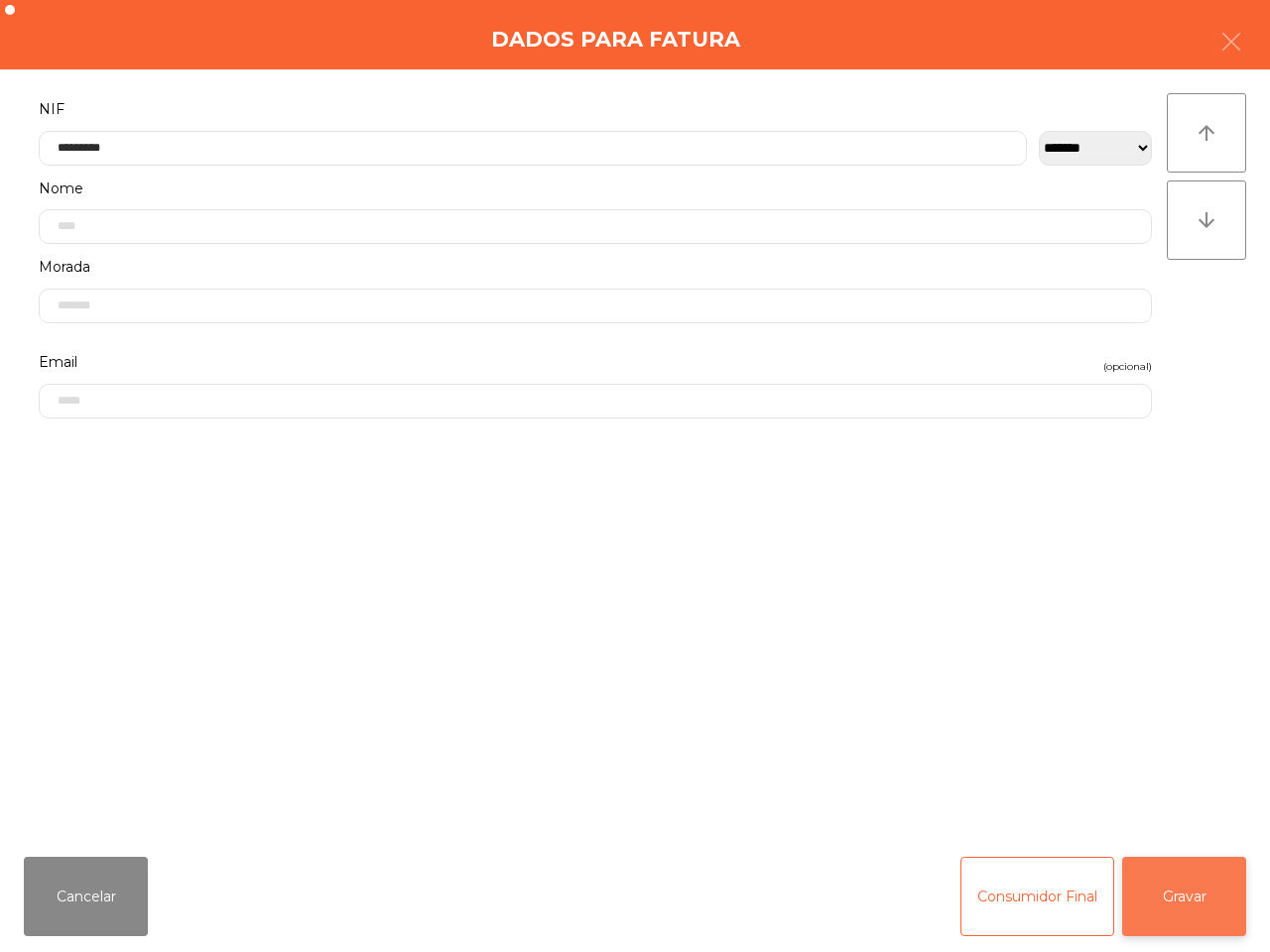 click on "Gravar" 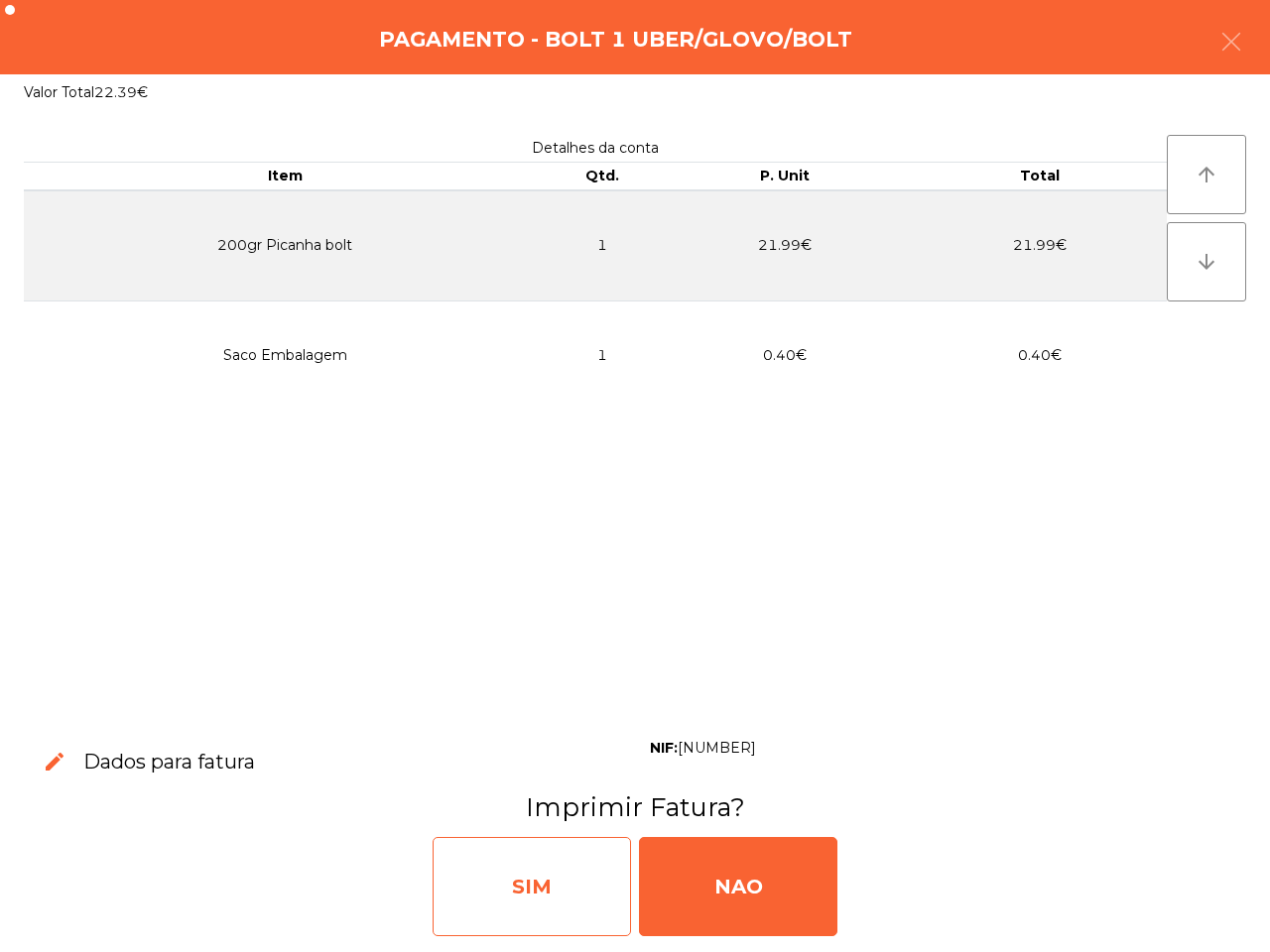 click on "SIM" 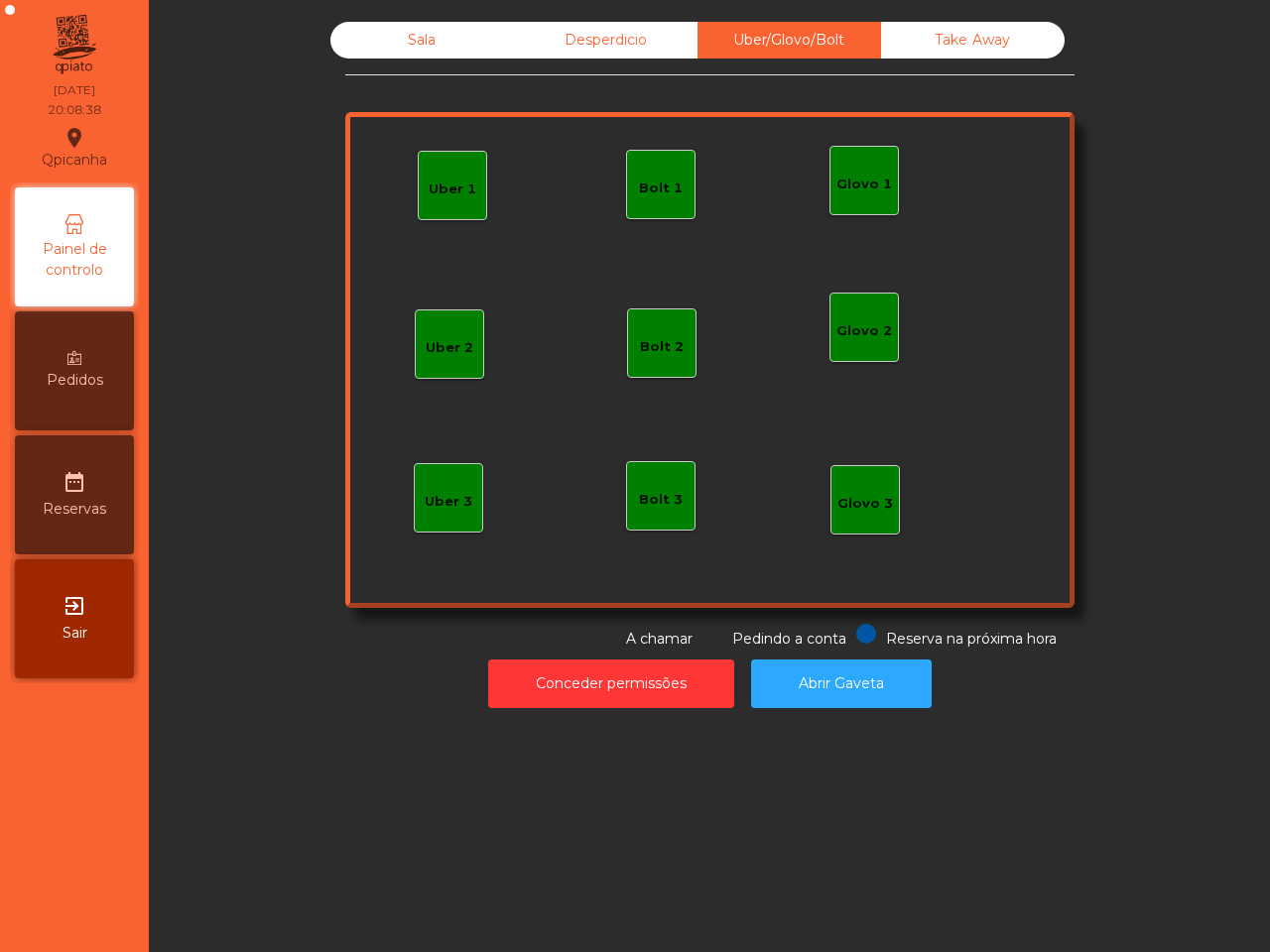 click on "Sala" 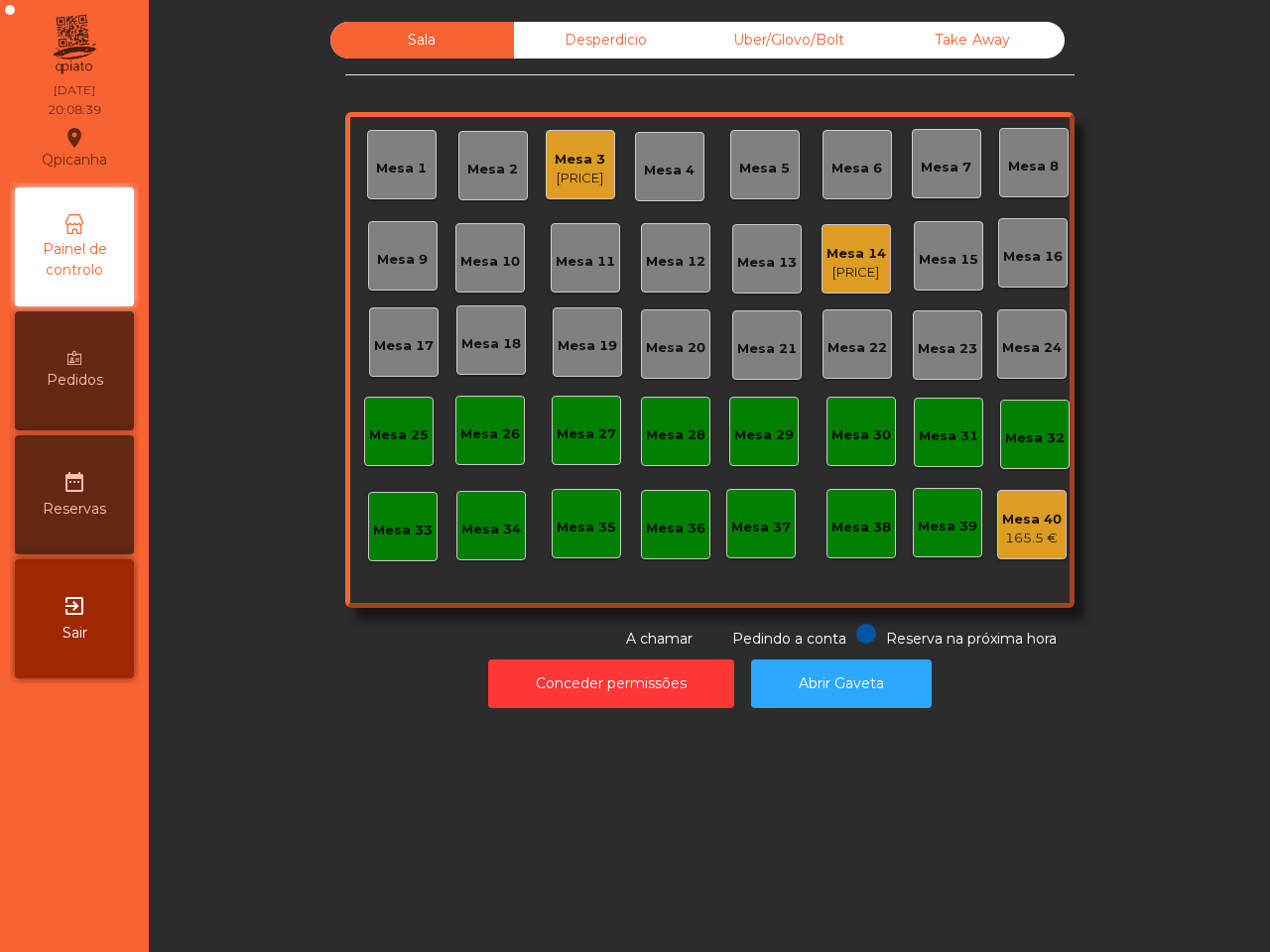 click on "Sala   Desperdicio   Uber/Glovo/Bolt   Take Away   Mesa 1   Mesa 2   Mesa 3   81.8 €   Mesa 4   Mesa 5   Mesa 6   Mesa 7   Mesa 8   Mesa 9   Mesa 10   Mesa 11   Mesa 12   Mesa 13   Mesa 14   11.2 €   Mesa 15   Mesa 16   Mesa 17   Mesa 18   Mesa 19   Mesa 20   Mesa 21   Mesa 22   Mesa 23   Mesa 24   Mesa 25   Mesa 26   Mesa 27   Mesa 28   Mesa 29   Mesa 30   Mesa 31   Mesa 32   Mesa 33   Mesa 34   Mesa 35   Mesa 36   Mesa 37   Mesa 38   Mesa 39   Mesa 40   165.5 €  Reserva na próxima hora Pedindo a conta A chamar" 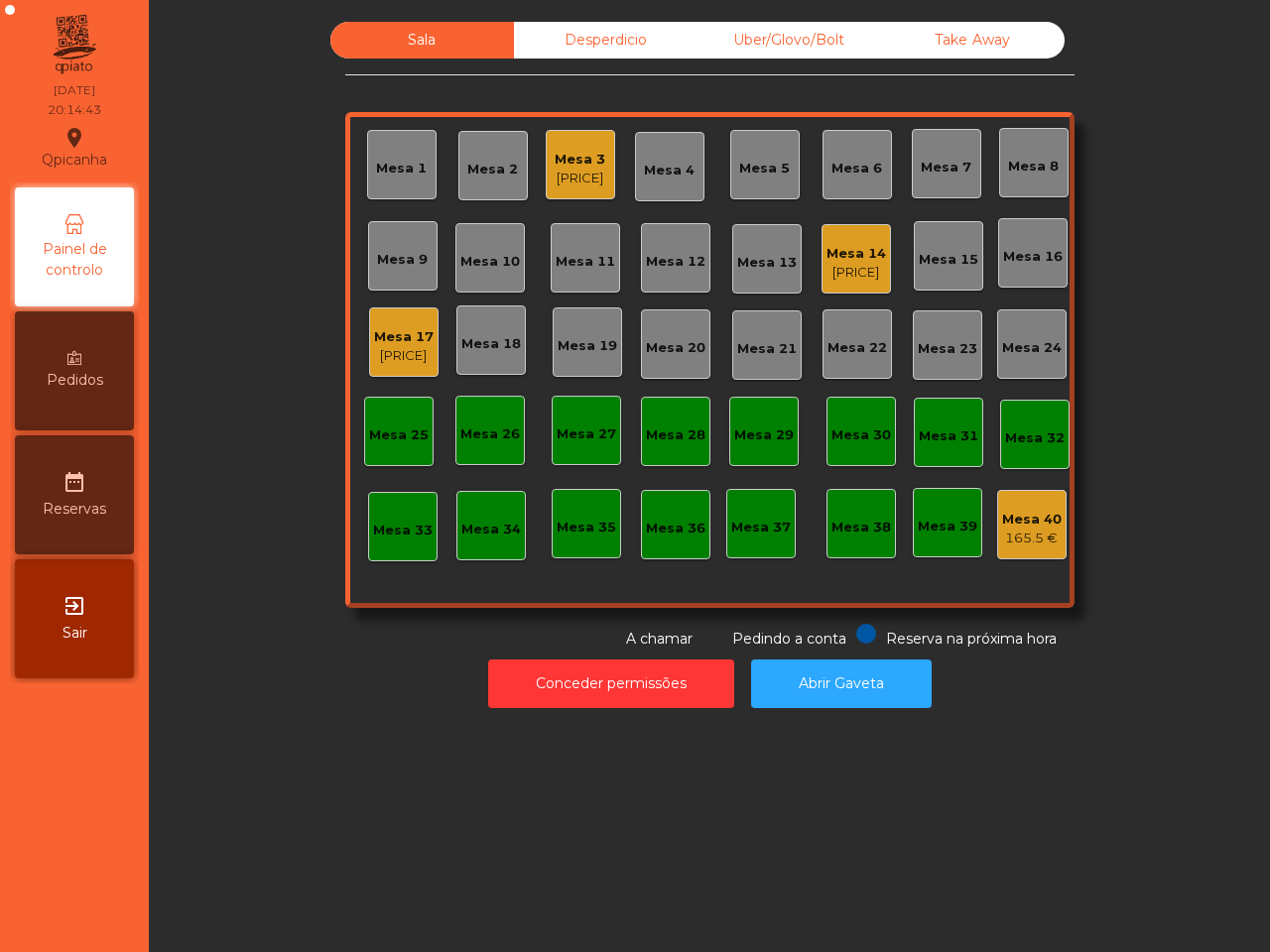 click on "Mesa 17   [PRICE]" 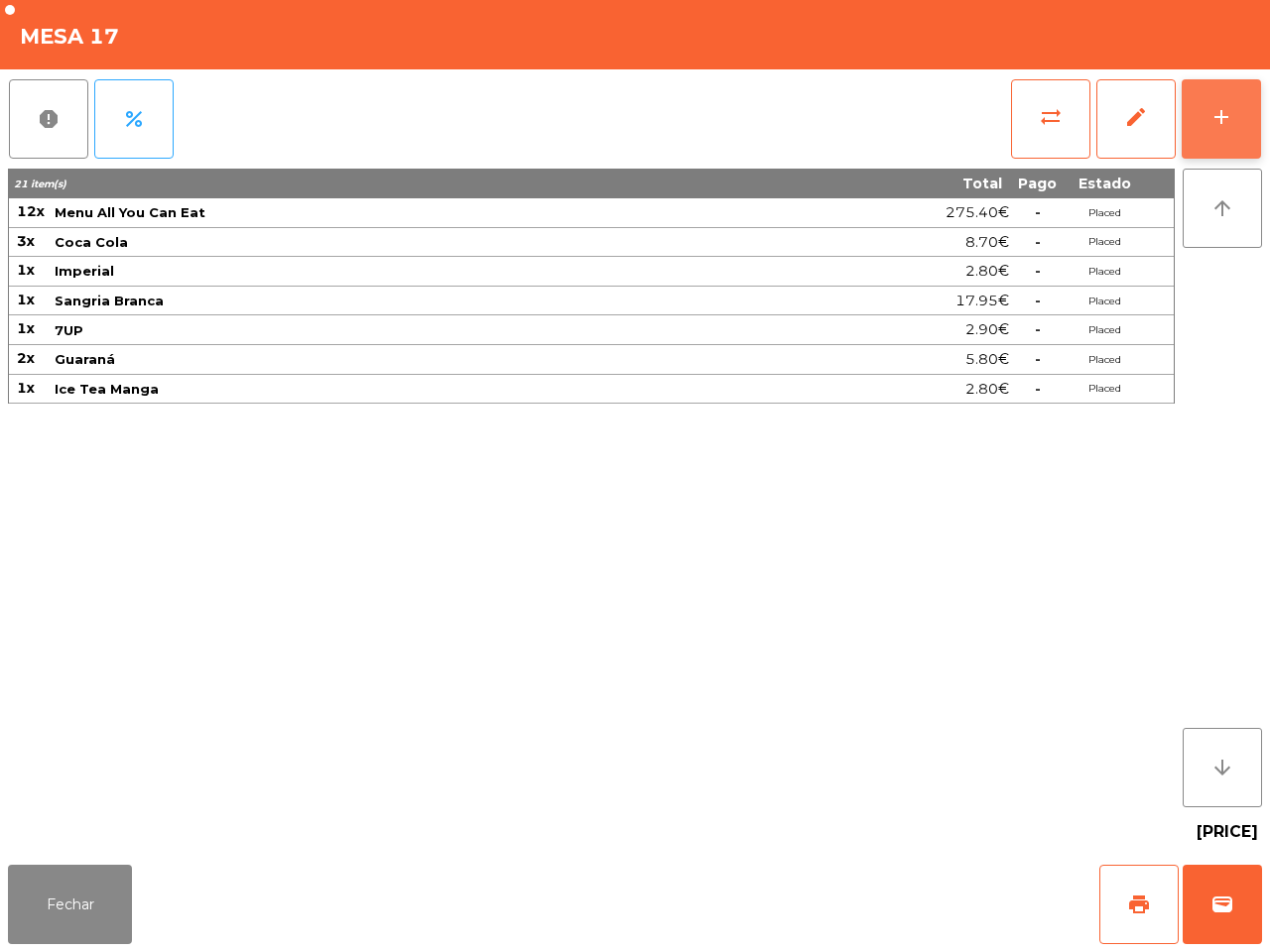 click on "add" 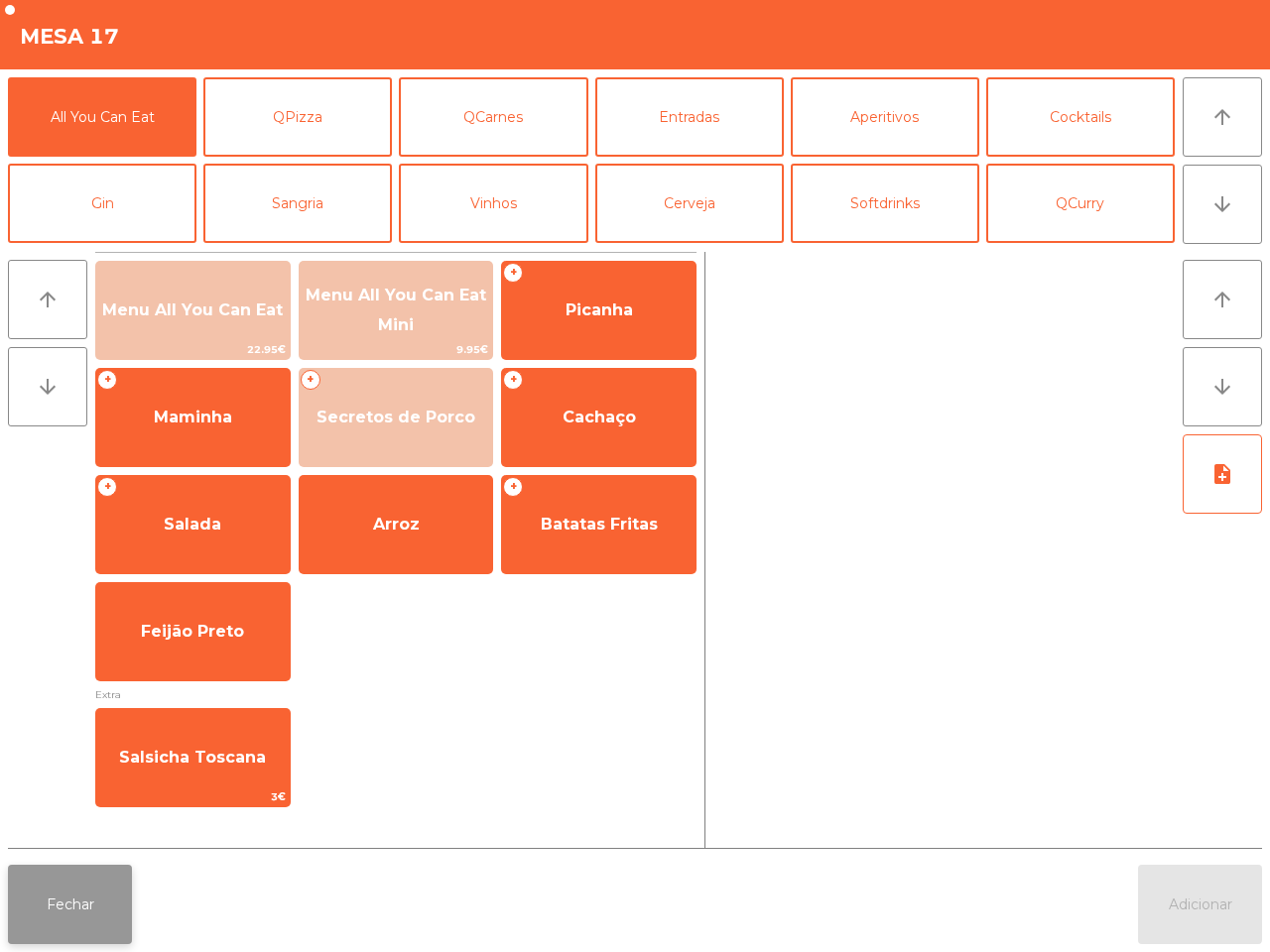 click on "Fechar" 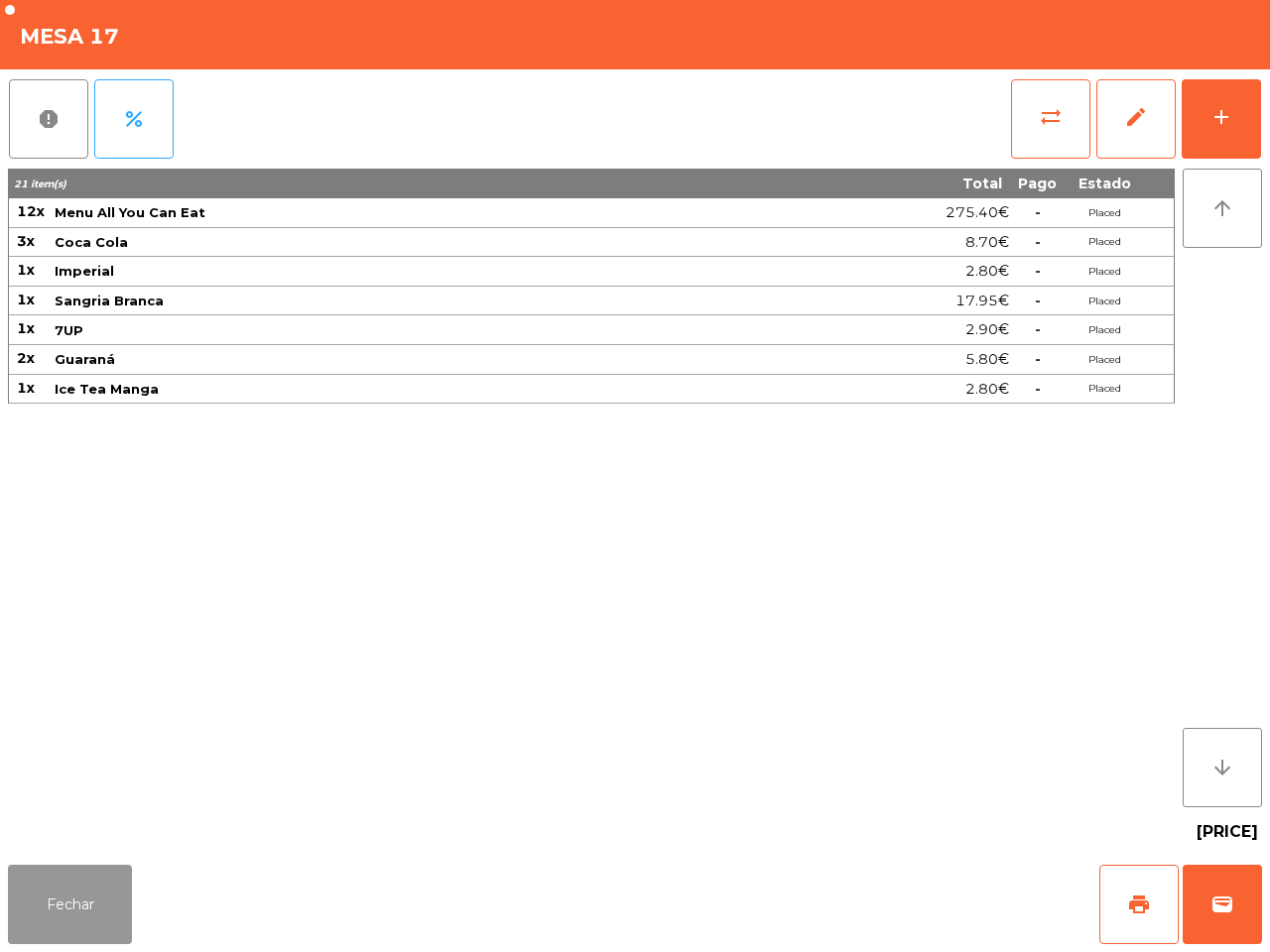 click on "Fechar" 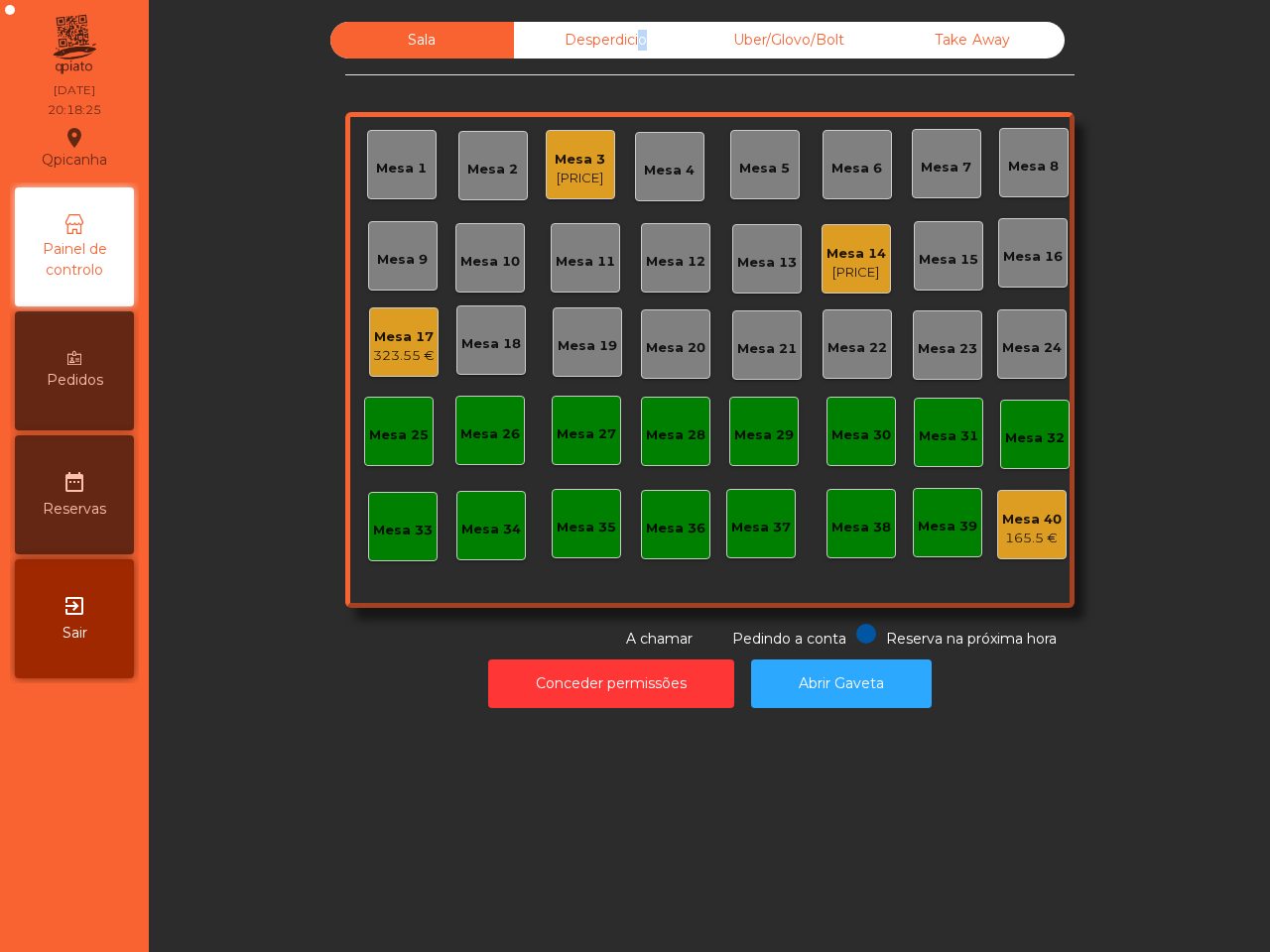 click on "Desperdicio" 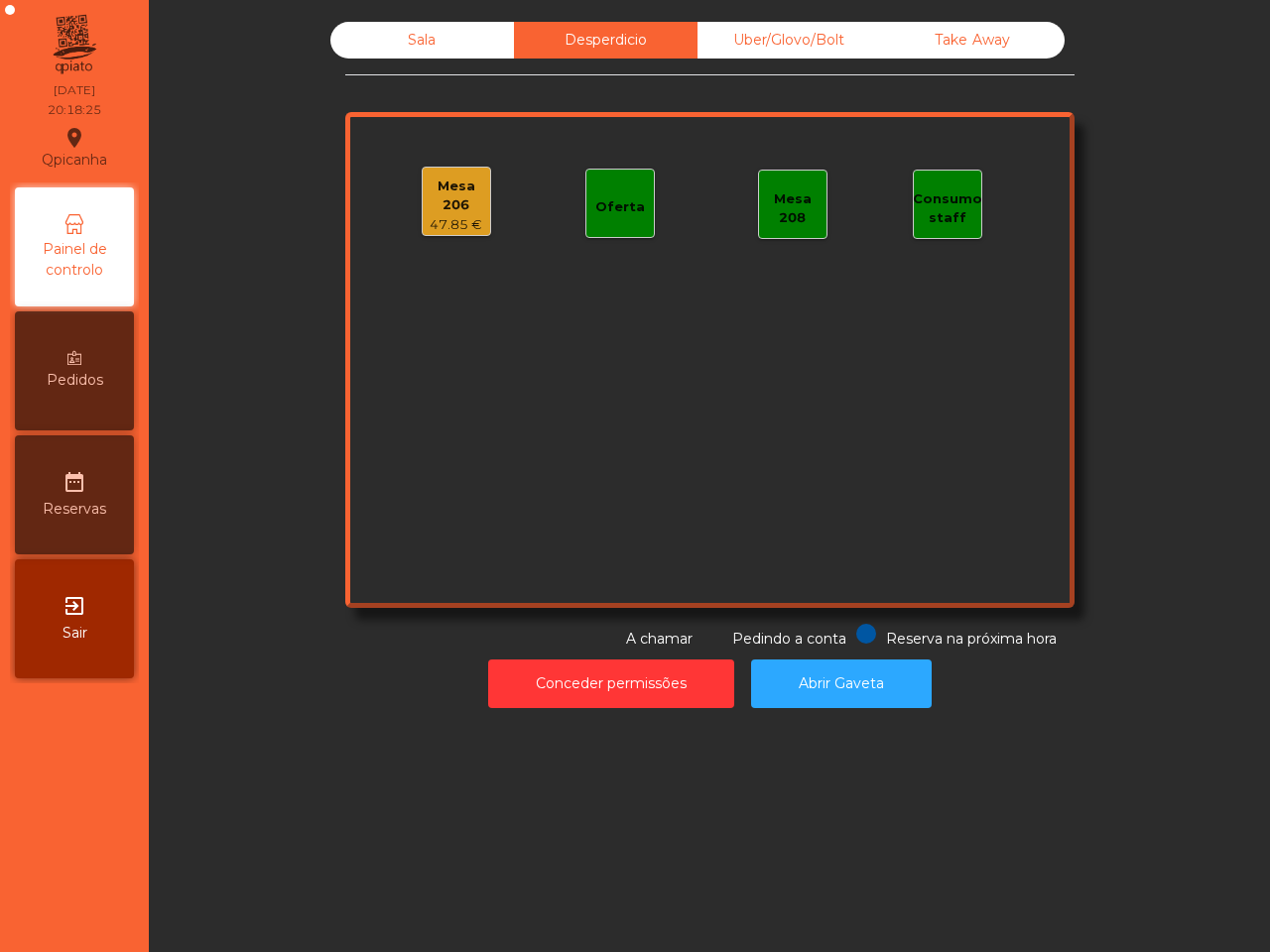 click on "Uber/Glovo/Bolt" 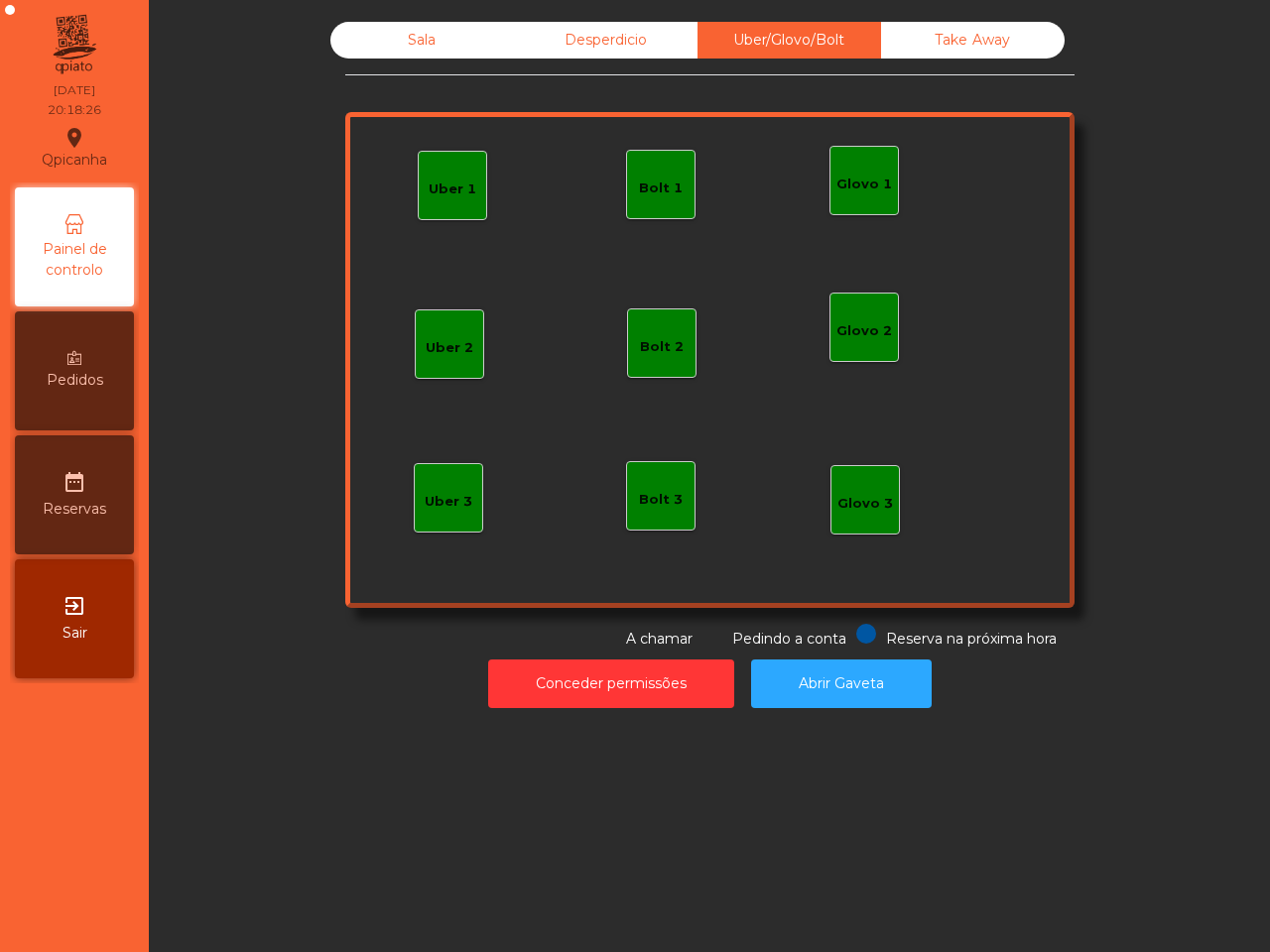 click on "Take Away" 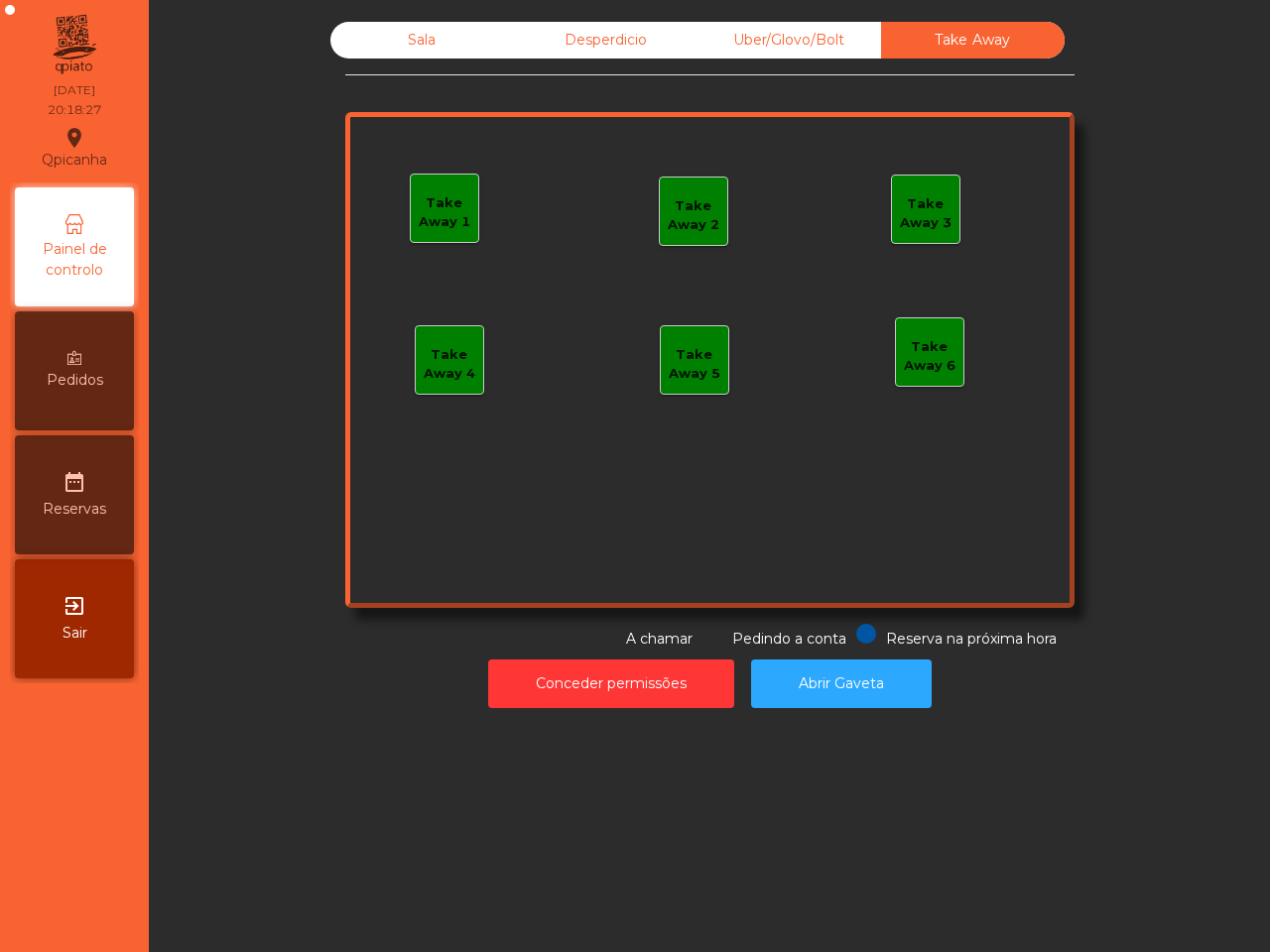 click on "Take Away 1   Take Away 2   Take Away 3   Take Away 4   Take Away 5   Take Away 6  Reserva na próxima hora Pedindo a conta A chamar  Conceder permissões   Abrir Gaveta" 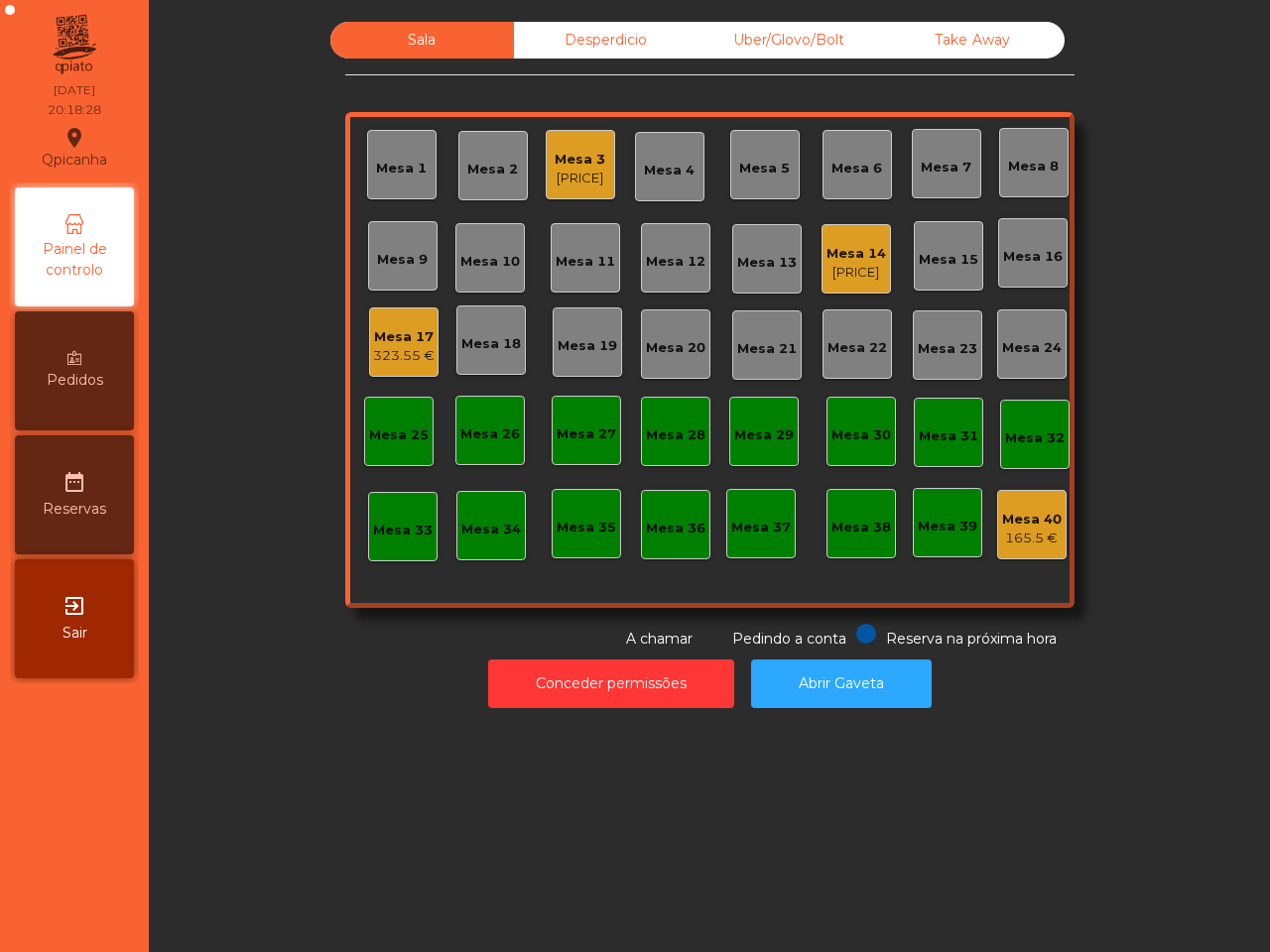 click on "Mesa 17   [PRICE]" 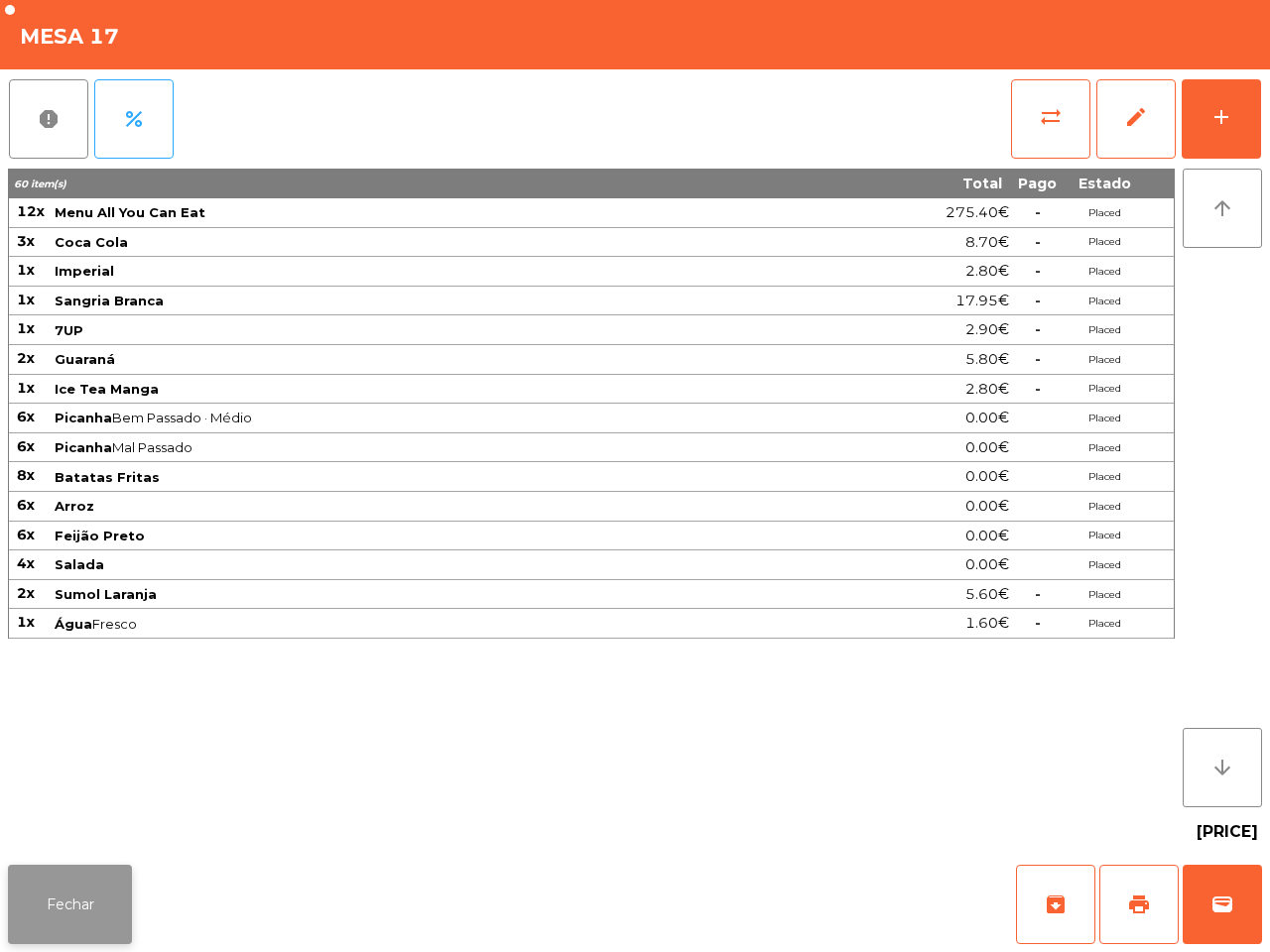 click on "Fechar" 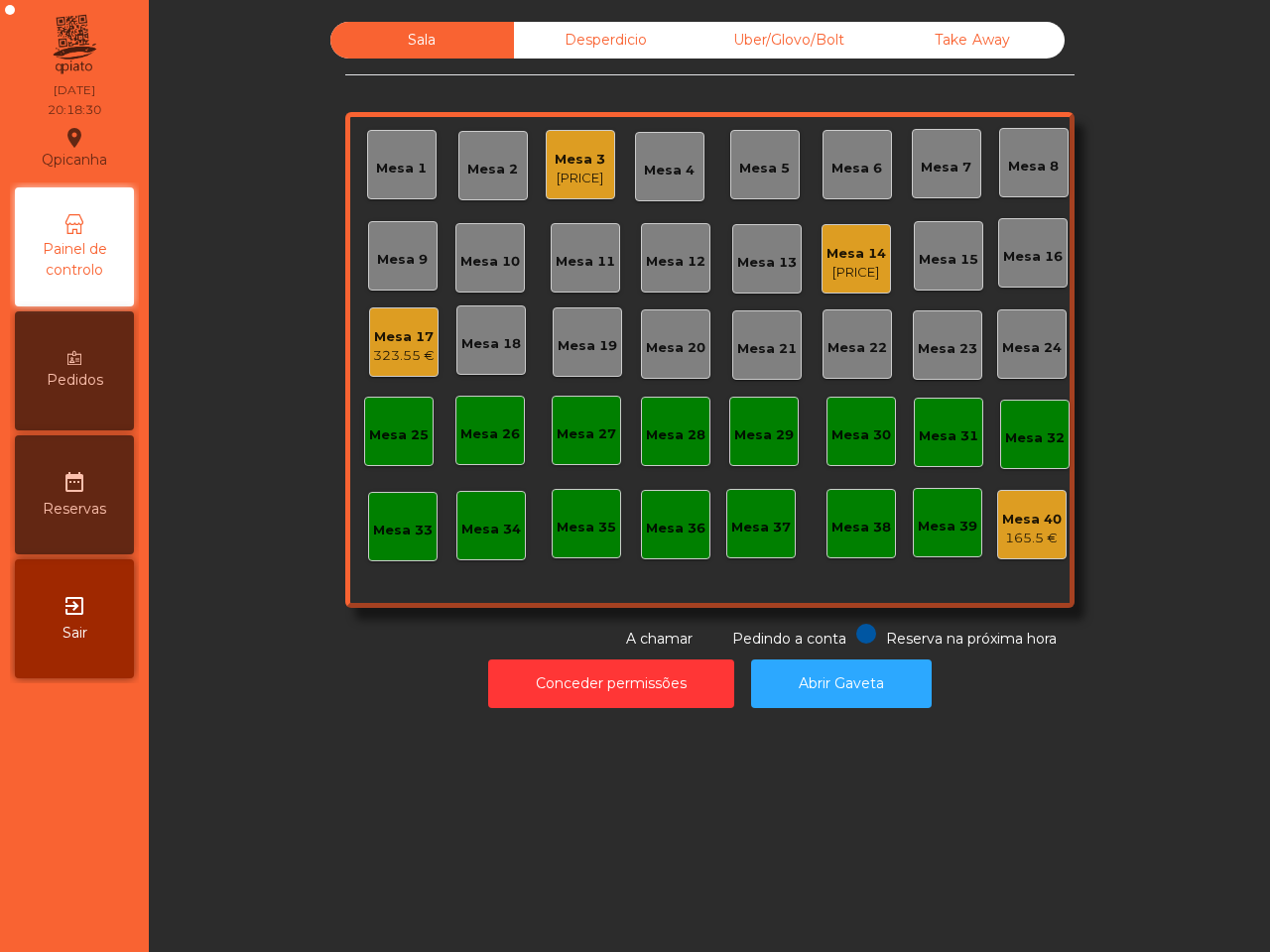 click on "Qpicanha  location_on  [DATE]   20:18:30   Painel de controlo   Pedidos  date_range  Reservas  exit_to_app  Sair   Sala   Desperdicio   Uber/Glovo/Bolt   Take Away   Mesa 1   Mesa 2   Mesa 3   81.8 €   Mesa 4   Mesa 5   Mesa 6   Mesa 7   Mesa 8   Mesa 9   Mesa 10   11.2 €   Mesa 11   Mesa 12   Mesa 13   Mesa 14   Mesa 15   Mesa 16   Mesa 17   323.55 €   Mesa 18   Mesa 19   Mesa 20   Mesa 21   Mesa 22   Mesa 23   Mesa 24   Mesa 25   Mesa 26   Mesa 27   Mesa 28   Mesa 29   Mesa 30   Mesa 31   Mesa 32   Mesa 33   Mesa 34   Mesa 35   Mesa 36   Mesa 37   Mesa 38   Mesa 39   Mesa 40   165.5 €  Reserva na próxima hora Pedindo a conta A chamar  Conceder permissões   Abrir Gaveta" 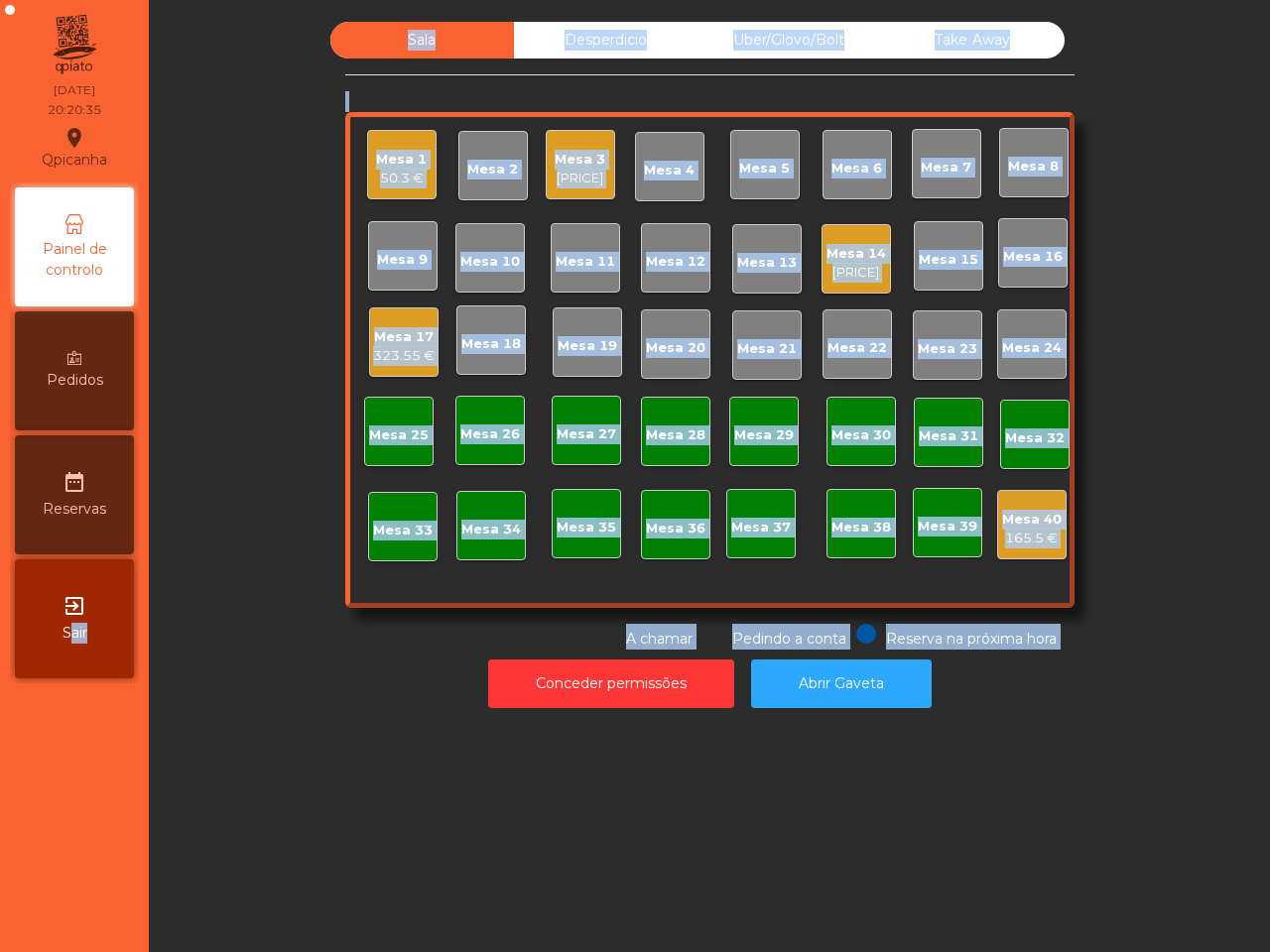 click on "Mesa 1   [PRICE]   Mesa 2   Mesa 3   [PRICE]   Mesa 4   Mesa 5   Mesa 6   Mesa 7   Mesa 8   Mesa 9   Mesa 10   Mesa 11   Mesa 12   Mesa 13   Mesa 14   [PRICE]   Mesa 15   Mesa 16   Mesa 17   [PRICE]   Mesa 18   Mesa 19   Mesa 20   Mesa 21   Mesa 22   Mesa 23   Mesa 24   Mesa 25   Mesa 26   Mesa 27   Mesa 28   Mesa 29   Mesa 30   Mesa 31   Mesa 32   Mesa 33   Mesa 34   Mesa 35   Mesa 36   Mesa 37   Mesa 38   Mesa 39   Mesa 40   [PRICE]  Reserva na próxima hora Pedindo a conta A chamar  Conceder permissões   Abrir Gaveta" 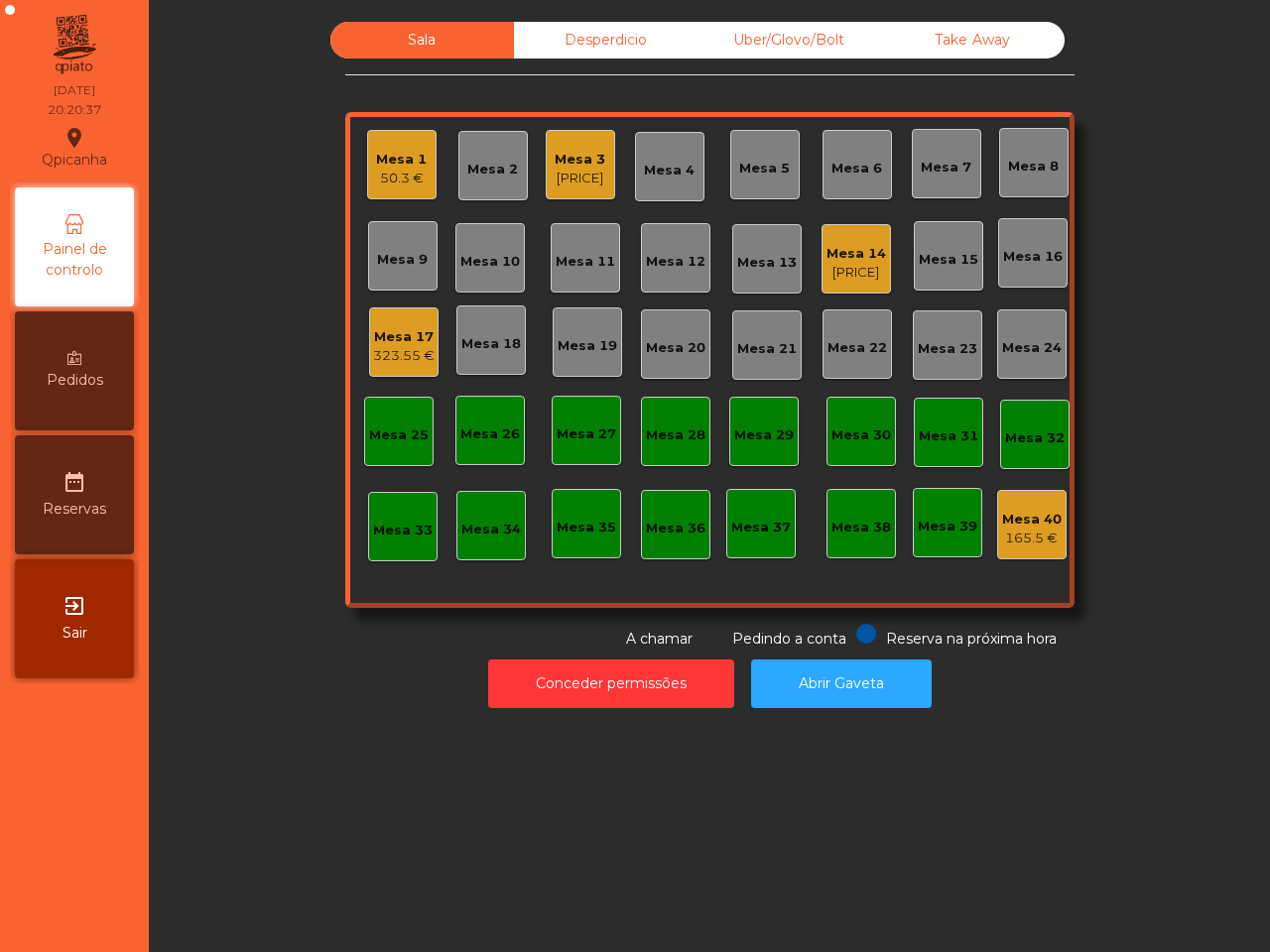 click on "Mesa 14   11.2 €" 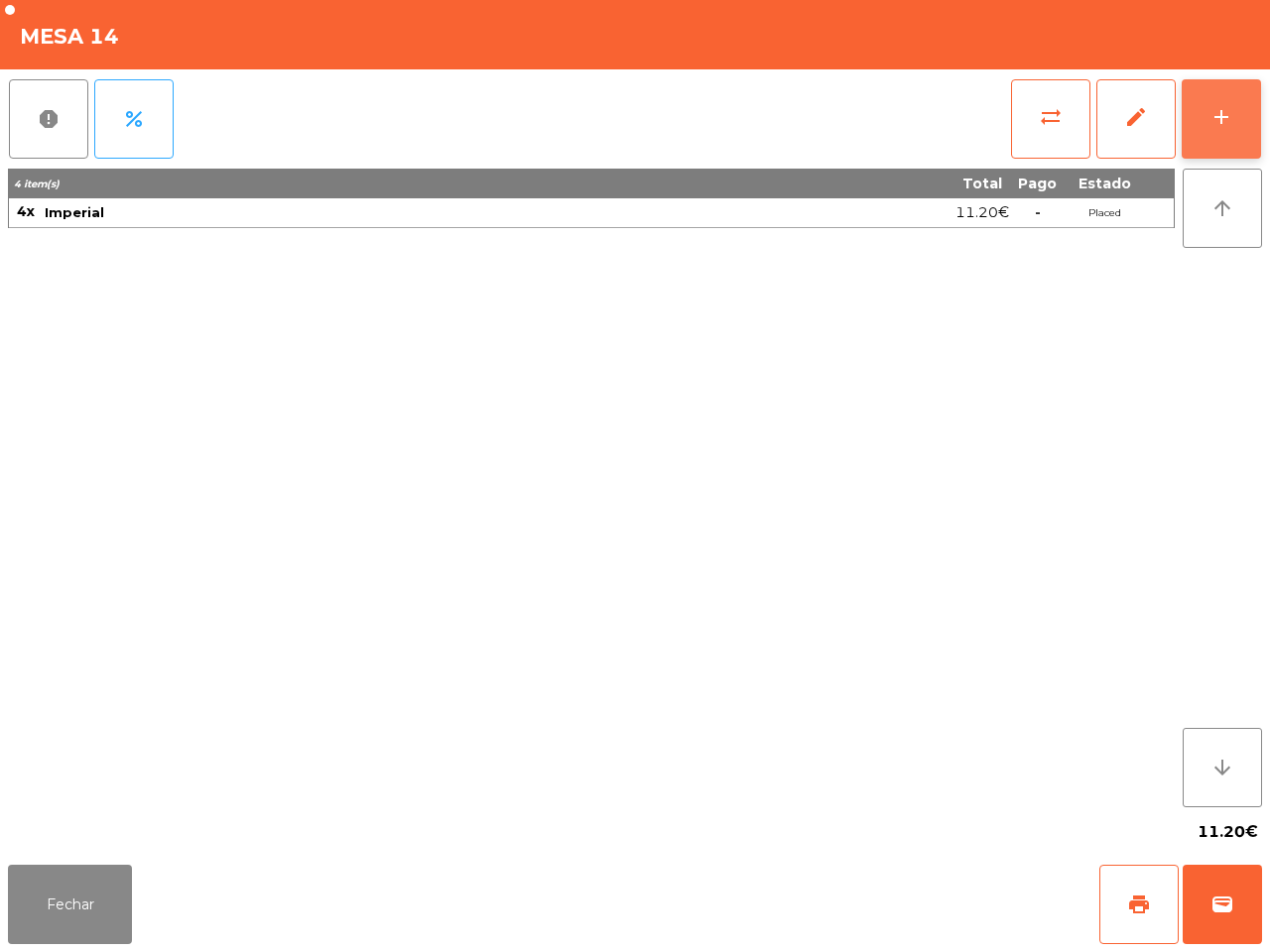 click on "add" 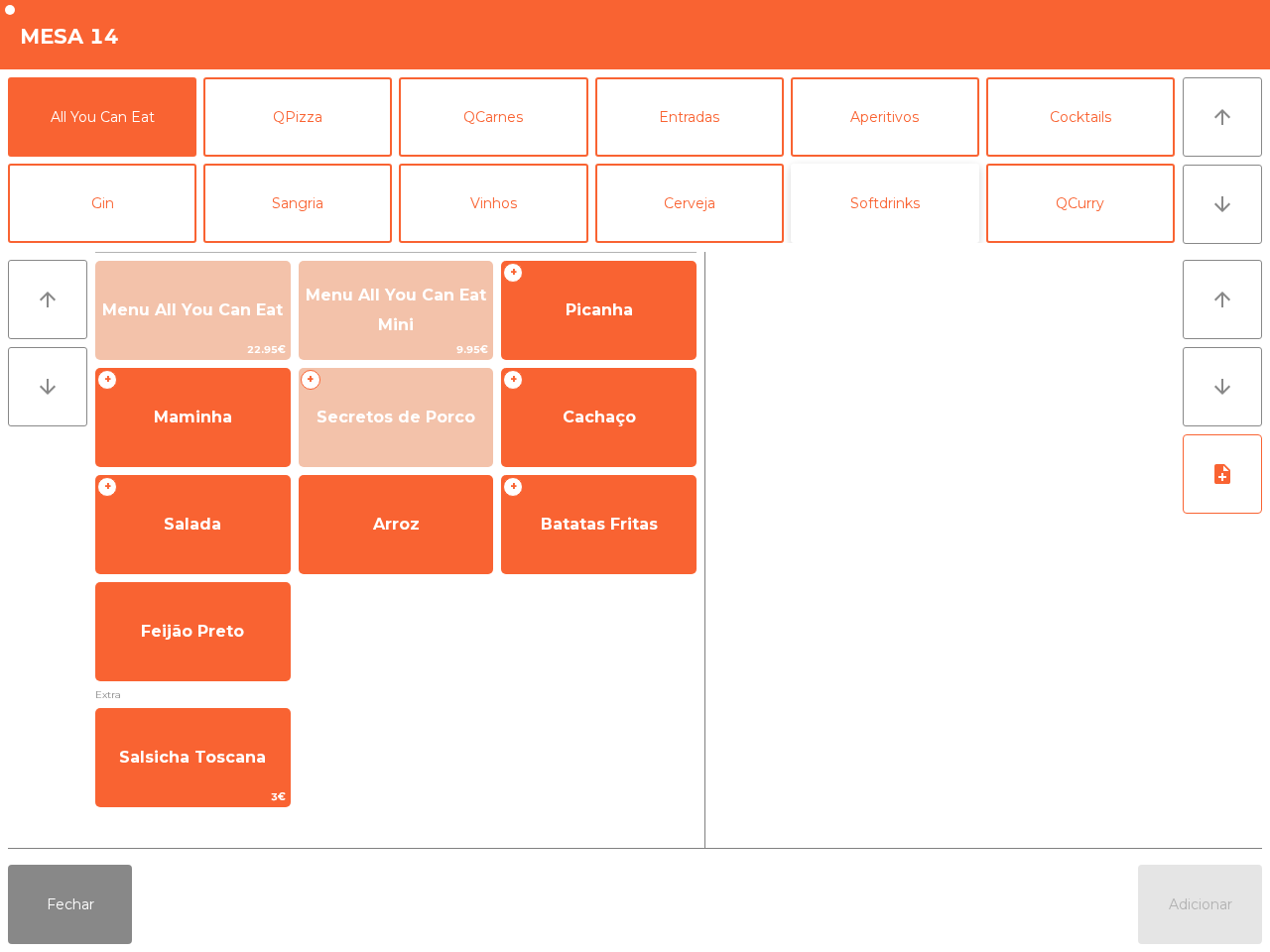 click on "Softdrinks" 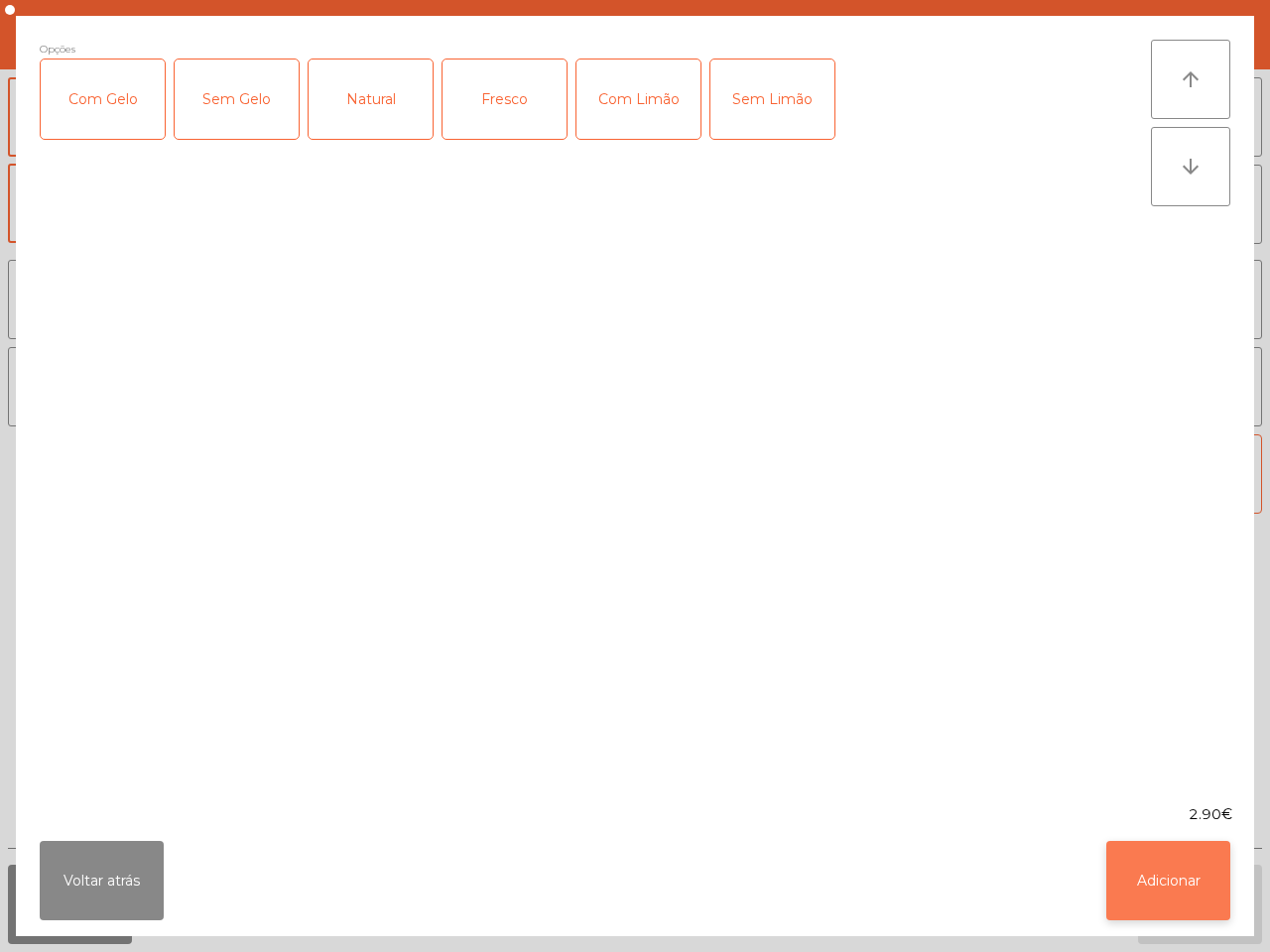 click on "Adicionar" 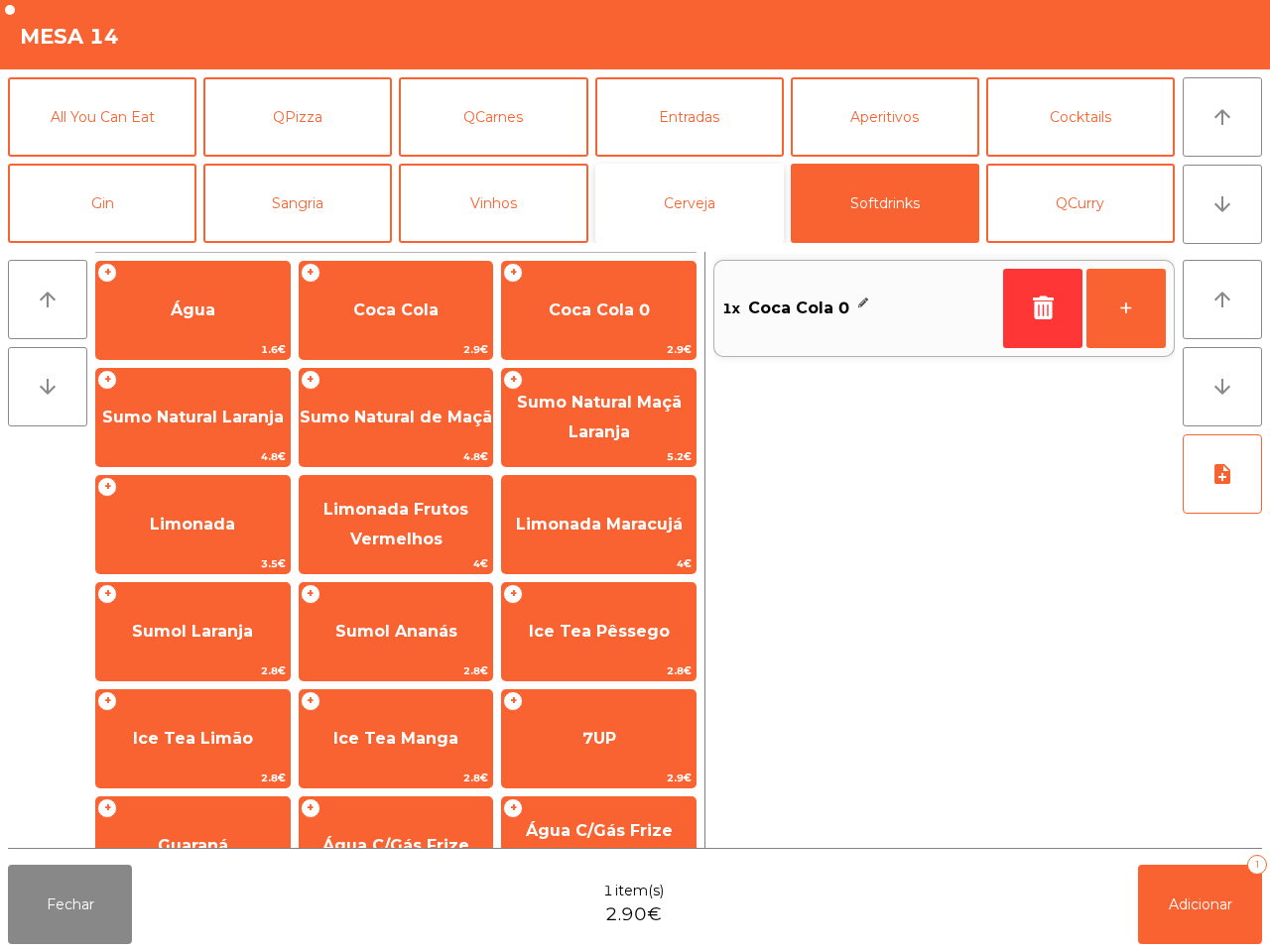 click on "Cerveja" 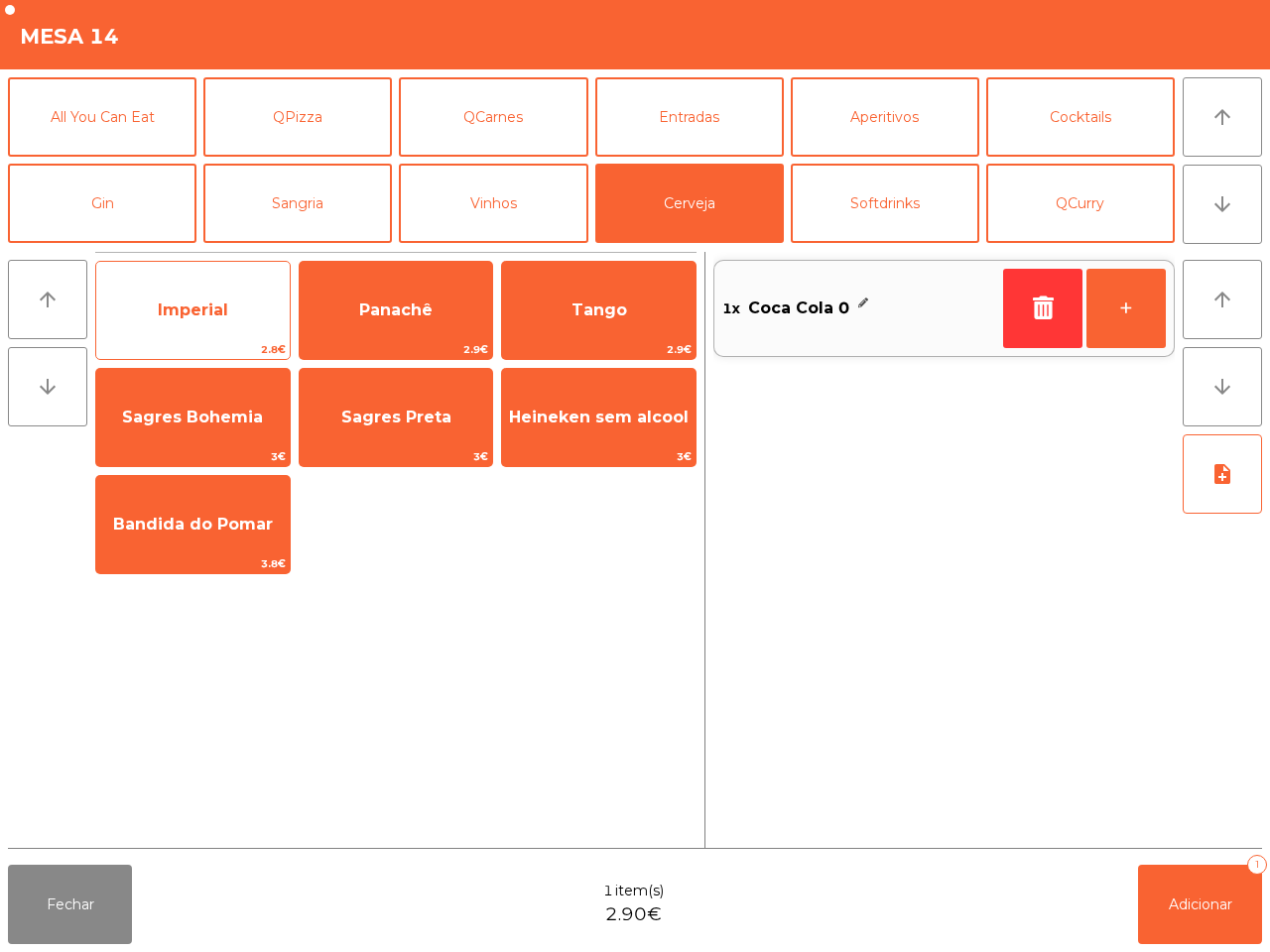 click on "Imperial" 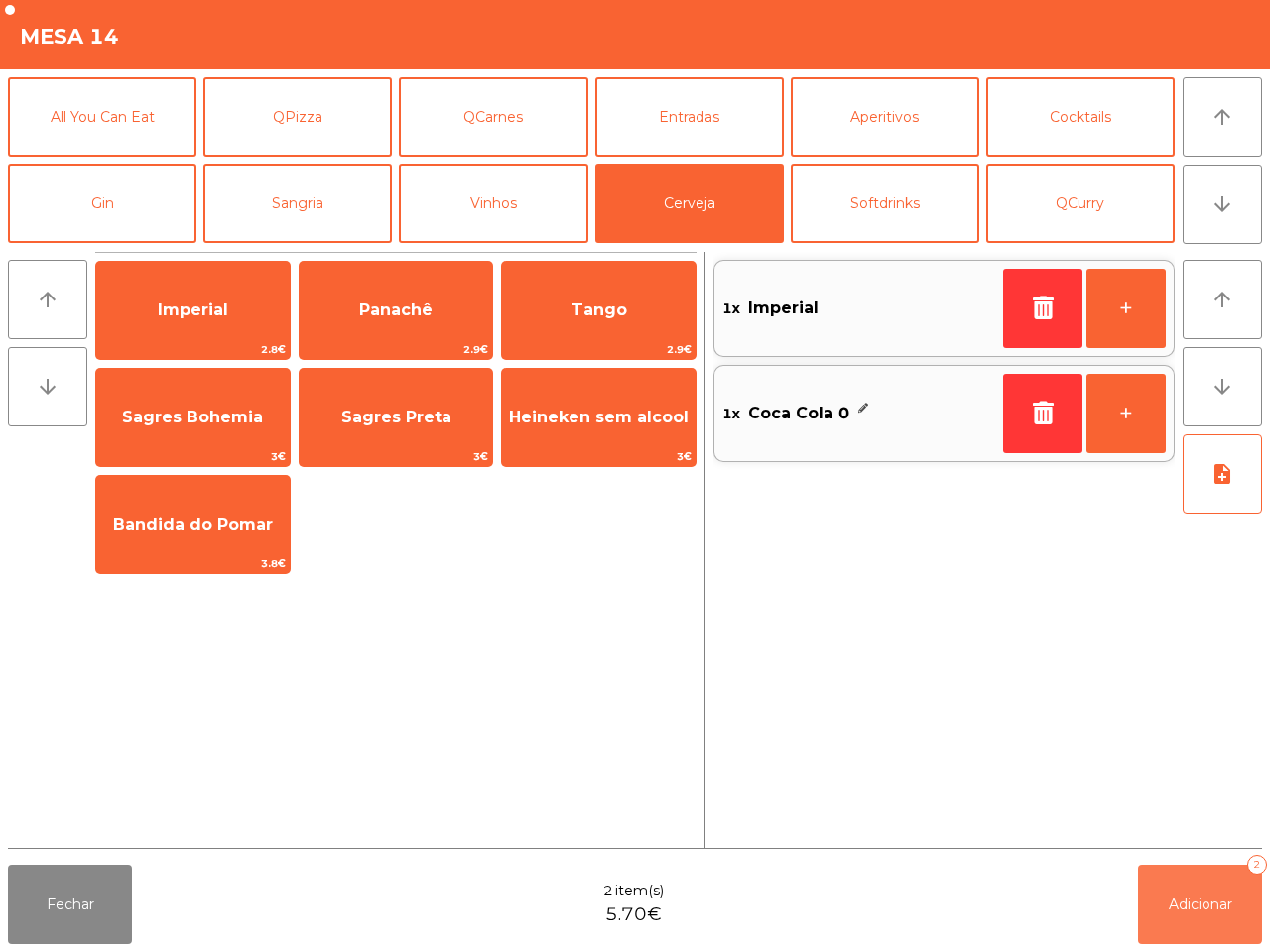 click on "Adicionar   2" 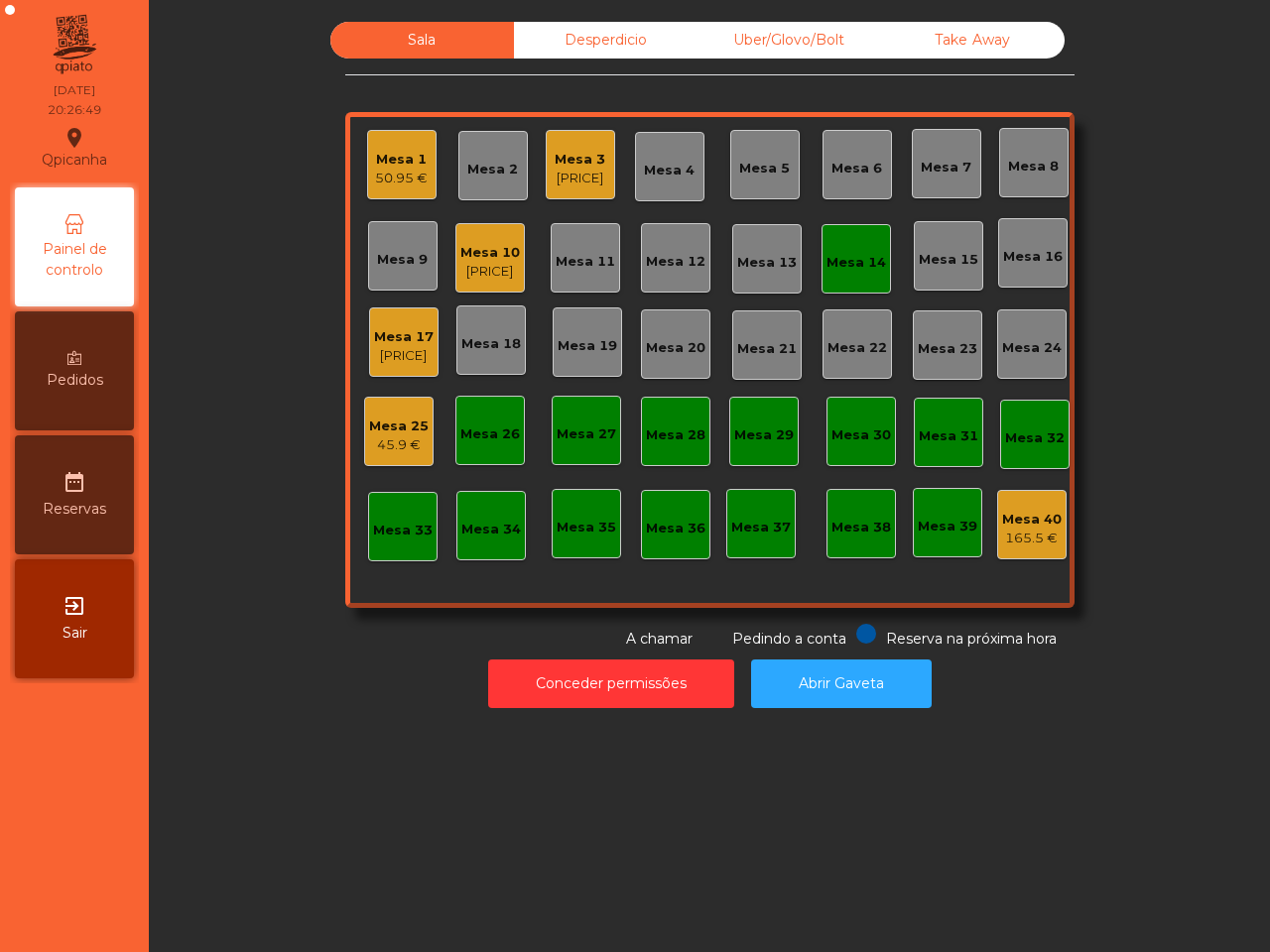 click on "Uber/Glovo/Bolt" 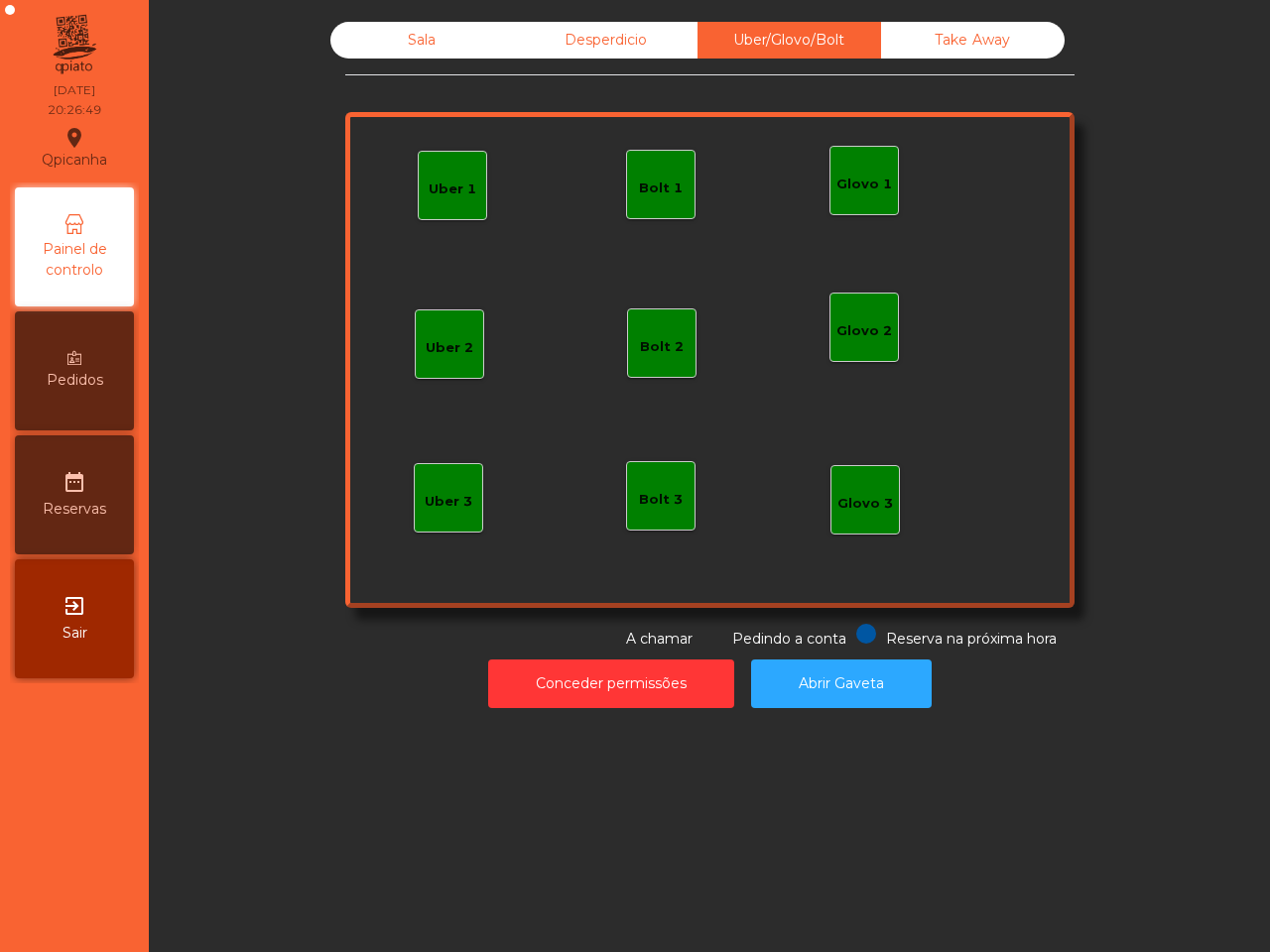 click on "Bolt 1" 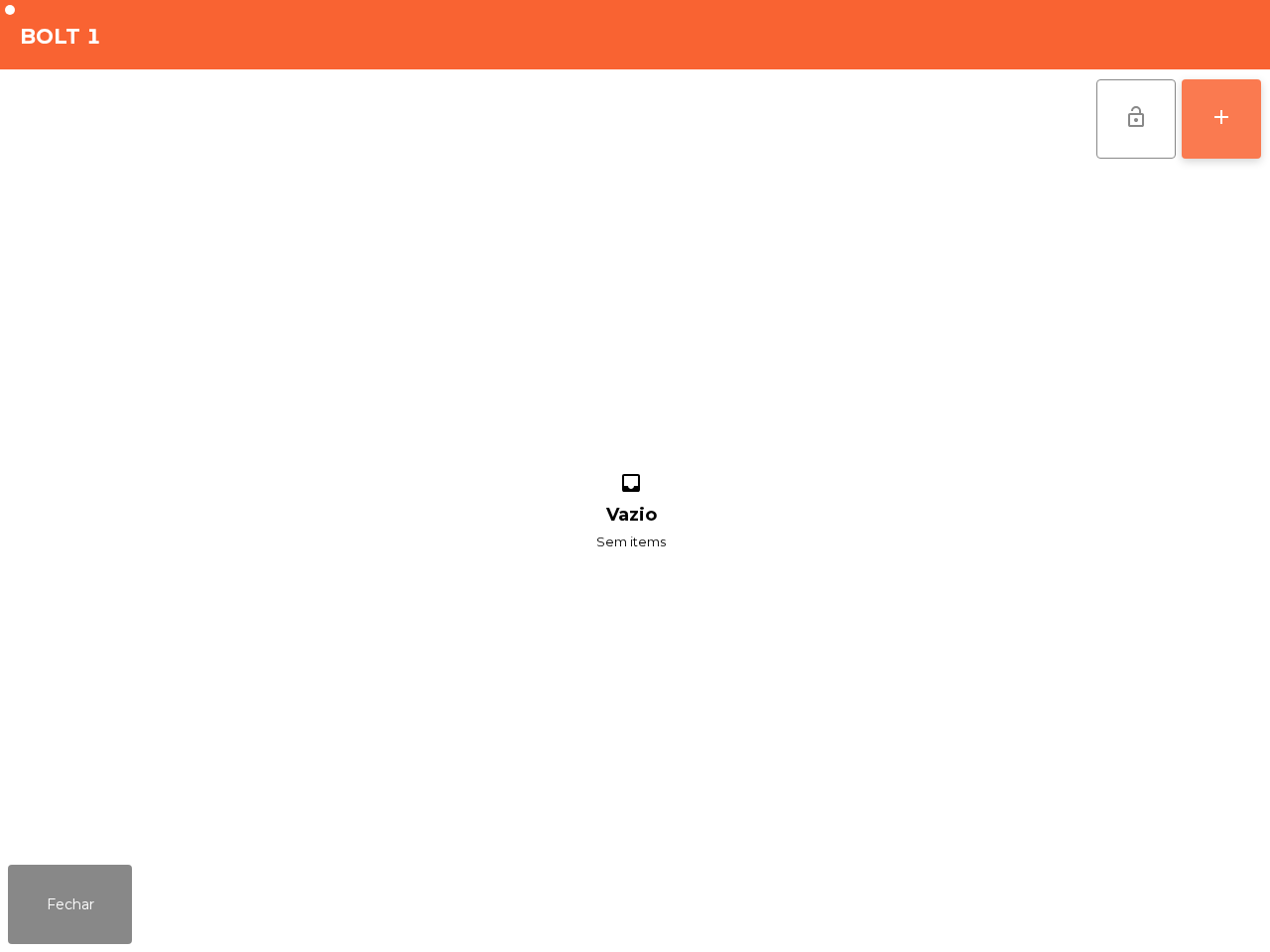 click on "add" 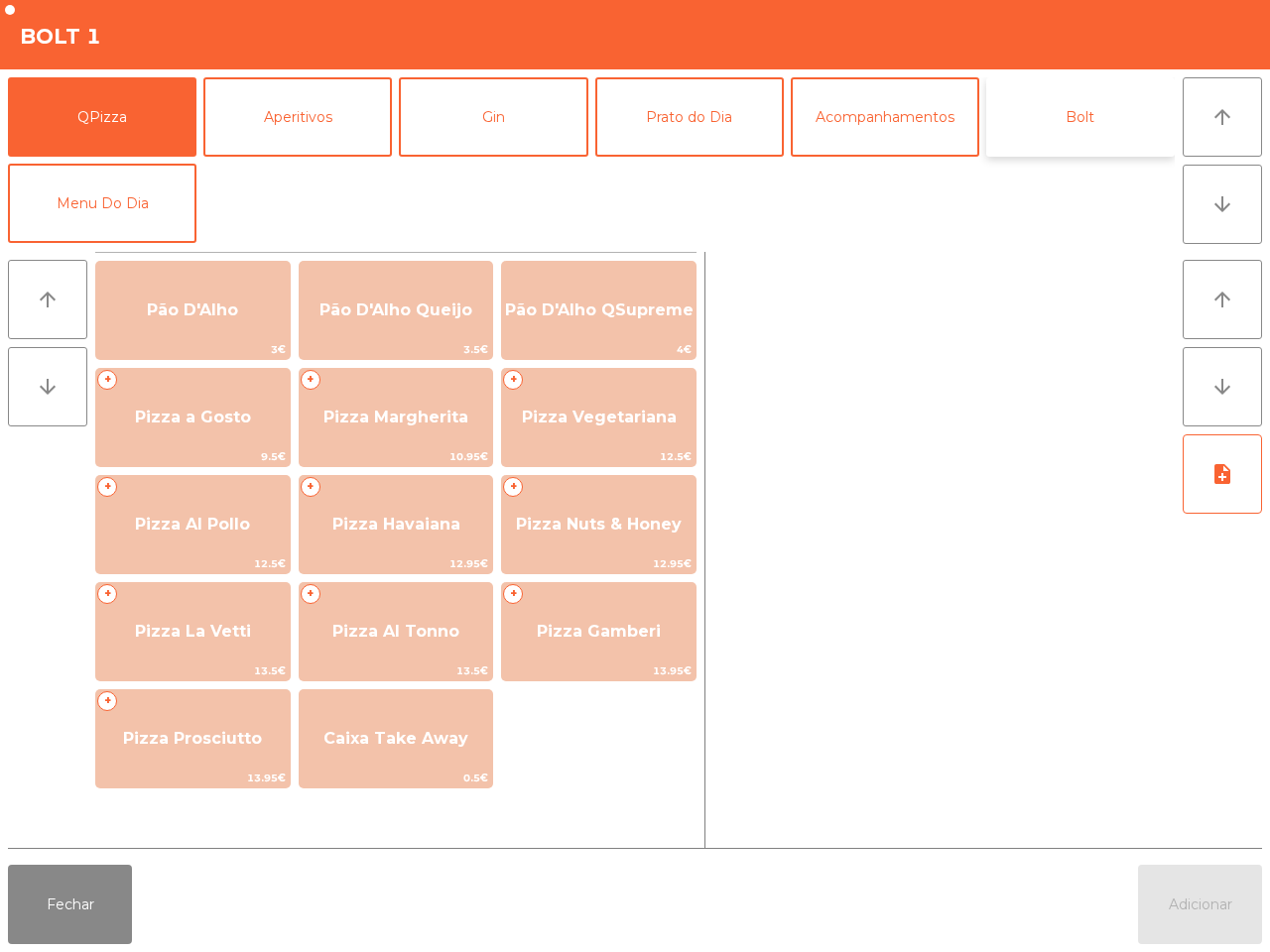 click on "Bolt" 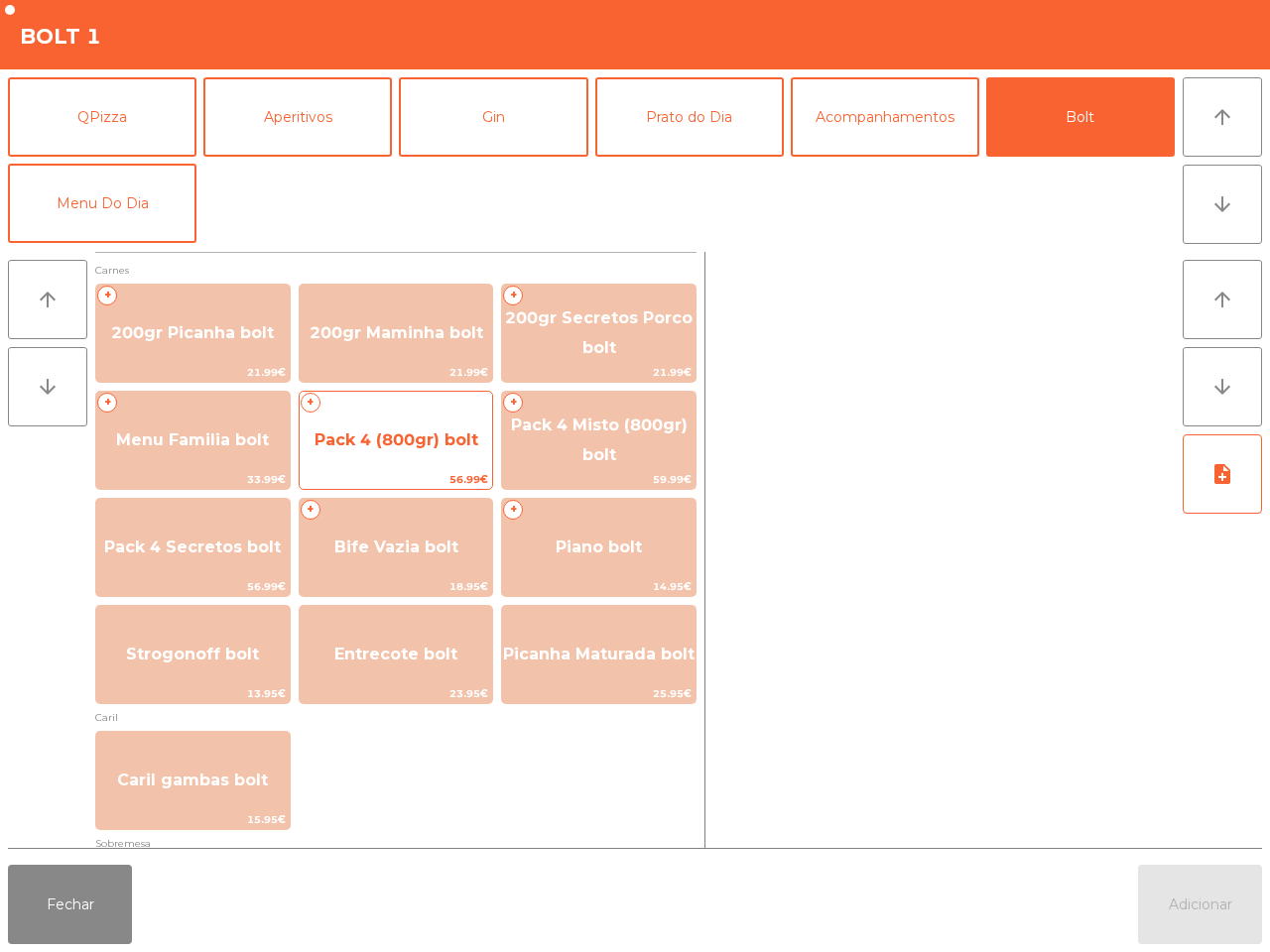 click on "Pack 4 (800gr) bolt" 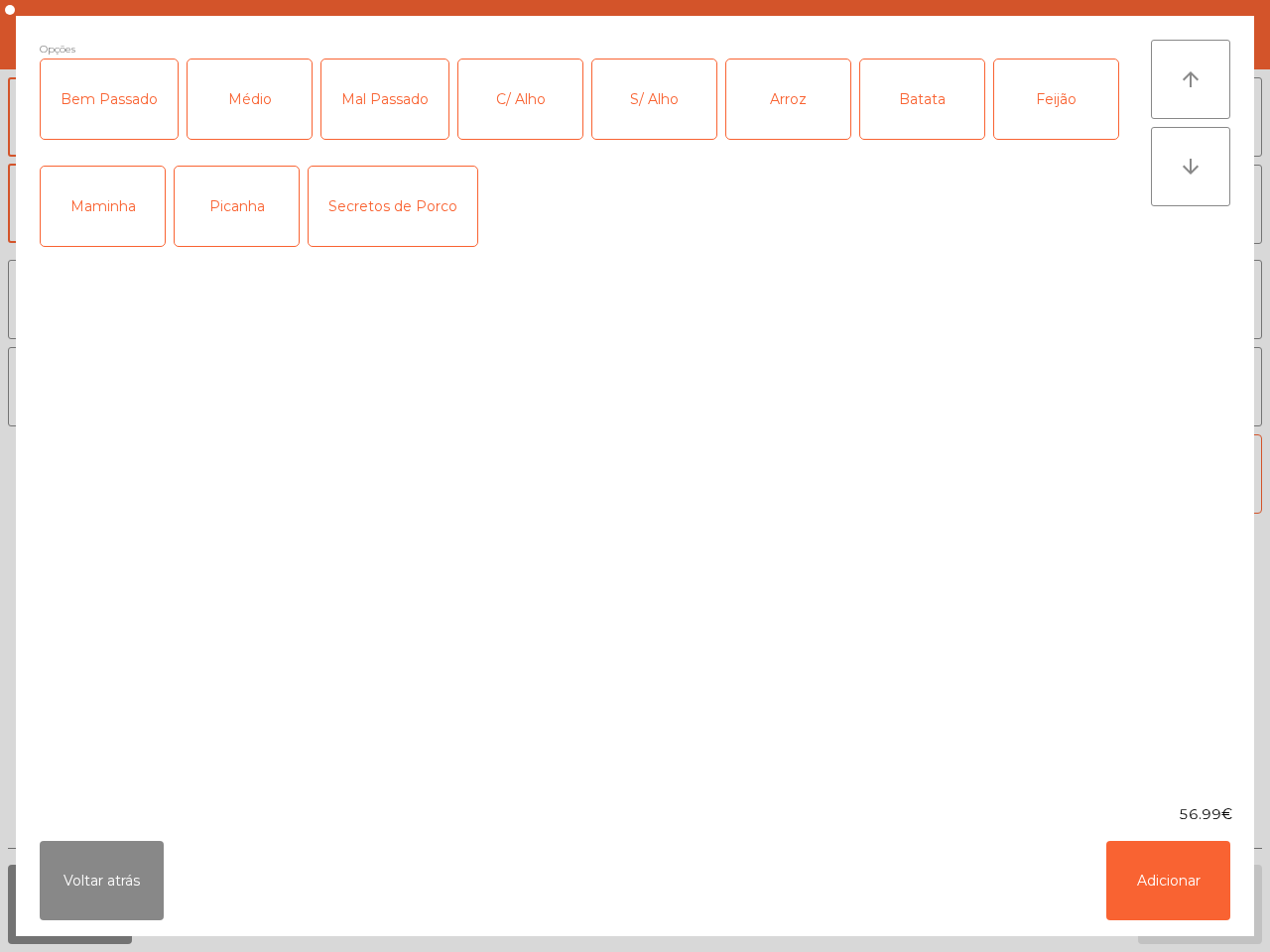drag, startPoint x: 263, startPoint y: 86, endPoint x: 271, endPoint y: 97, distance: 13.601471 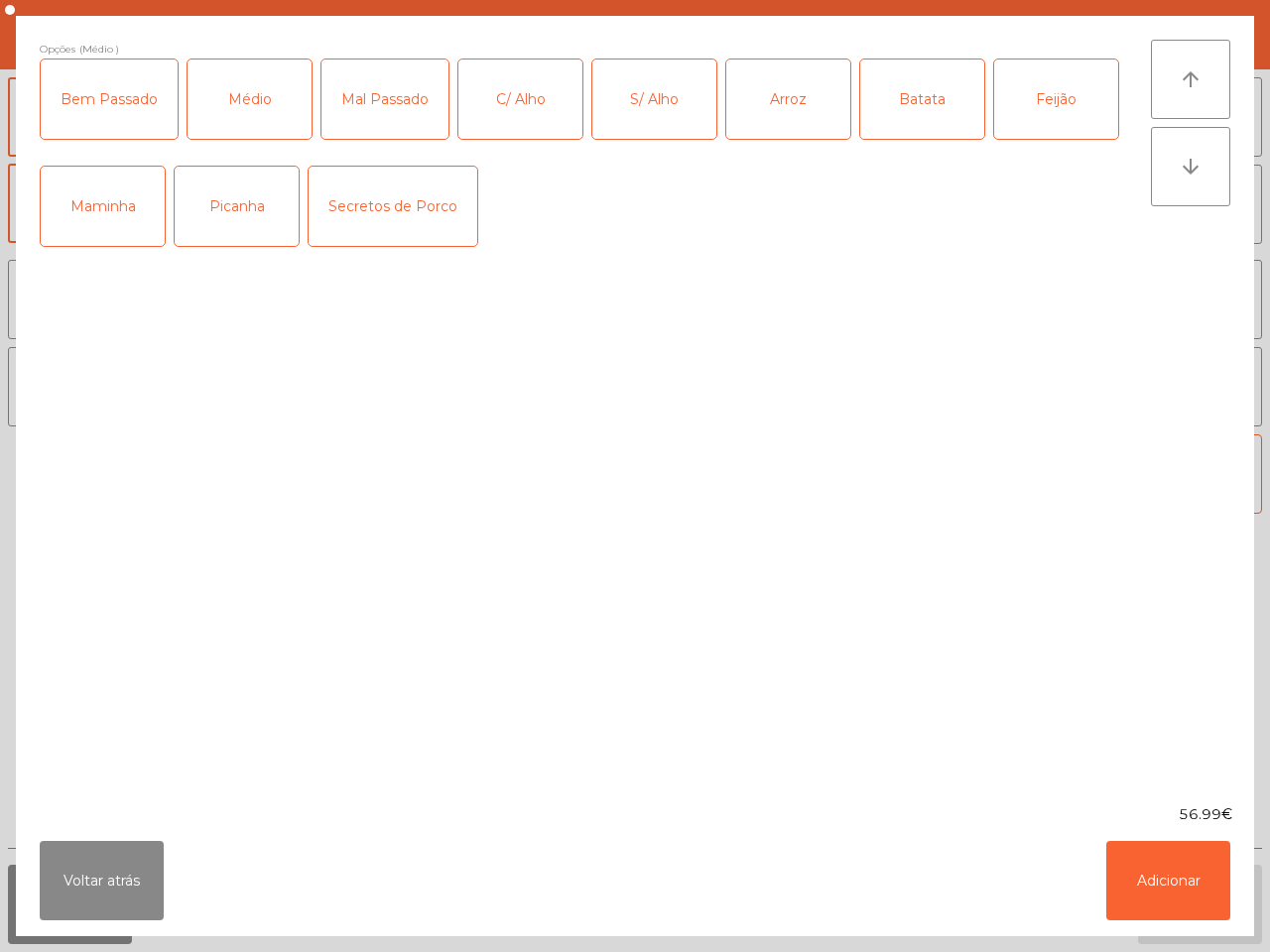 click on "Picanha" 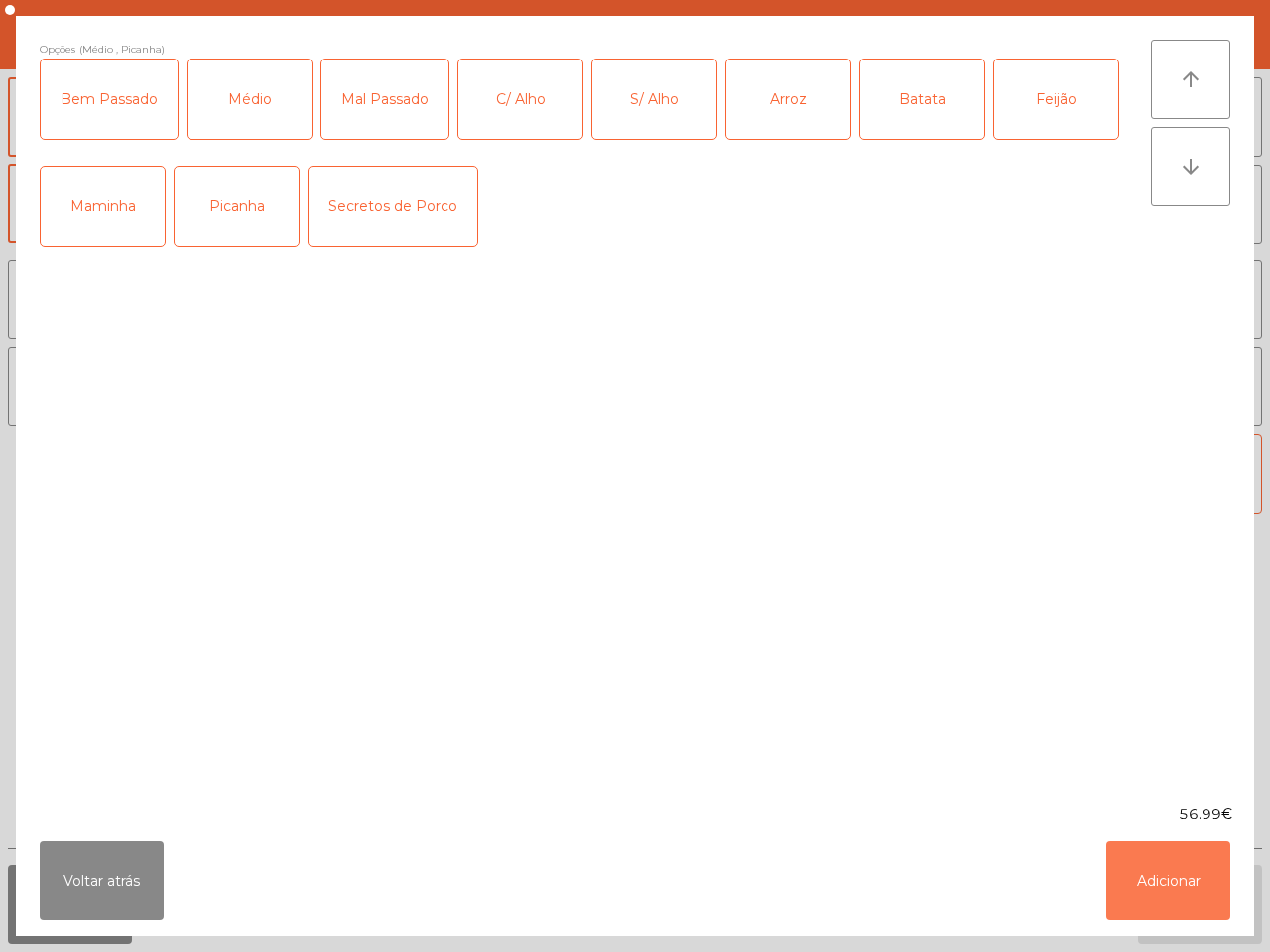 click on "Adicionar" 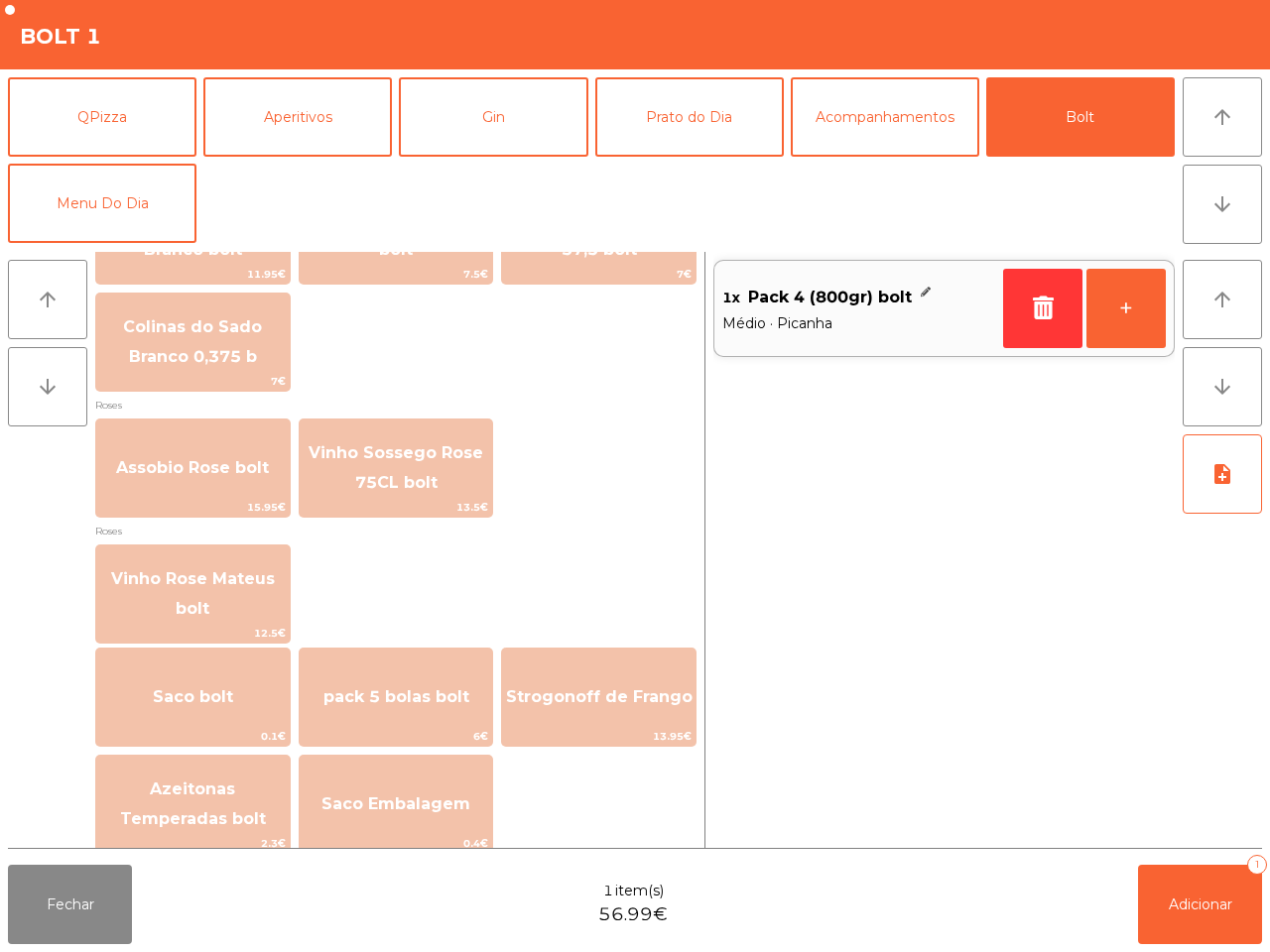 scroll, scrollTop: 2259, scrollLeft: 0, axis: vertical 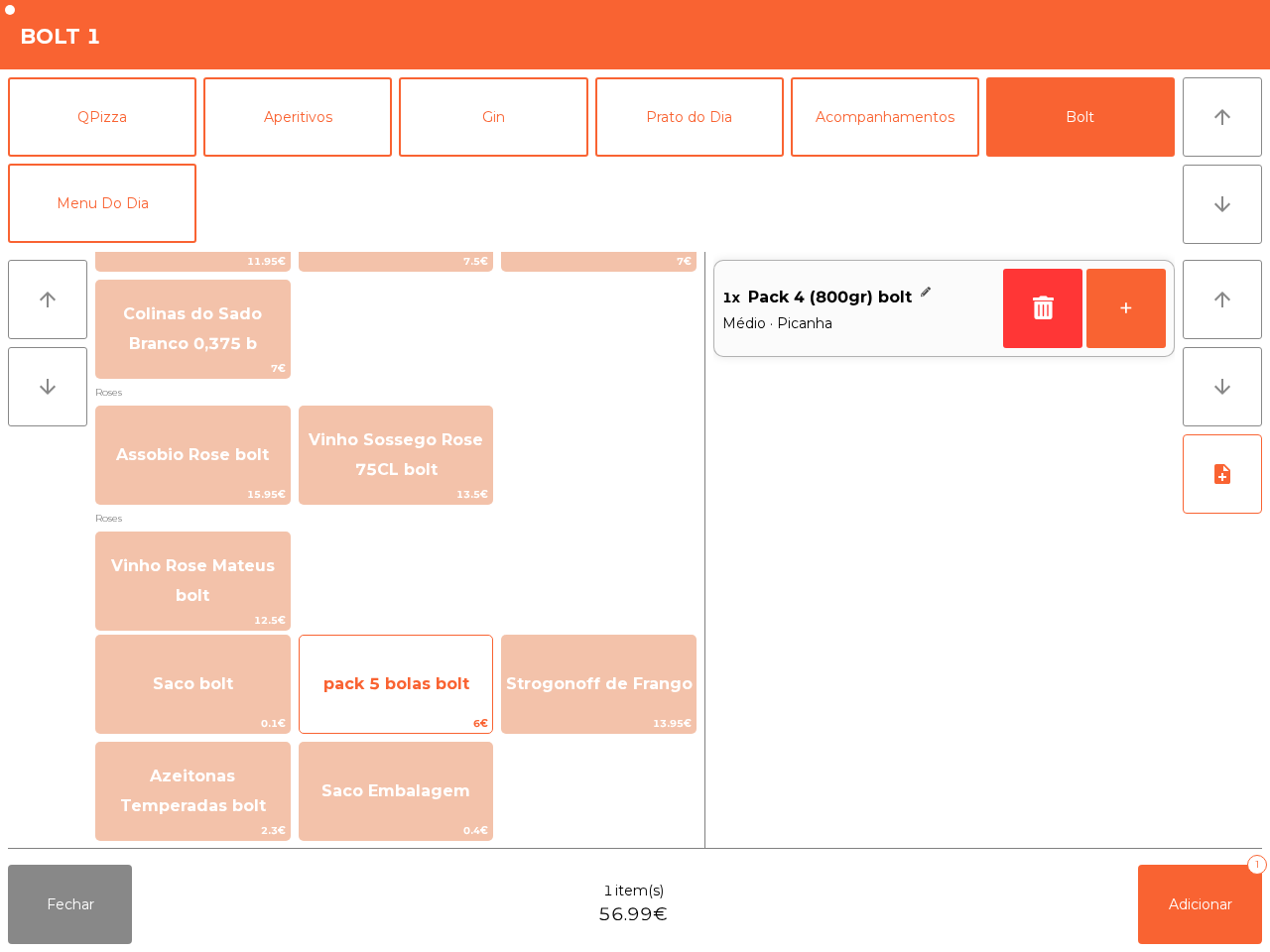 click on "6€" 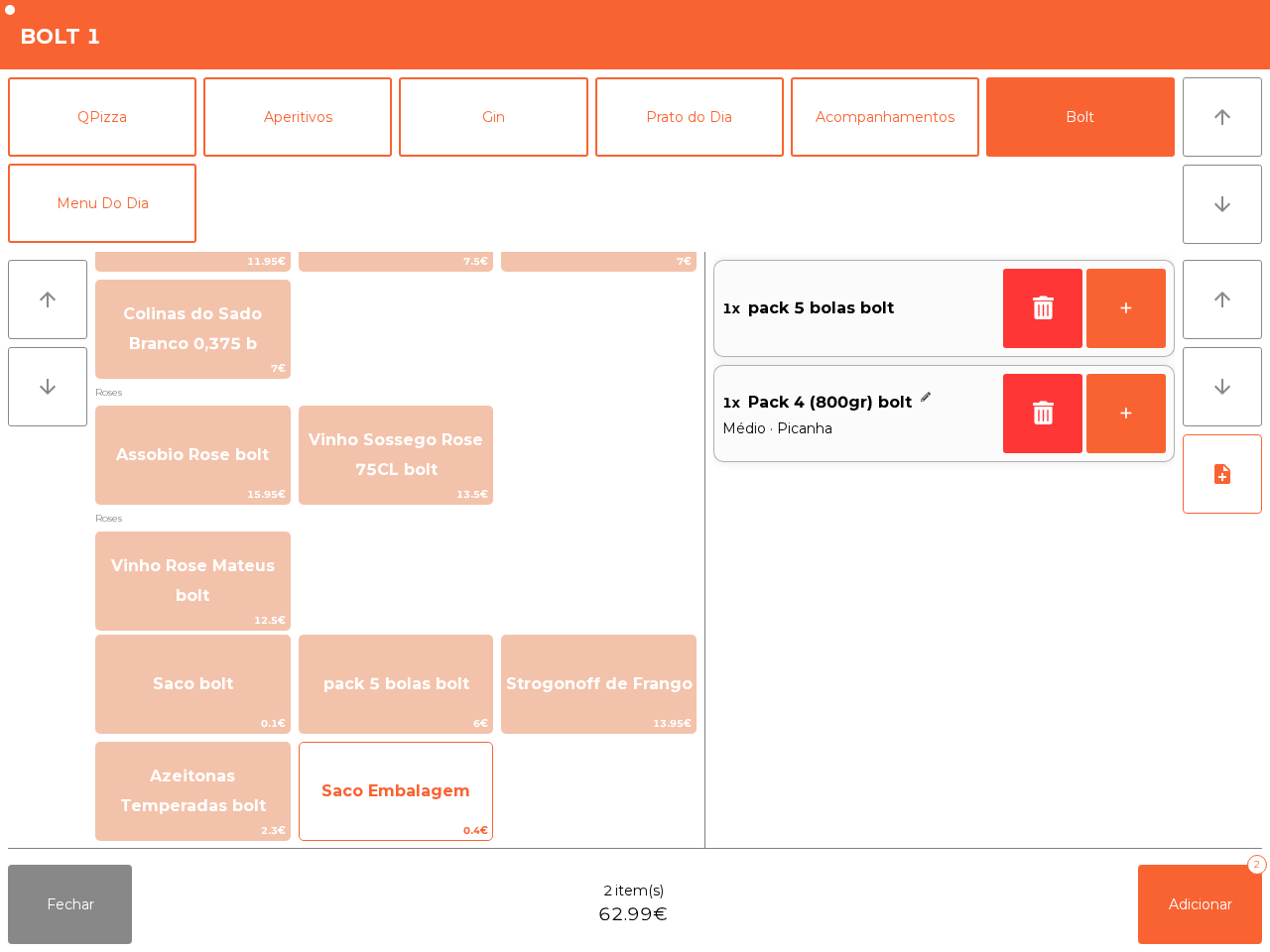 click on "Saco Embalagem" 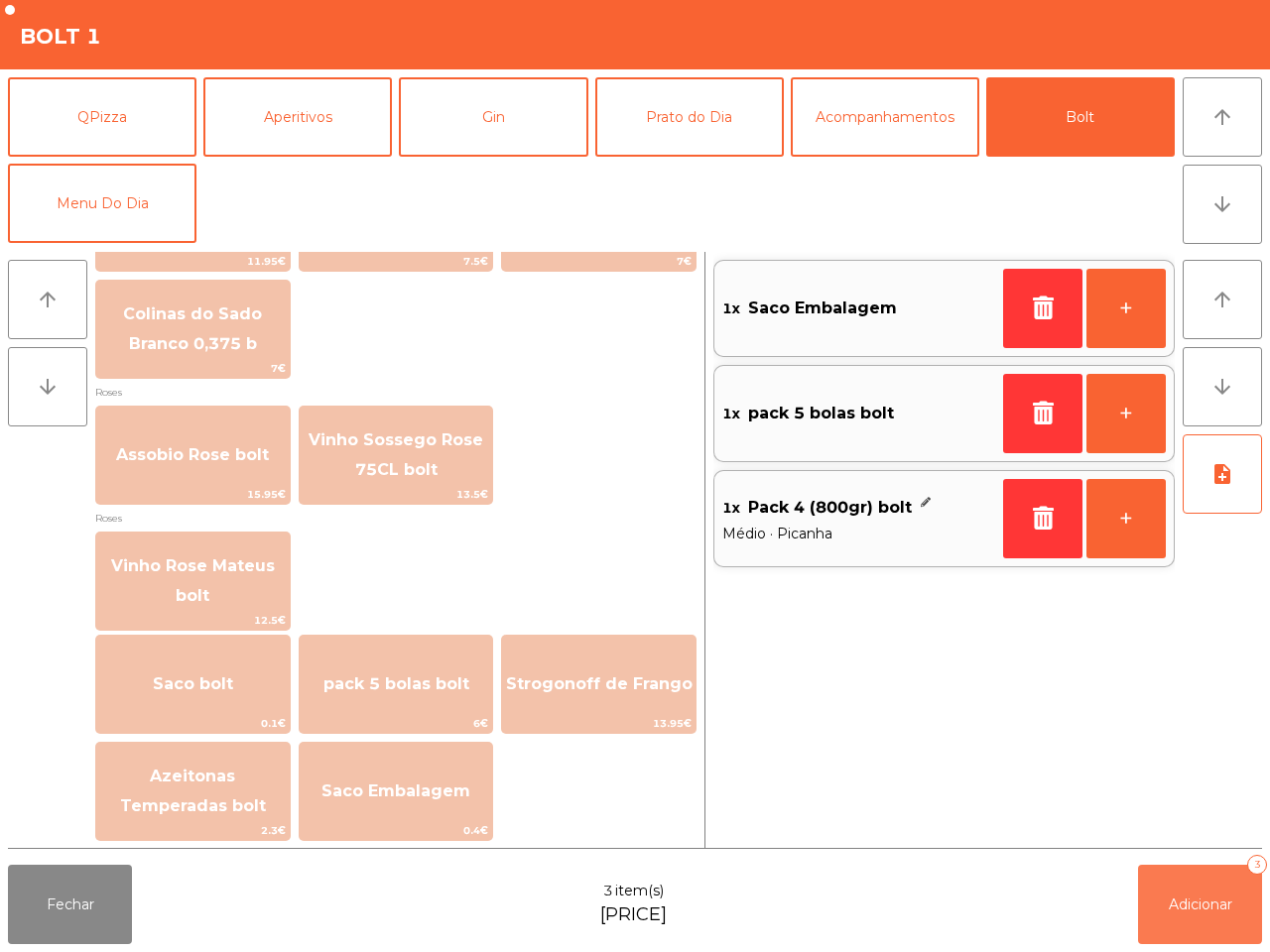 click on "Adicionar" 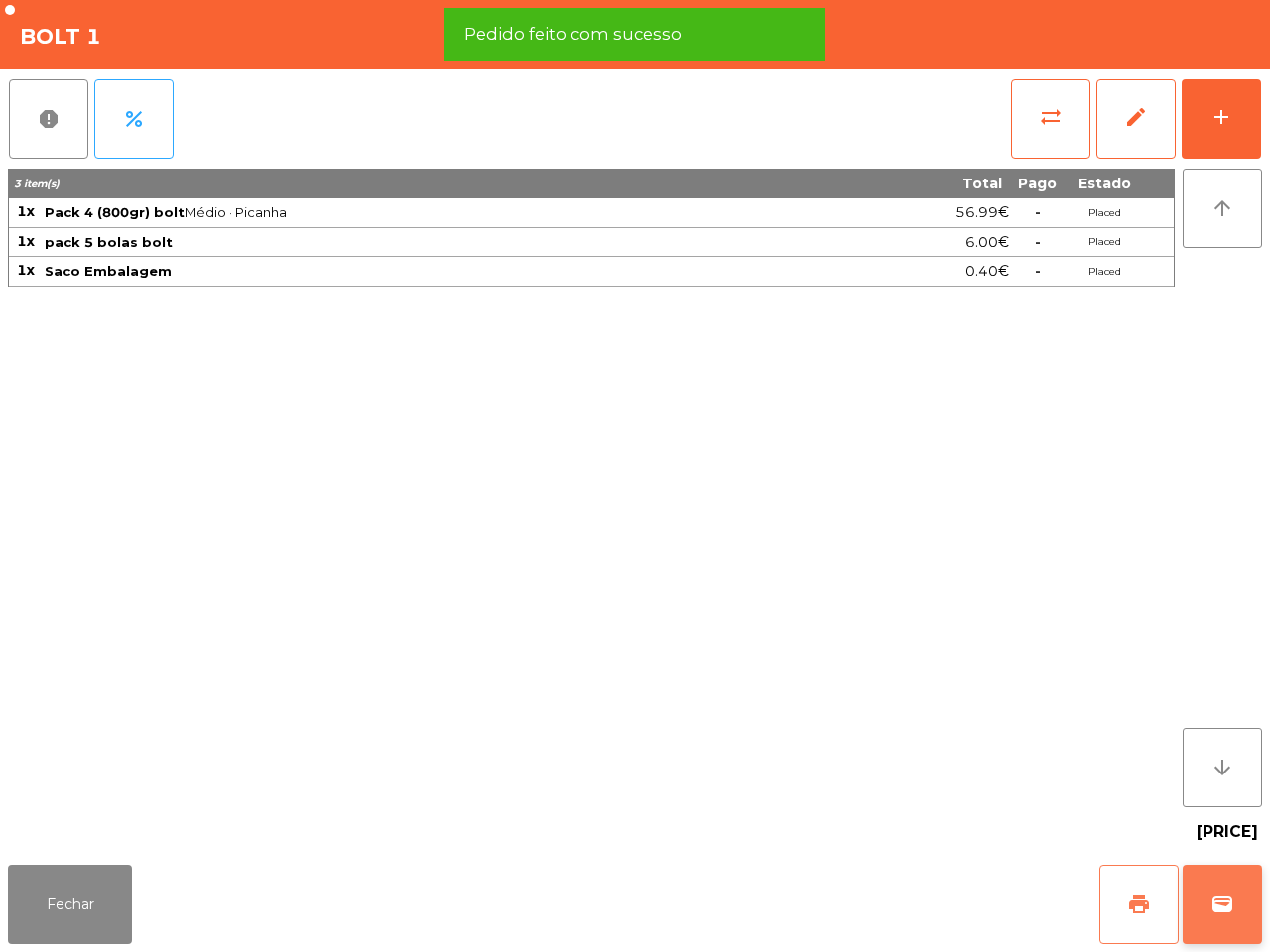 drag, startPoint x: 1127, startPoint y: 908, endPoint x: 1232, endPoint y: 899, distance: 105.385008 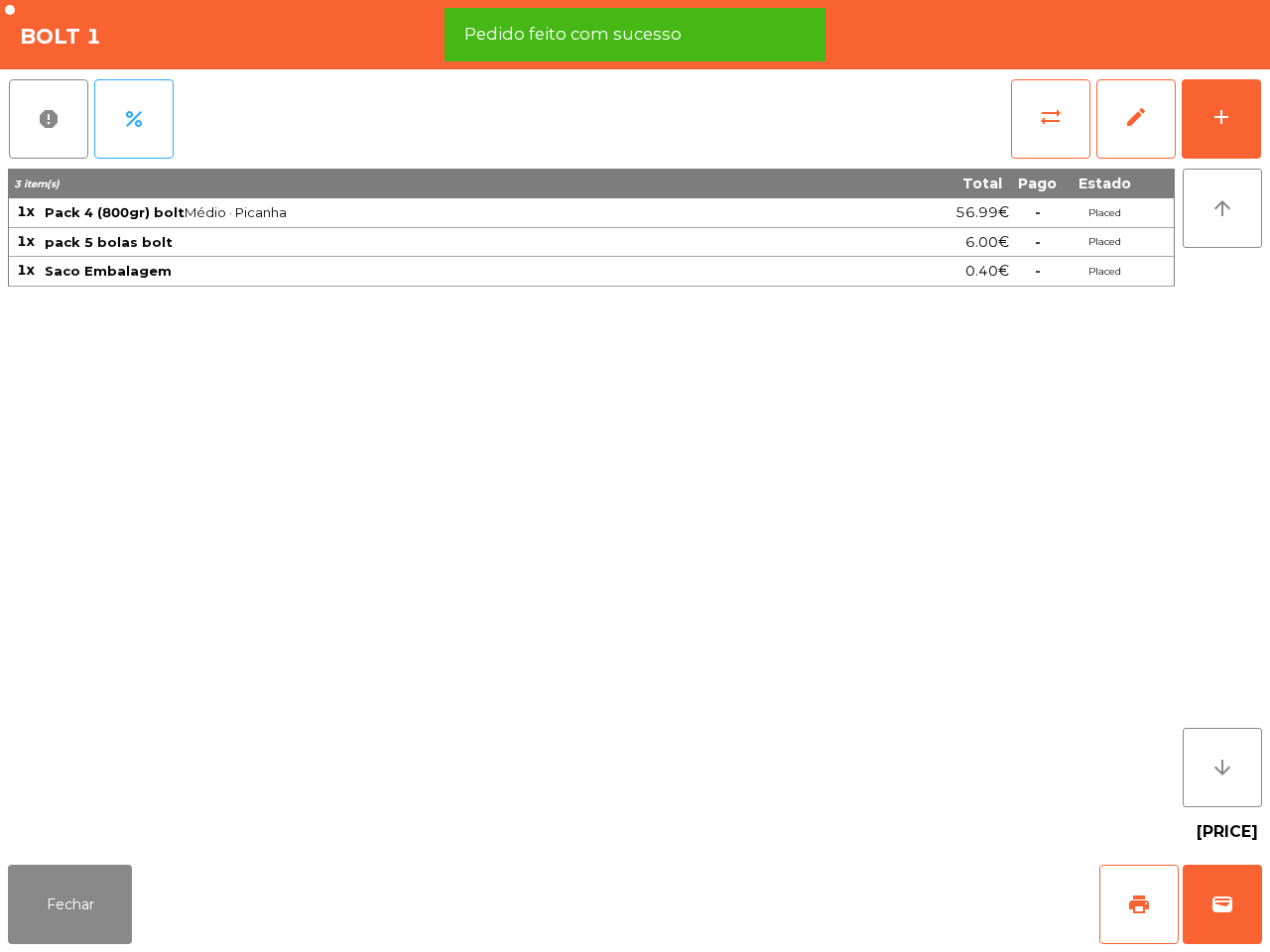 click on "Fechar   print   wallet" 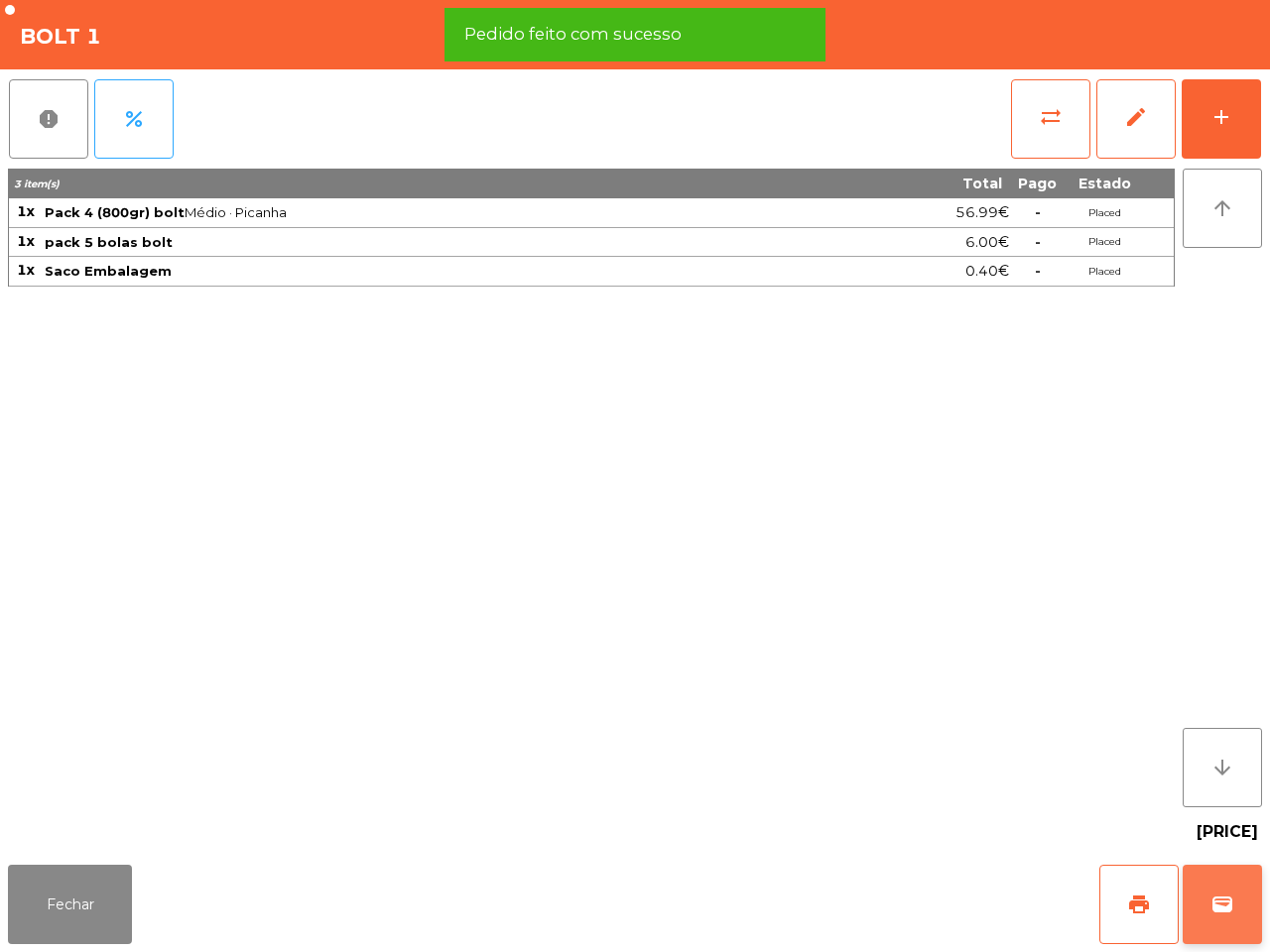 click on "wallet" 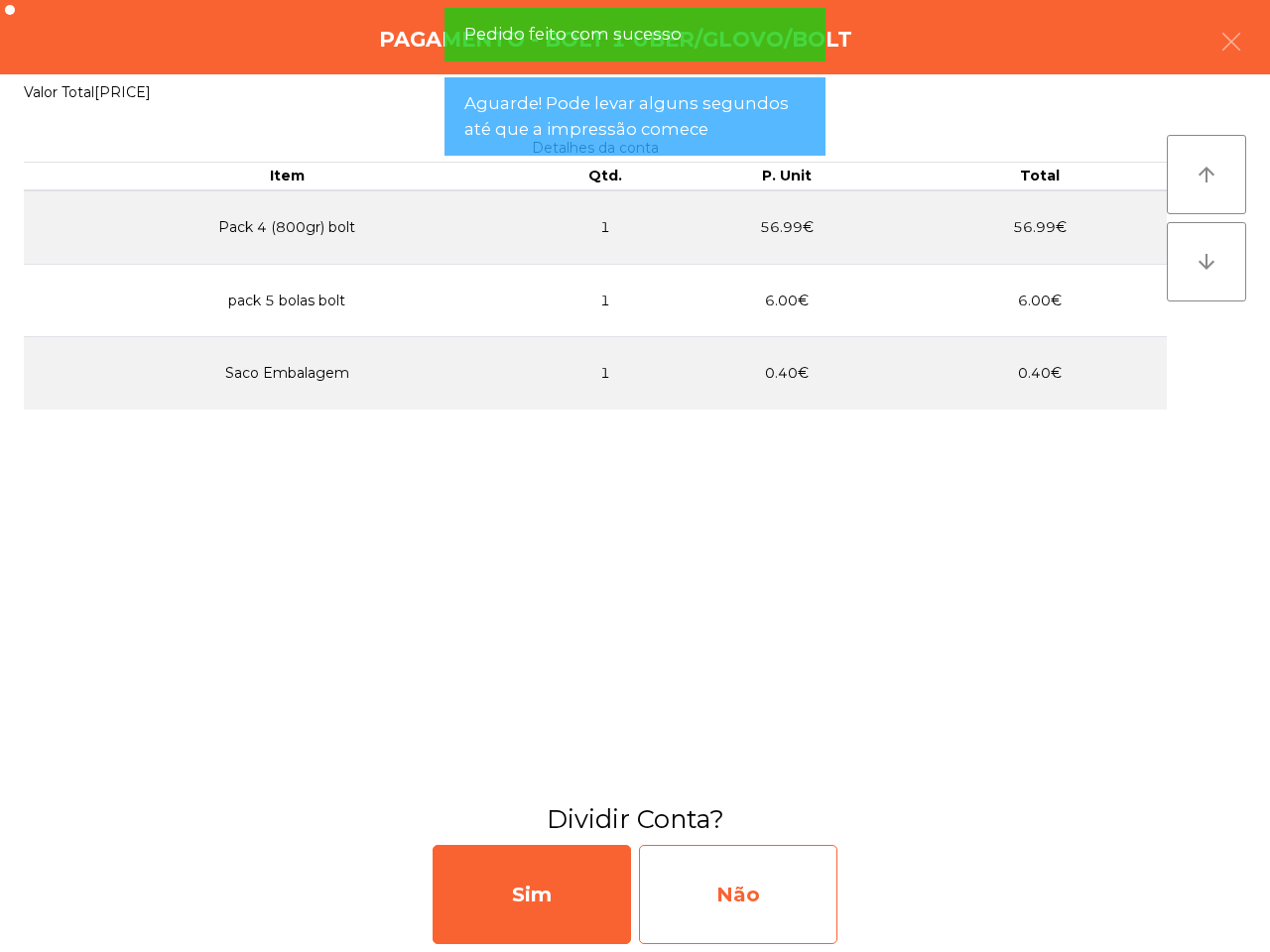 click on "Não" 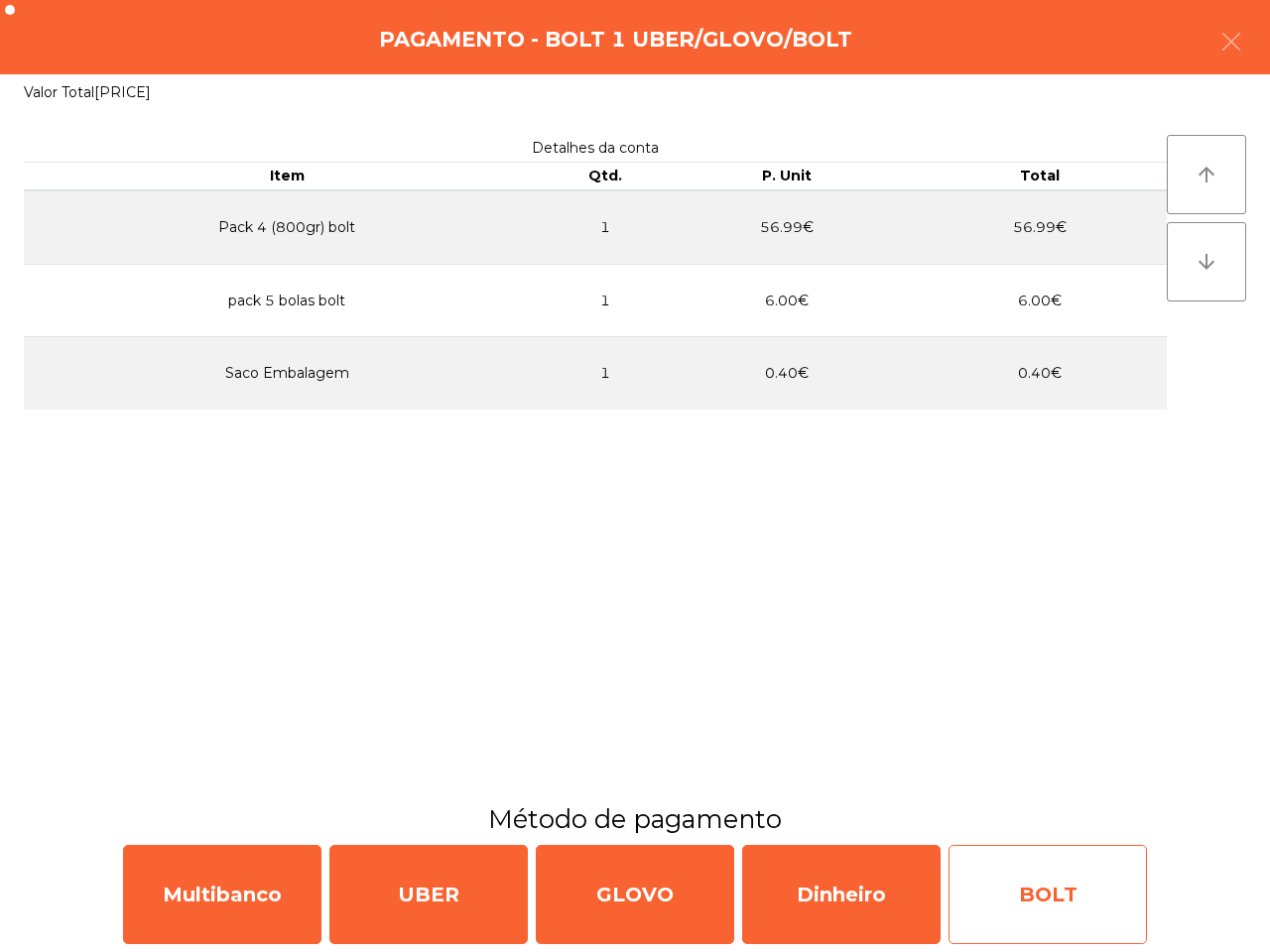 click on "BOLT" 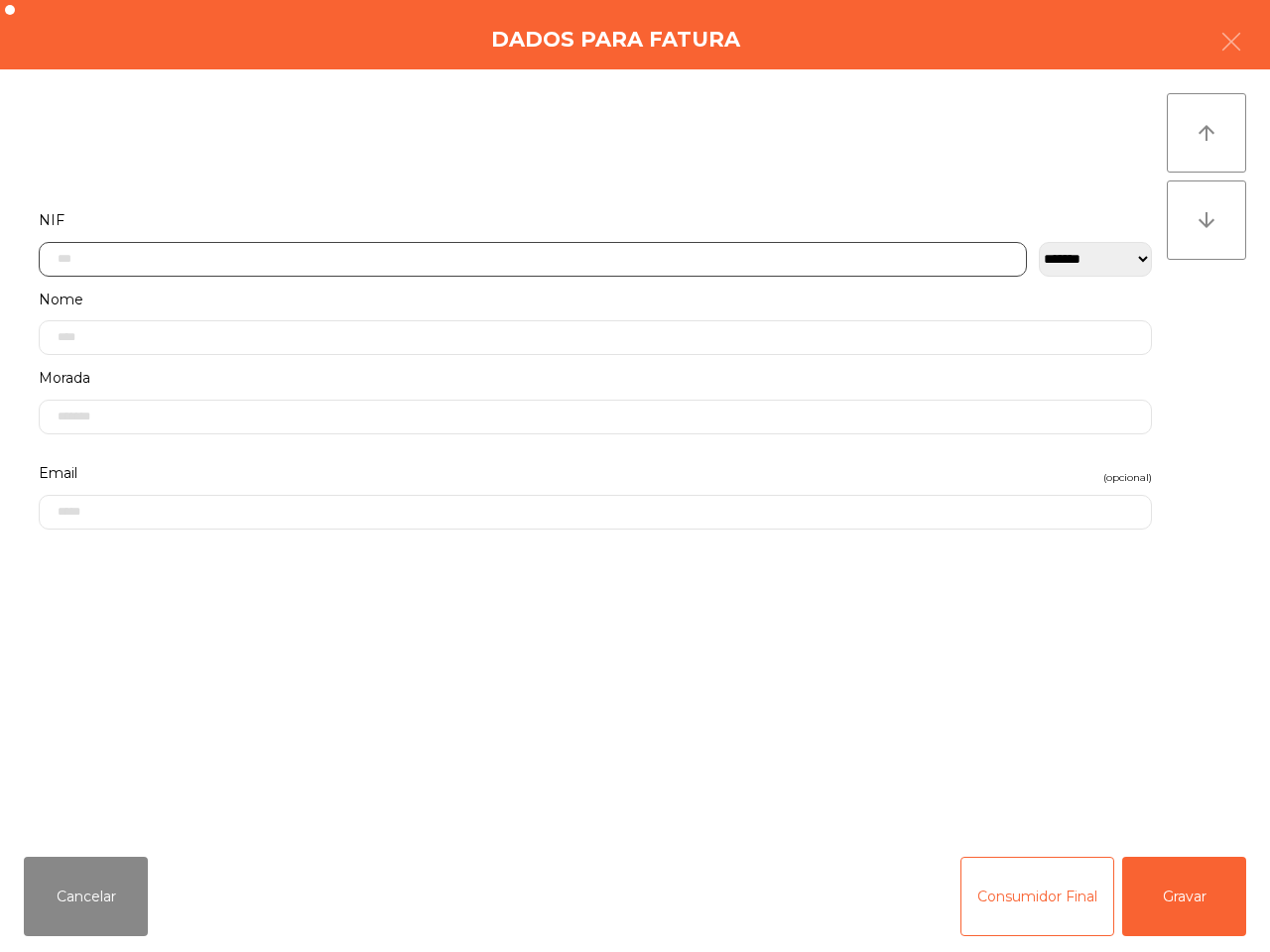 click 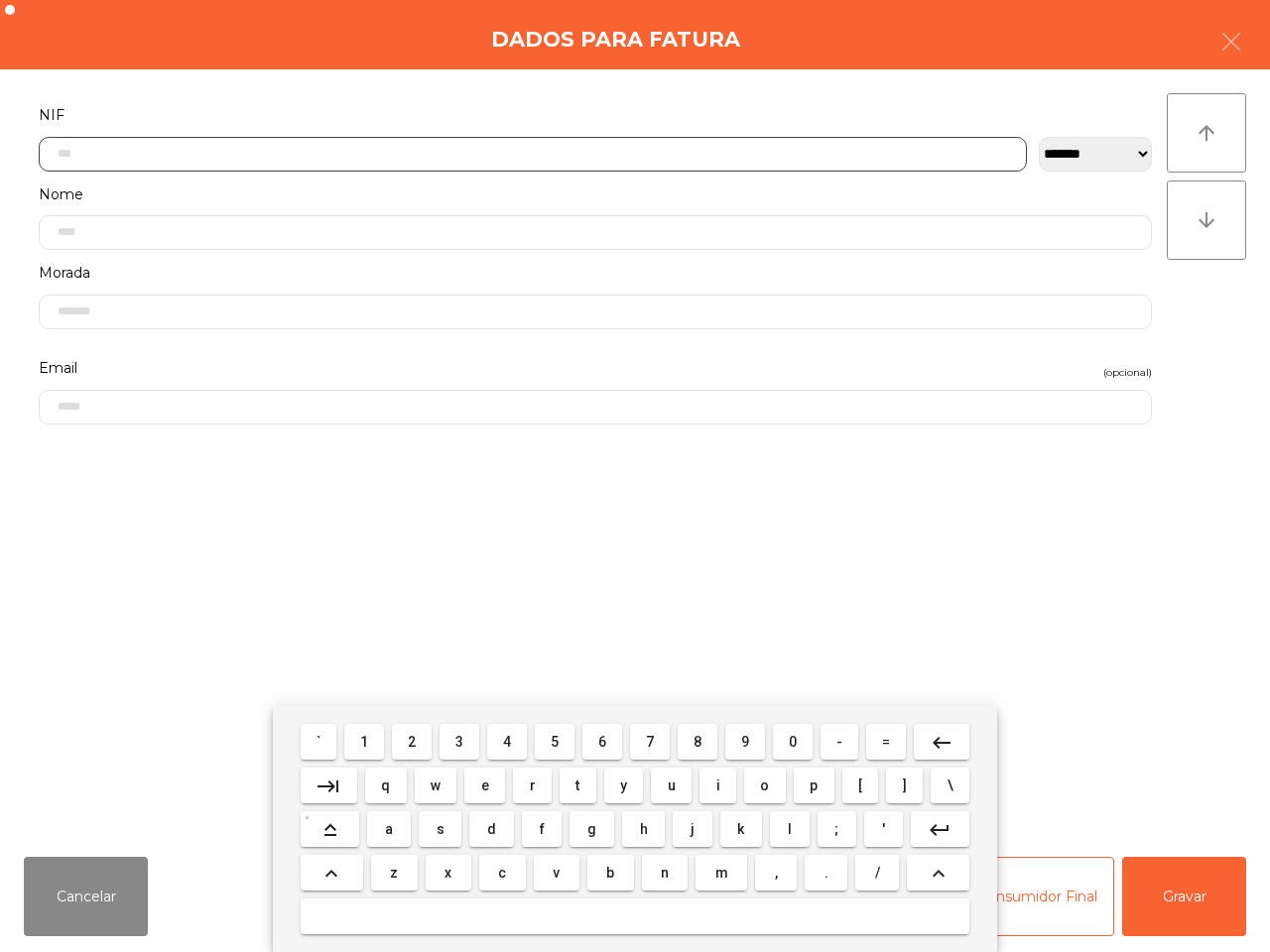 scroll, scrollTop: 111, scrollLeft: 0, axis: vertical 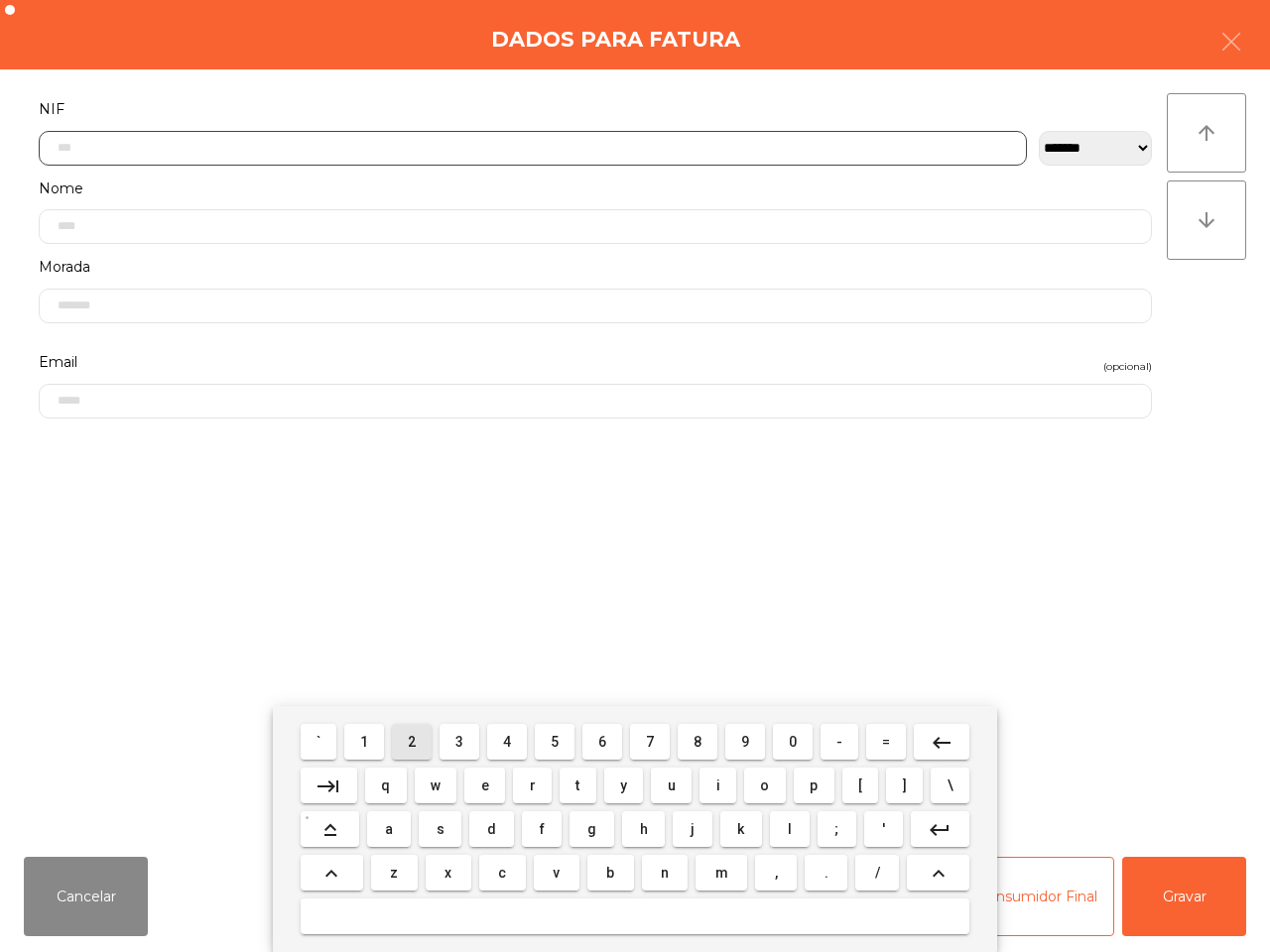 click on "2" at bounding box center (412, 742) 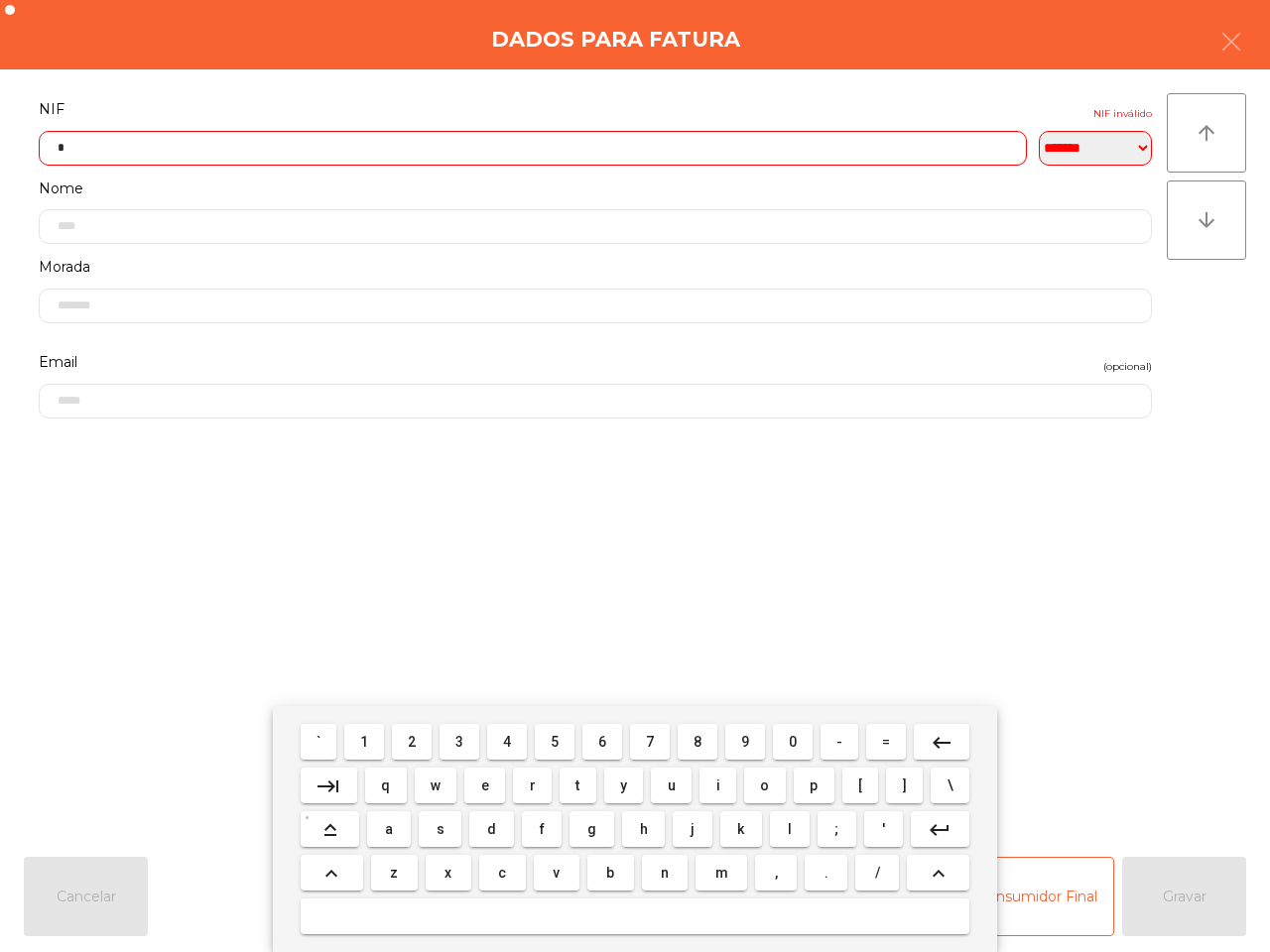 click on "0" at bounding box center (793, 742) 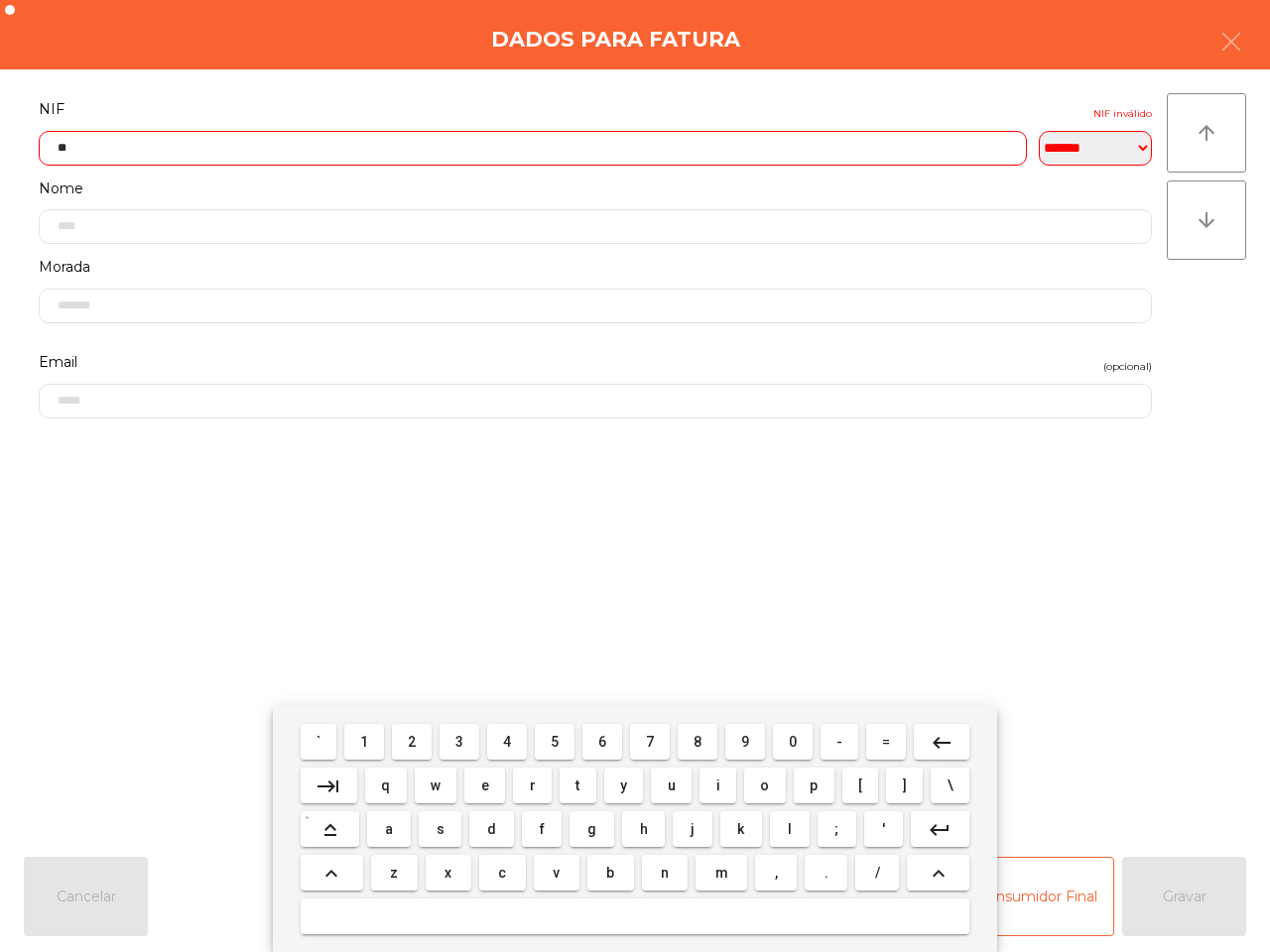 click on "5" at bounding box center (555, 742) 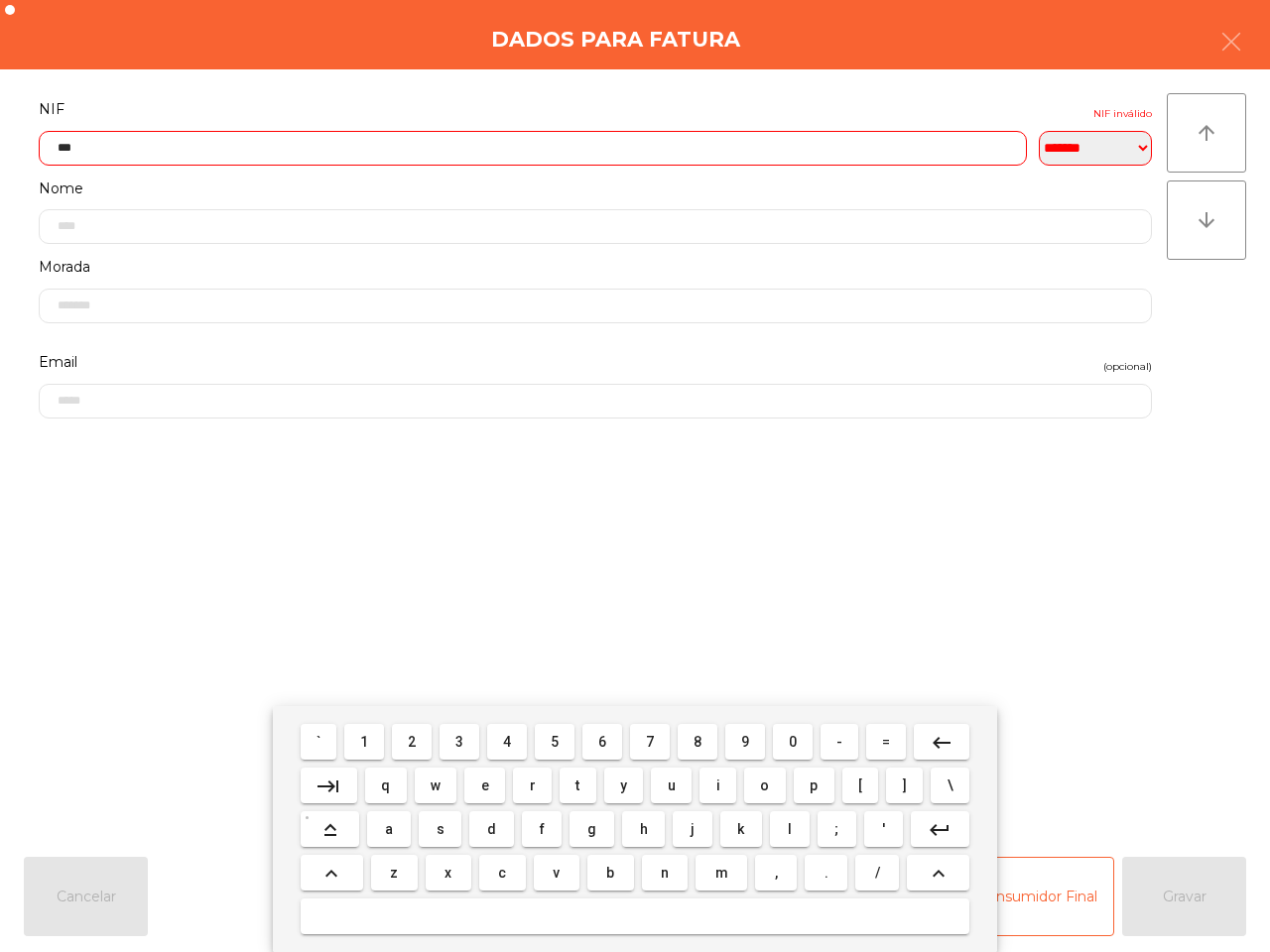 click on "4" at bounding box center [507, 742] 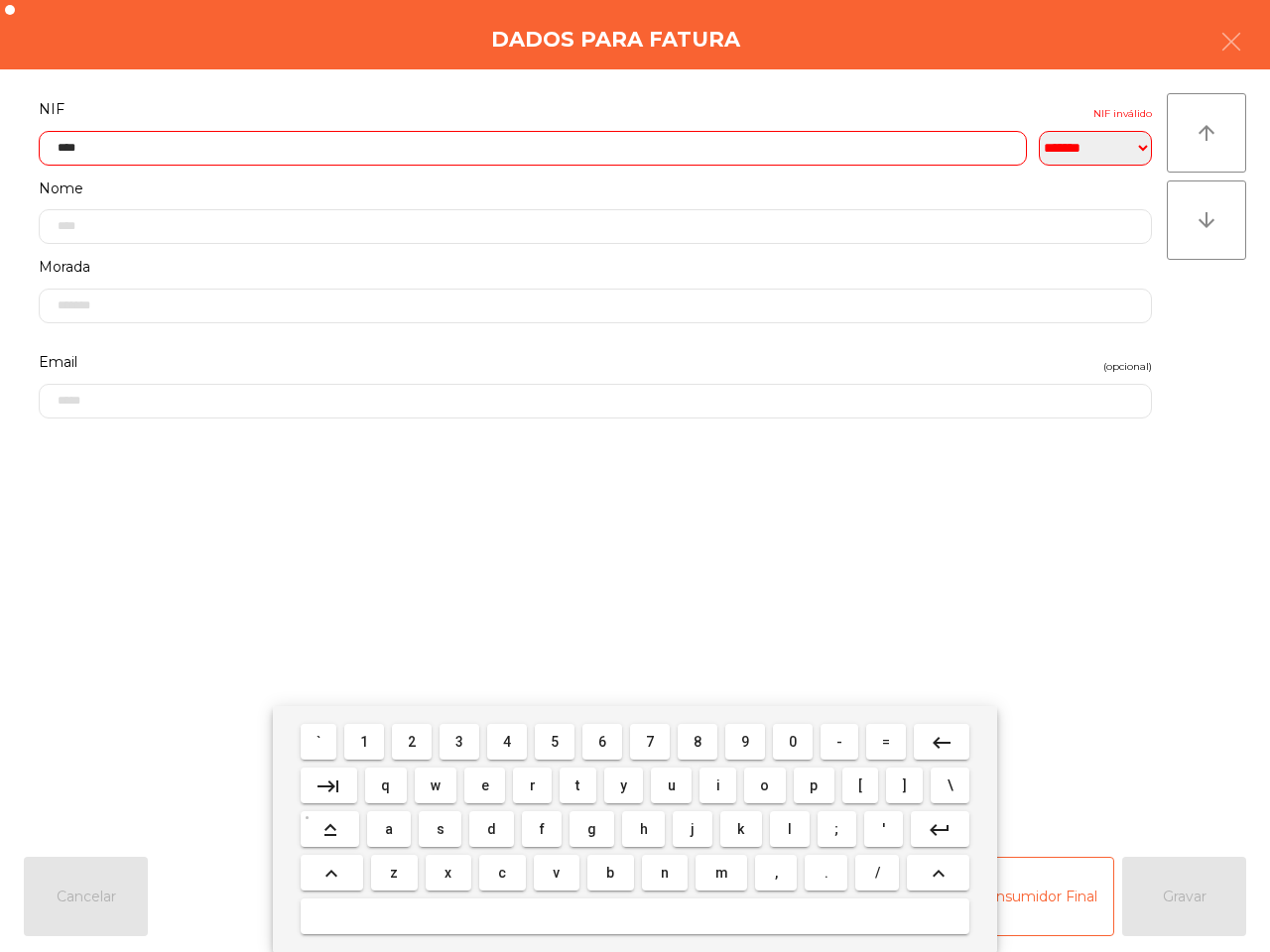 click on "6" at bounding box center [602, 742] 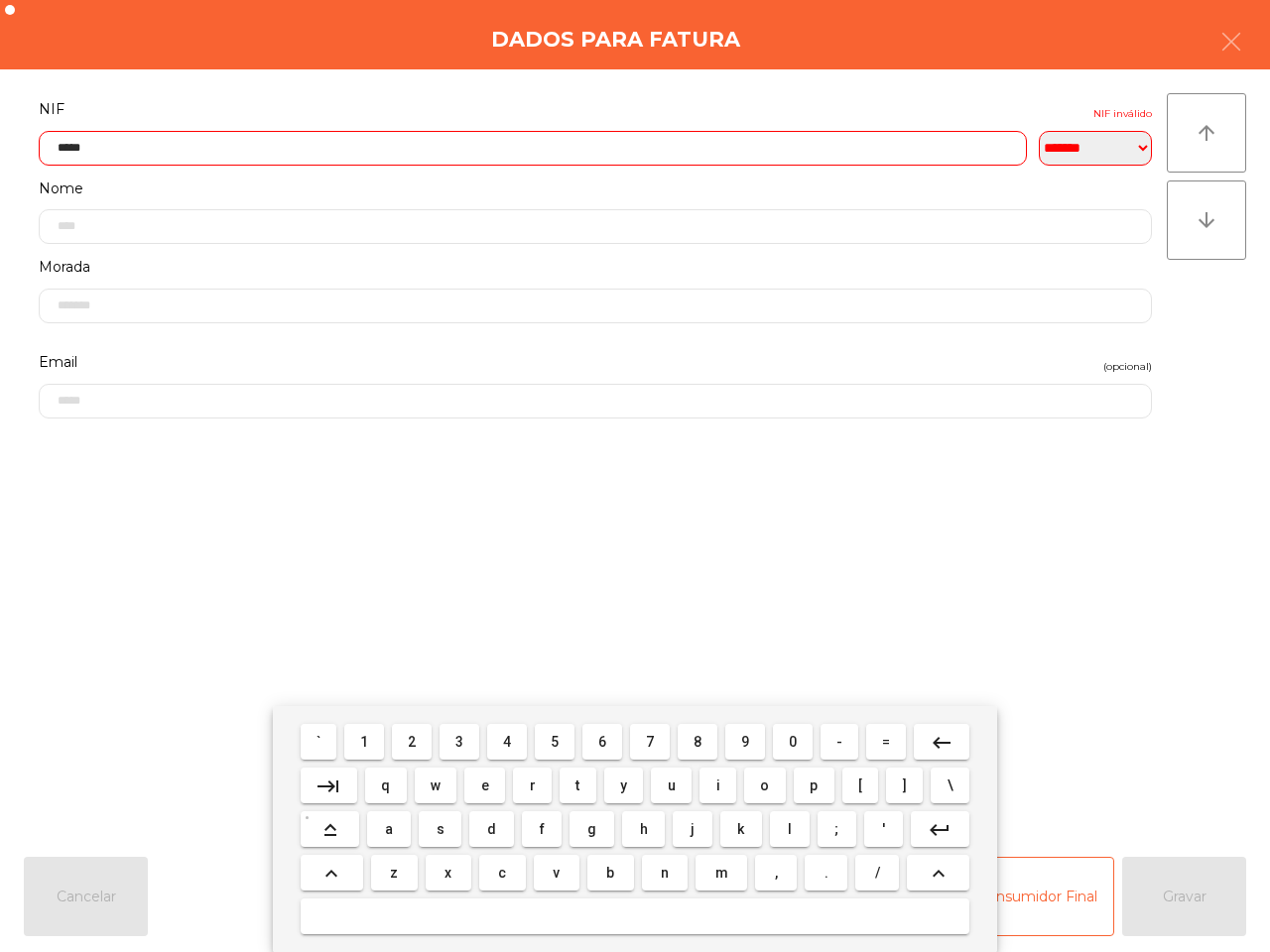 click on "3" at bounding box center [459, 742] 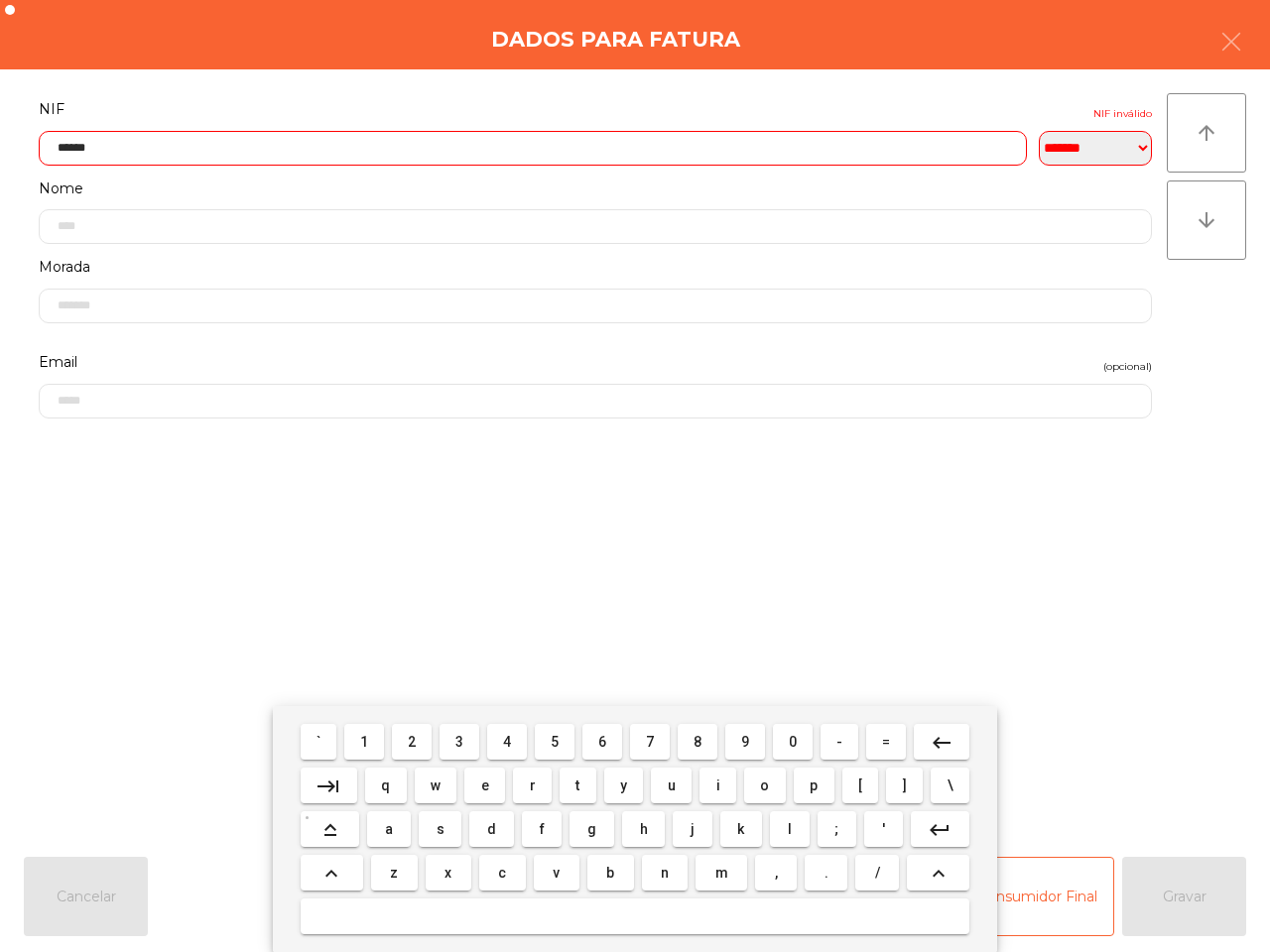 drag, startPoint x: 473, startPoint y: 737, endPoint x: 523, endPoint y: 736, distance: 50.01 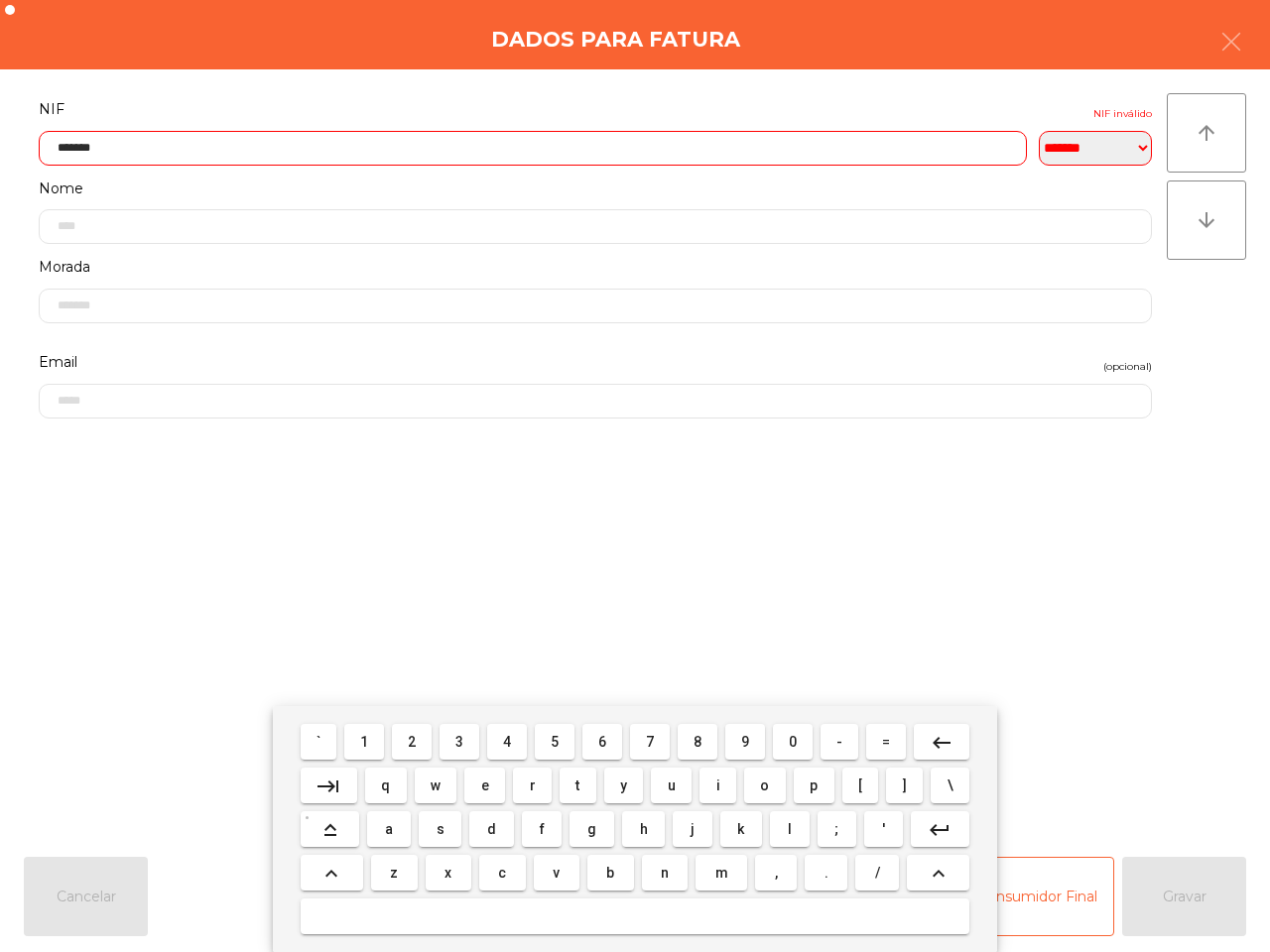 click on "0" at bounding box center (793, 742) 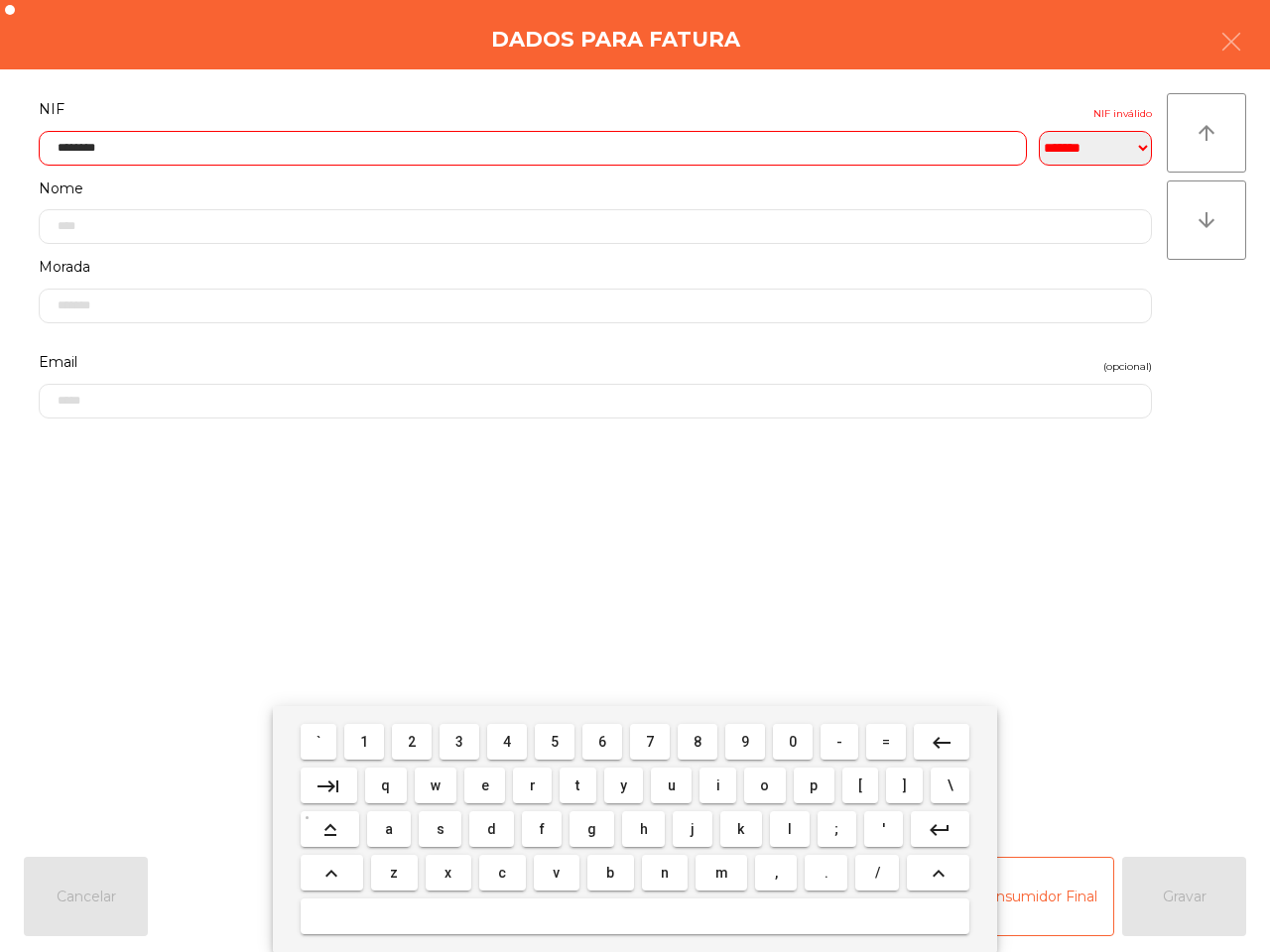 click on "4" at bounding box center [507, 742] 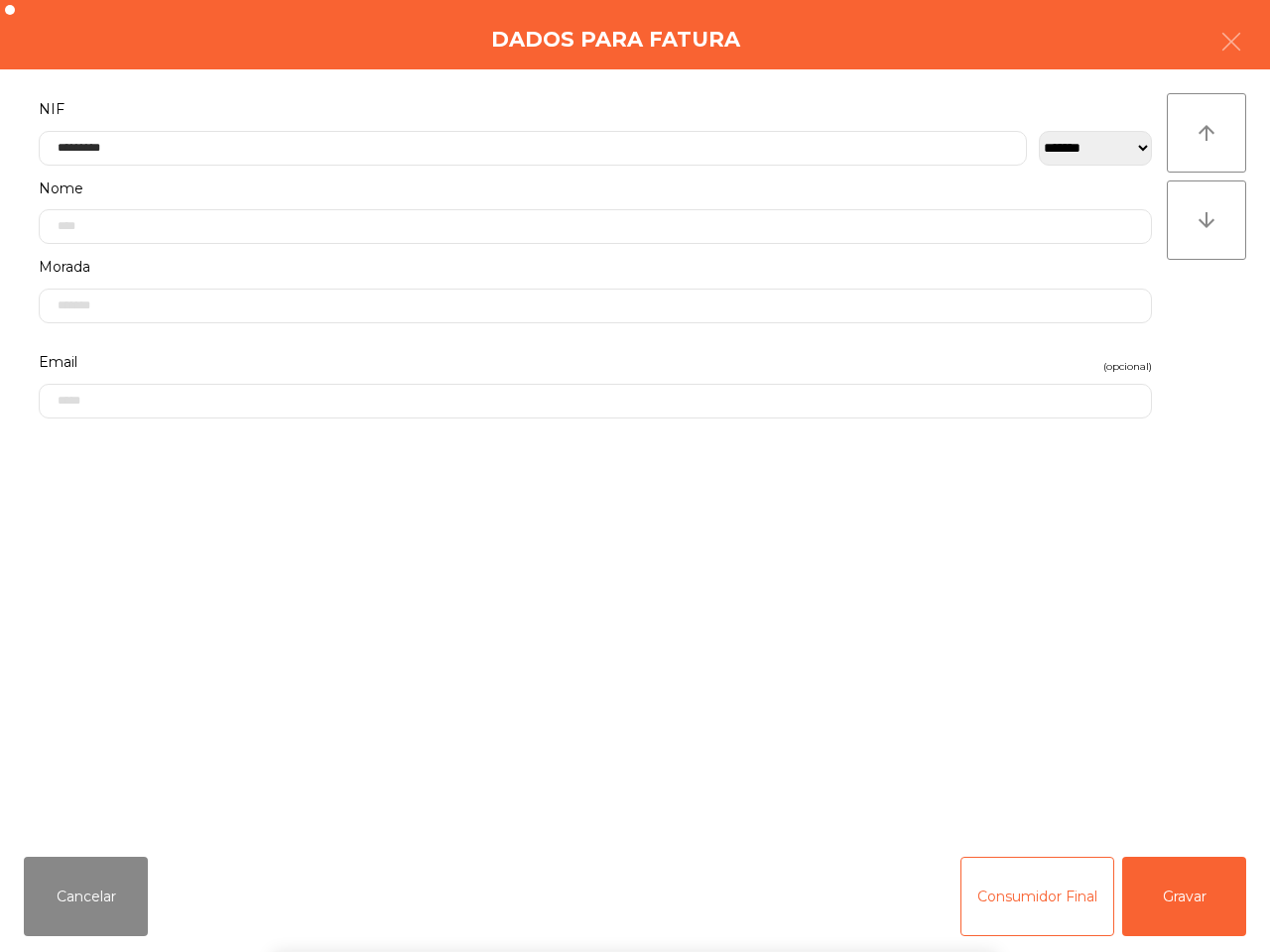 drag, startPoint x: 580, startPoint y: 641, endPoint x: 916, endPoint y: 705, distance: 342.04093 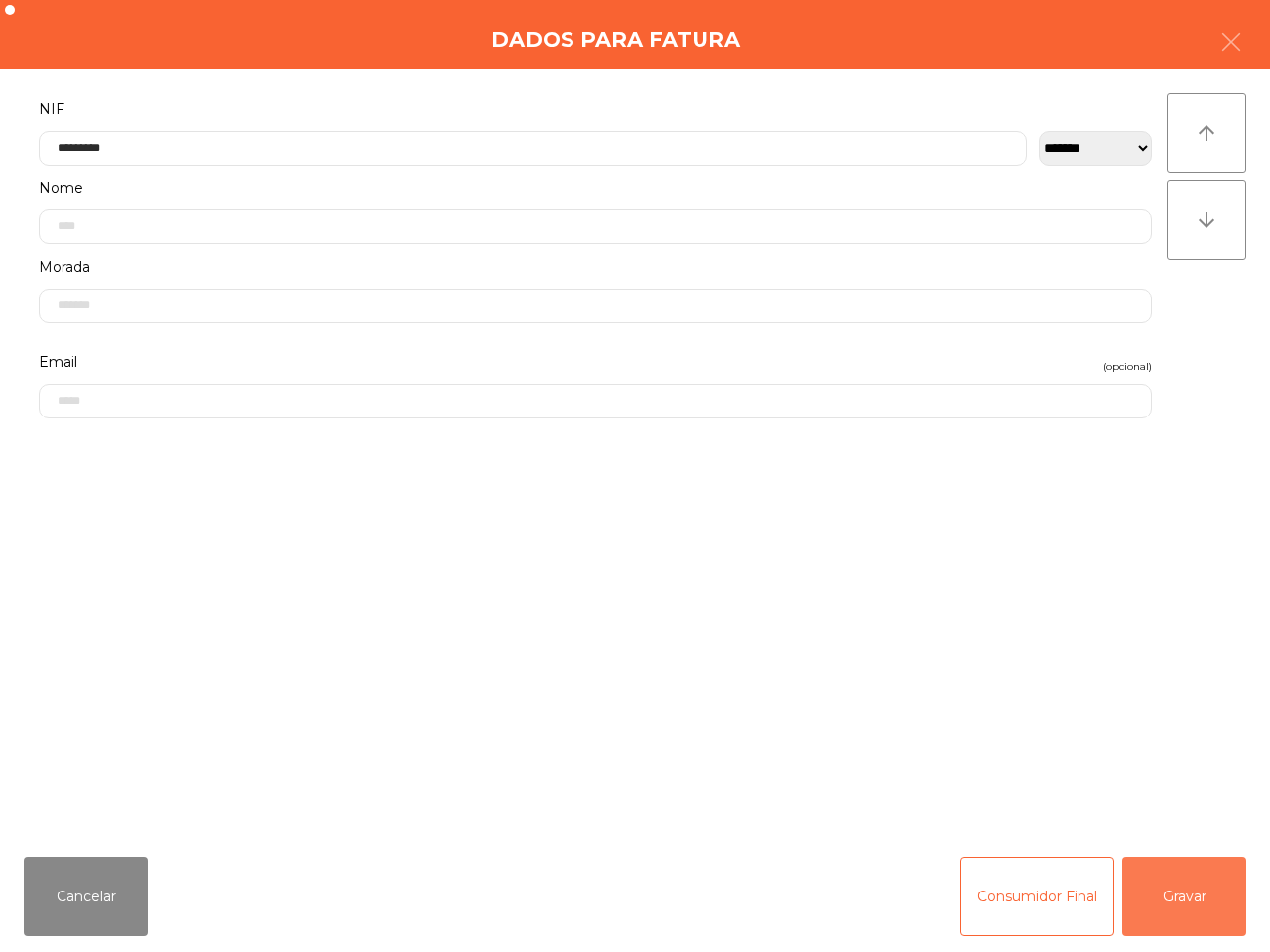drag, startPoint x: 1164, startPoint y: 891, endPoint x: 1102, endPoint y: 876, distance: 63.788714 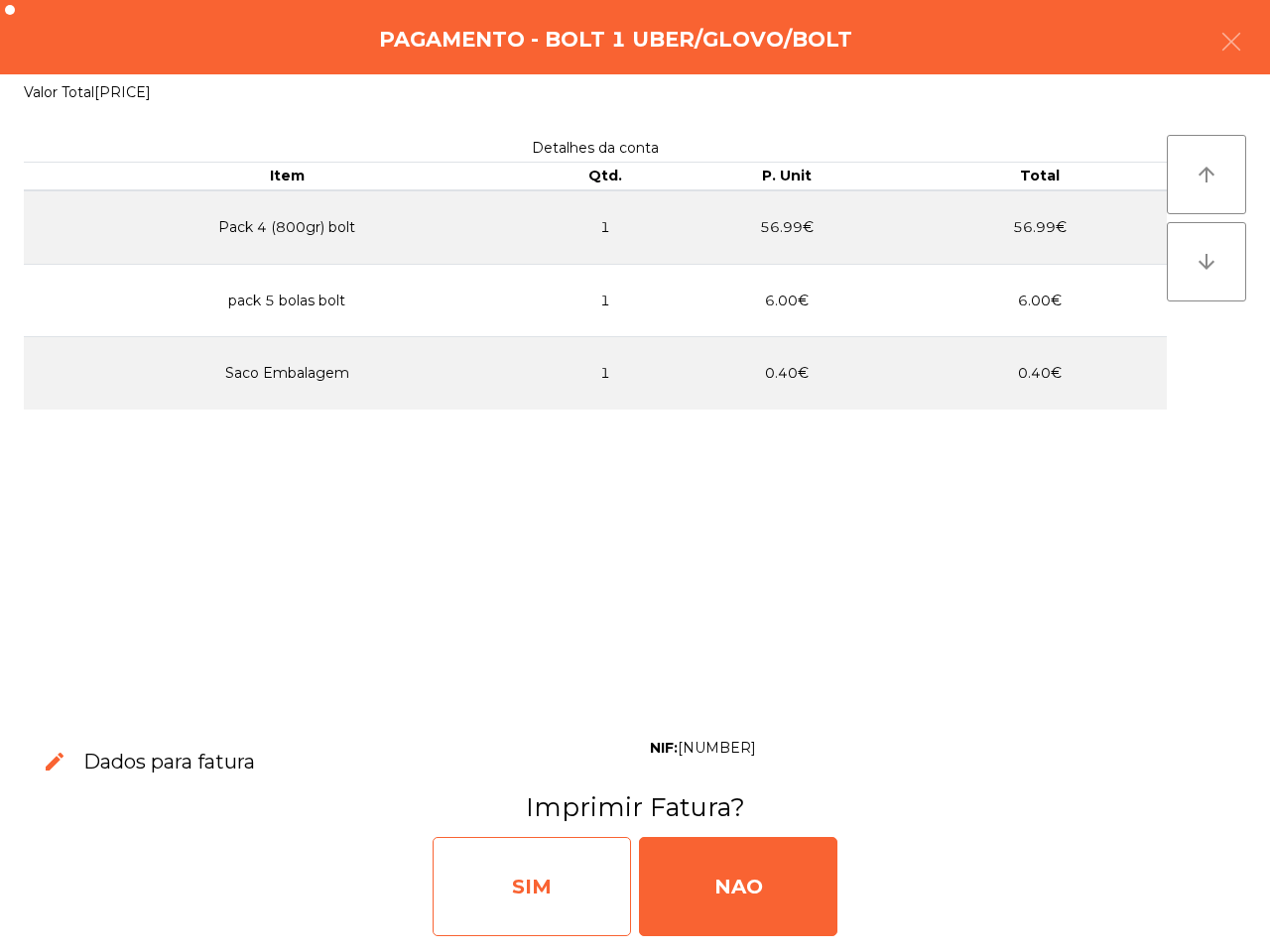 click on "SIM" 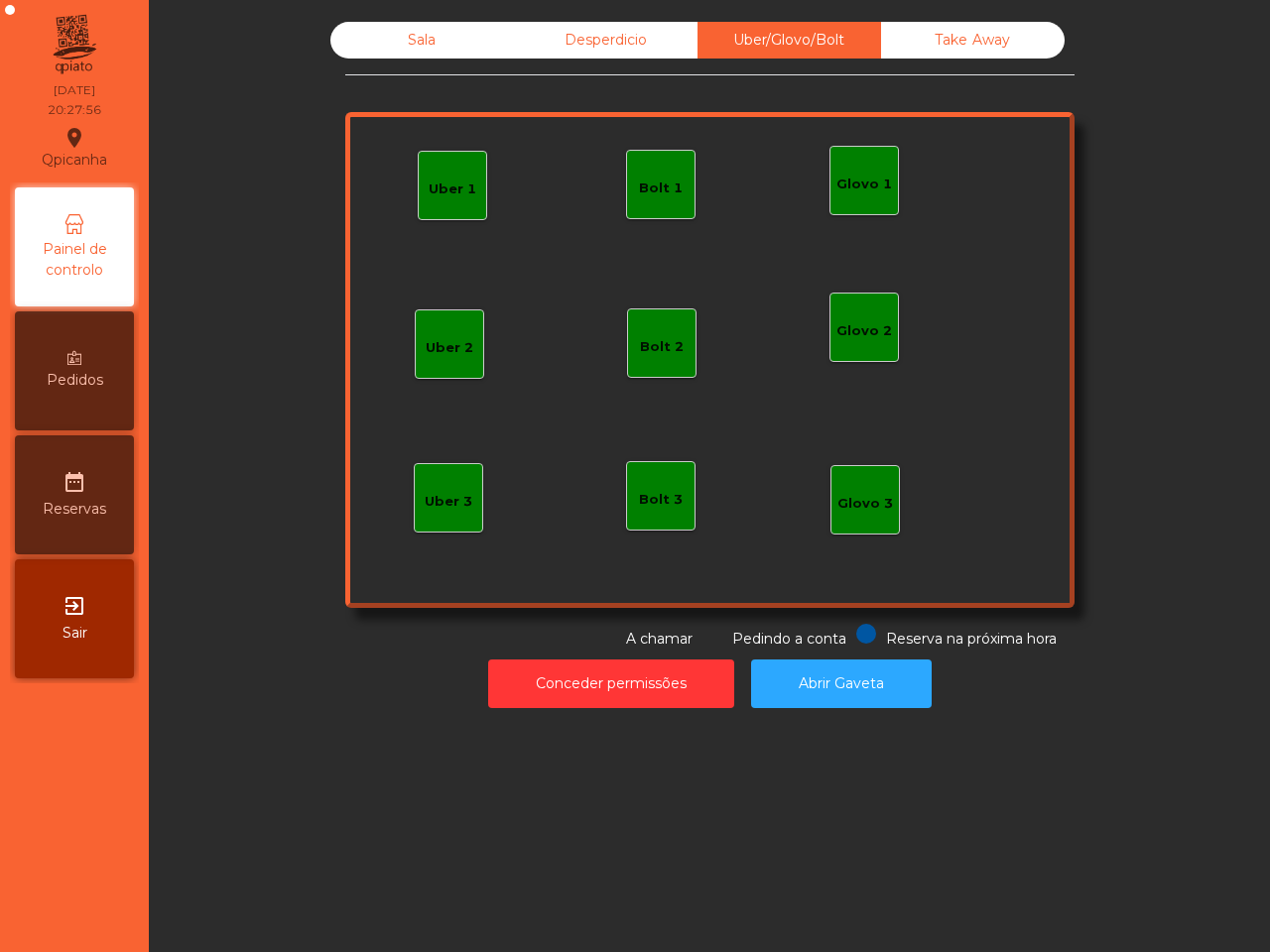 click on "Sala" 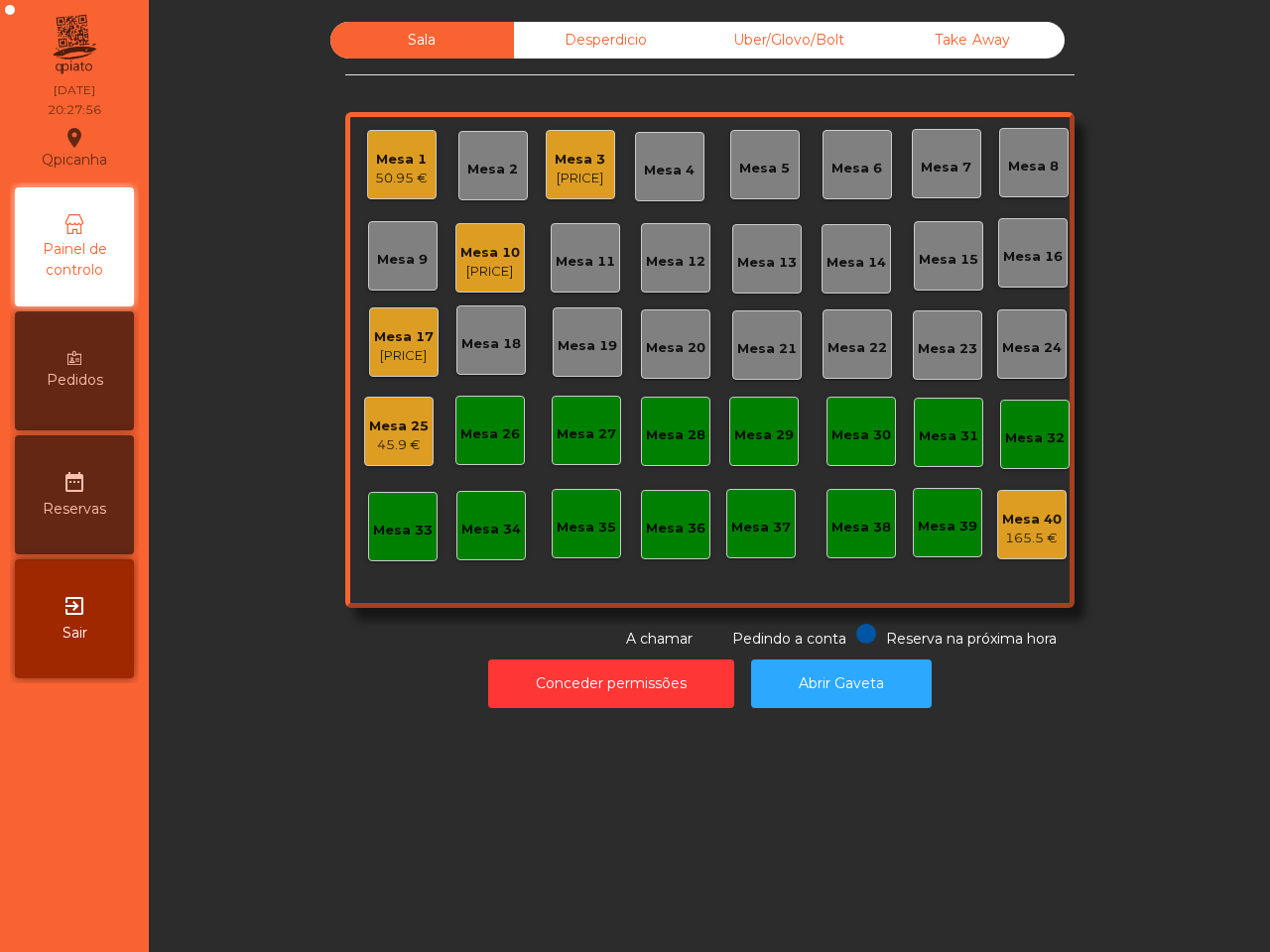 click on "Sala   Desperdicio   Uber/Glovo/Bolt   Take Away   Mesa 1   50.95 €   Mesa 2   Mesa 3   84.5 €   Mesa 4   Mesa 5   Mesa 6   Mesa 7   Mesa 8   Mesa 9   Mesa 10   203.3 €   Mesa 11   Mesa 12   Mesa 13   Mesa 14   Mesa 15   Mesa 16   Mesa 17   362.4 €   Mesa 18   Mesa 19   Mesa 20   Mesa 21   Mesa 22   Mesa 23   Mesa 24   Mesa 25   45.9 €   Mesa 26   Mesa 27   Mesa 28   Mesa 29   Mesa 30   Mesa 31   Mesa 32   Mesa 33   Mesa 34   Mesa 35   Mesa 36   Mesa 37   Mesa 38   Mesa 39   Mesa 40   165.5 €  Reserva na próxima hora Pedindo a conta A chamar" 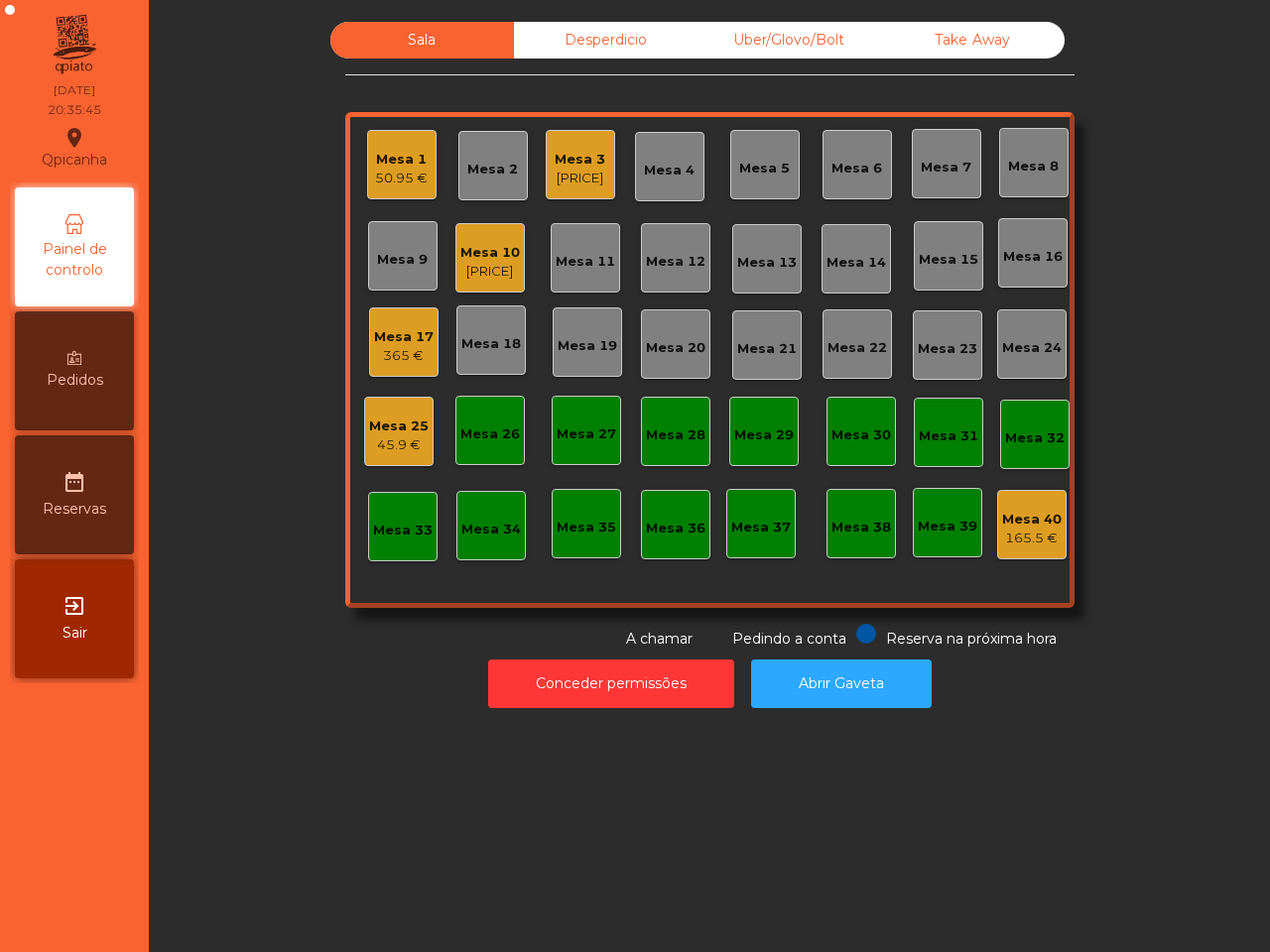 click on "Mesa 1   [PRICE]   Mesa 2   Mesa 3   [PRICE]   Mesa 4   Mesa 5   Mesa 6   Mesa 7   Mesa 8   Mesa 9   Mesa 10   [PRICE]   Mesa 11   Mesa 12   Mesa 13   Mesa 14   Reserva na próxima hora Pedindo a conta A chamar" 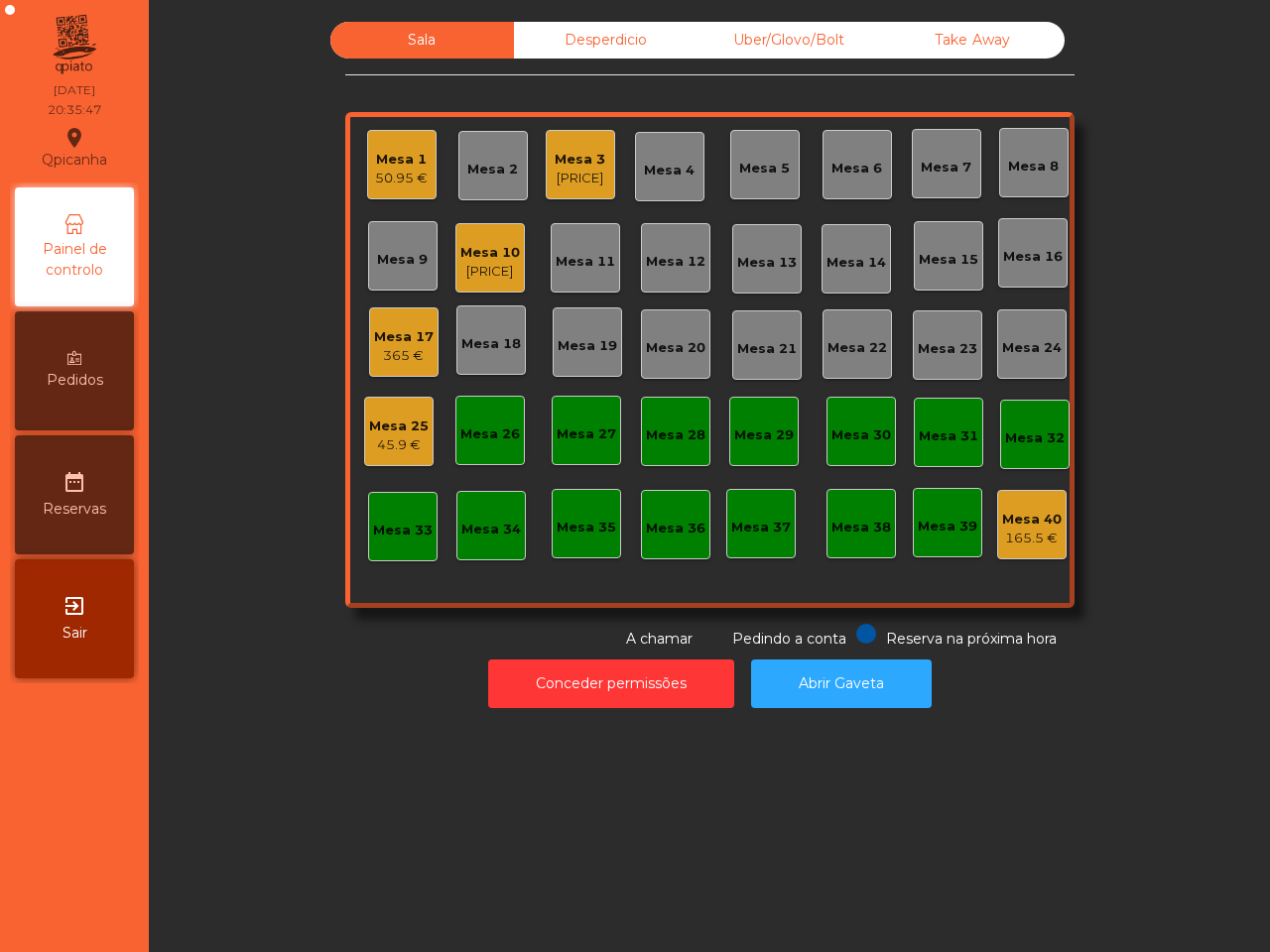 click on "[PRICE]" 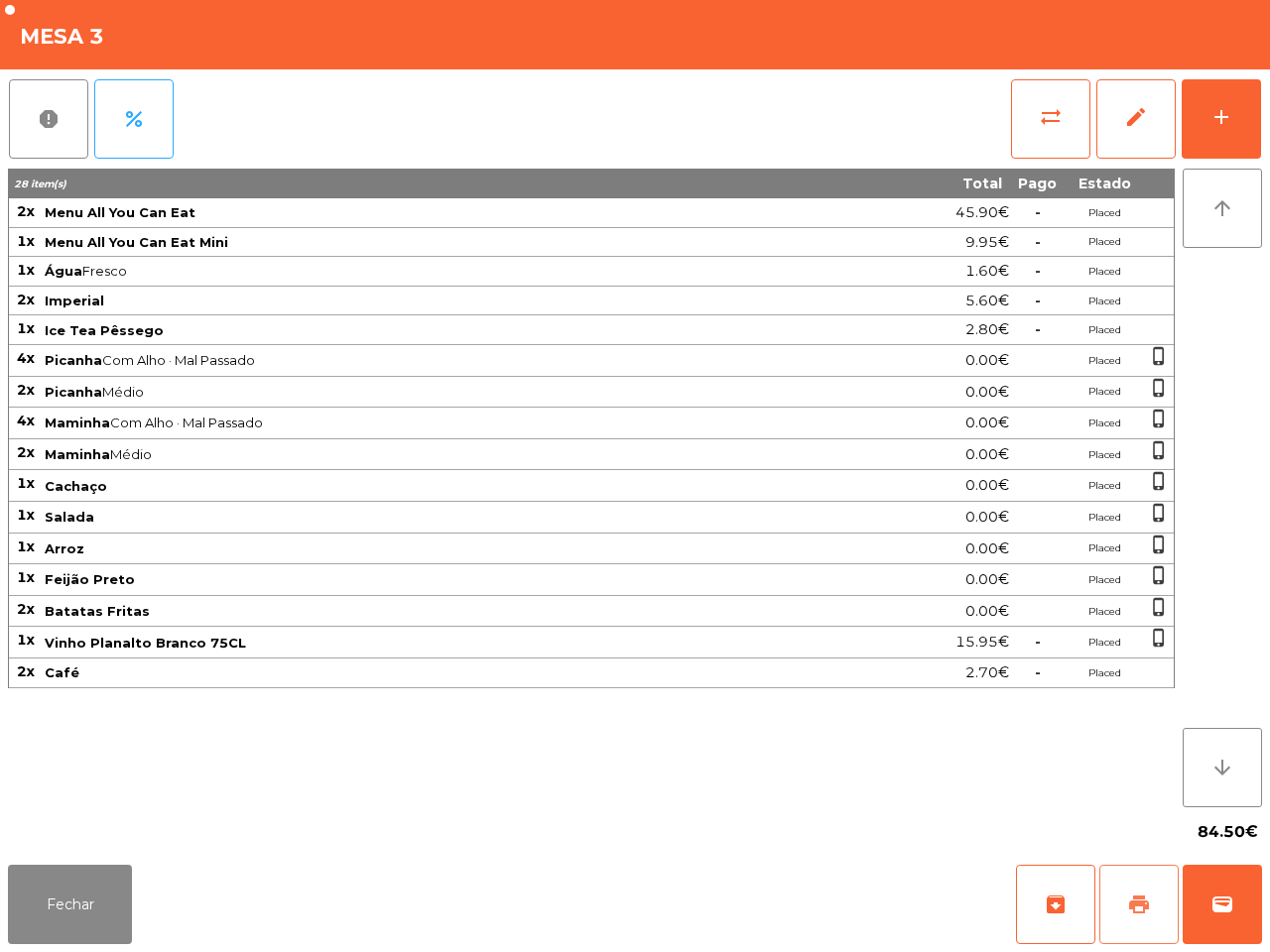 click on "print" 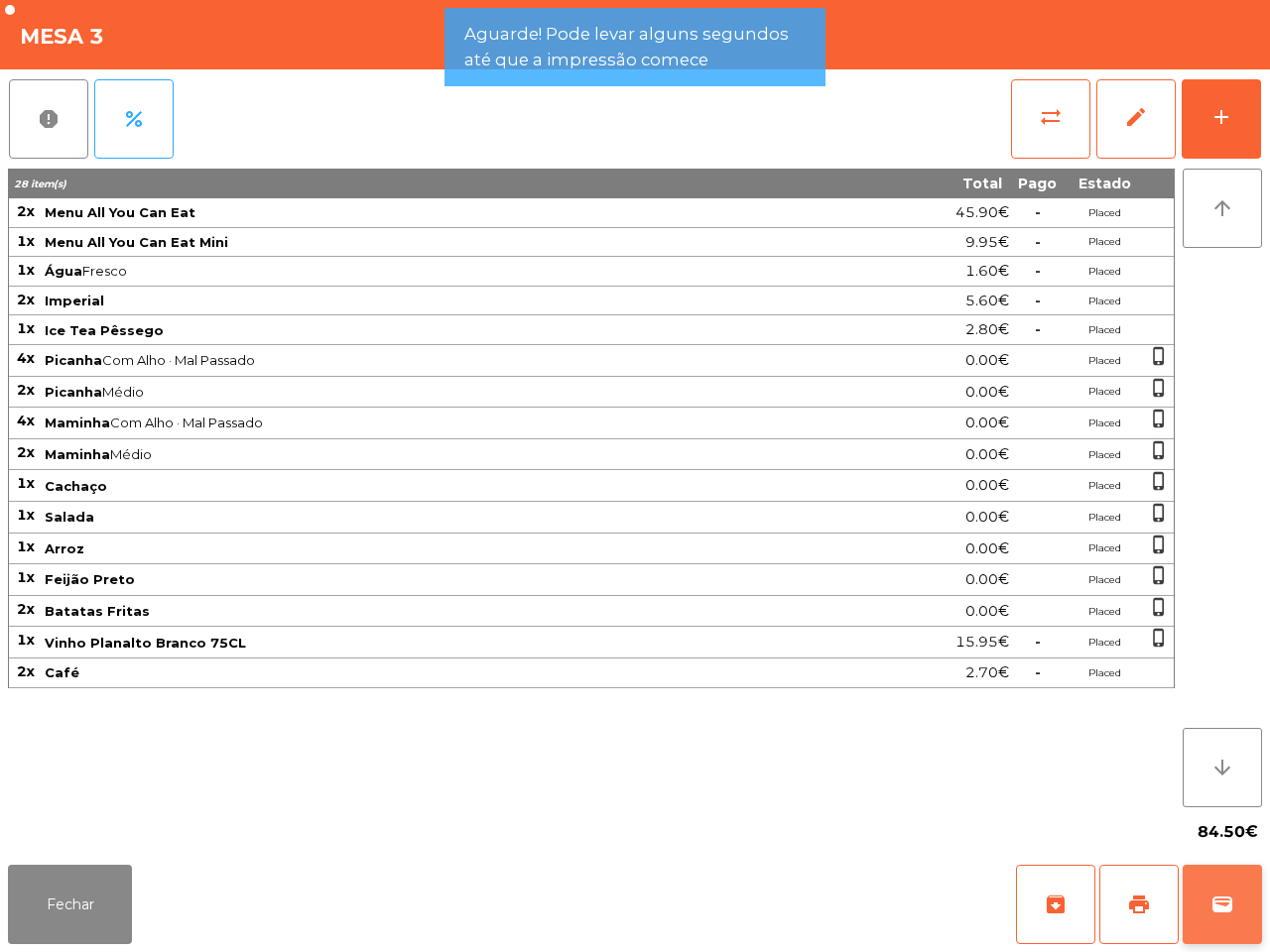 click on "wallet" 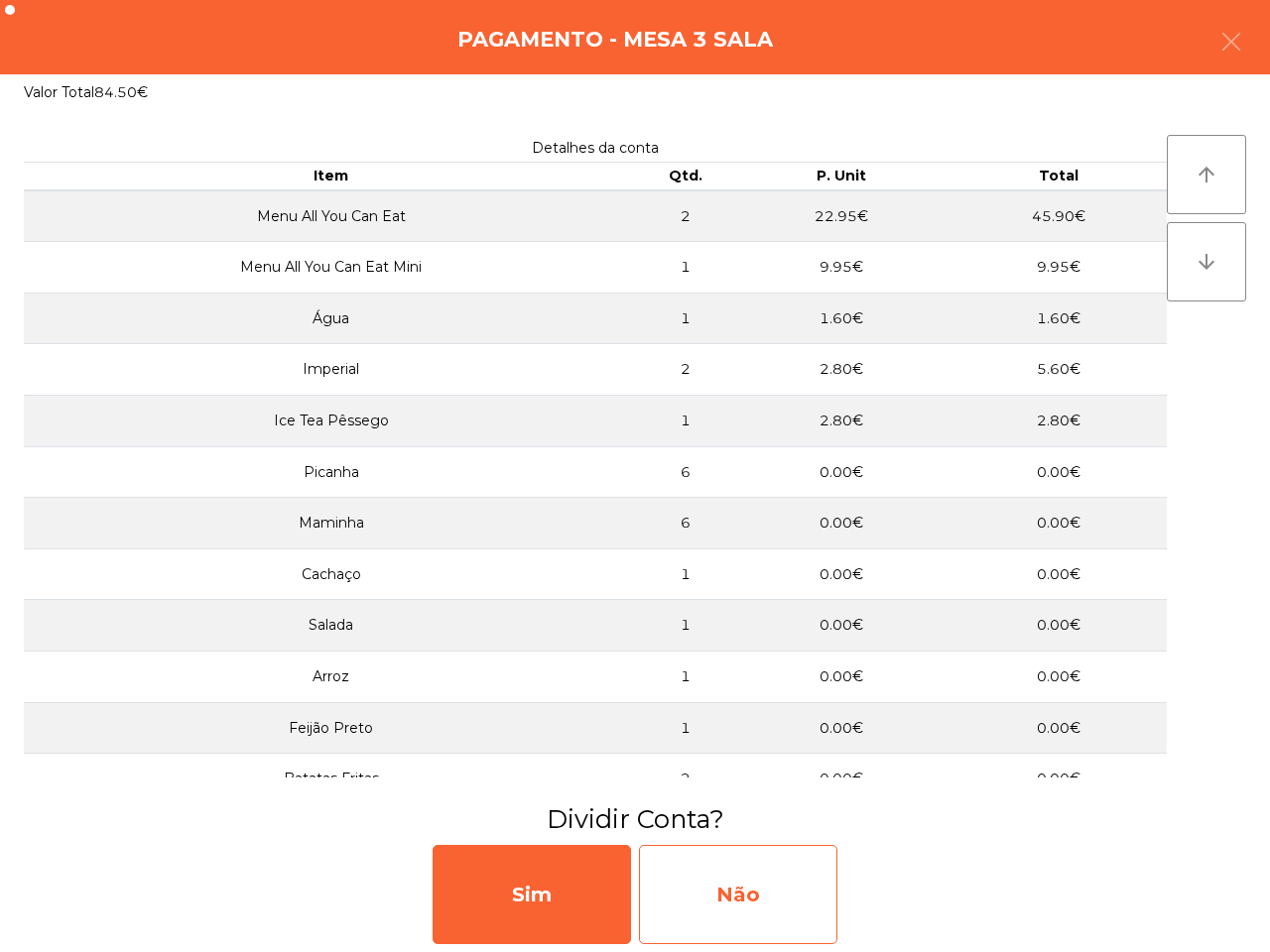 click on "Não" 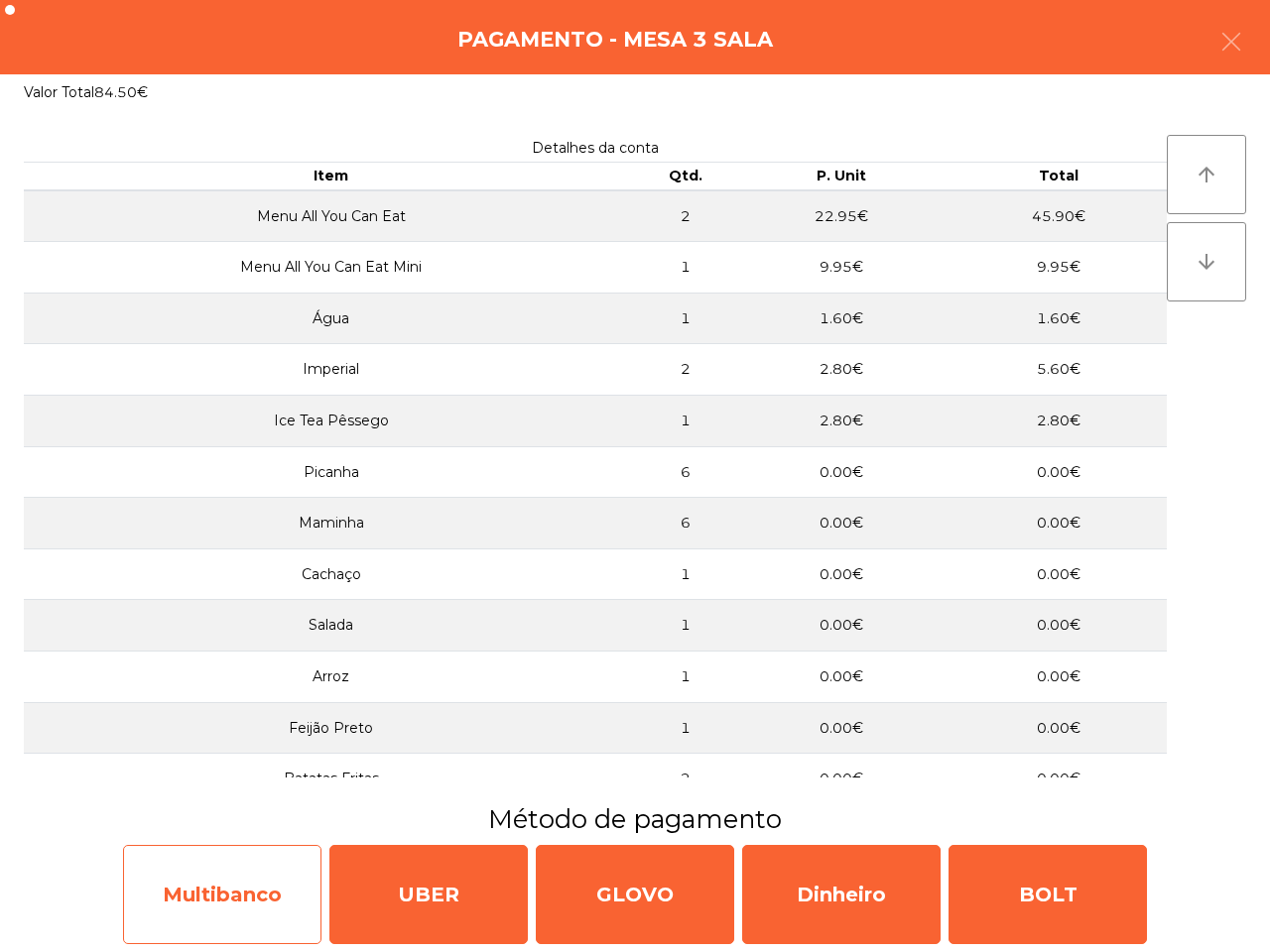 click on "Multibanco" 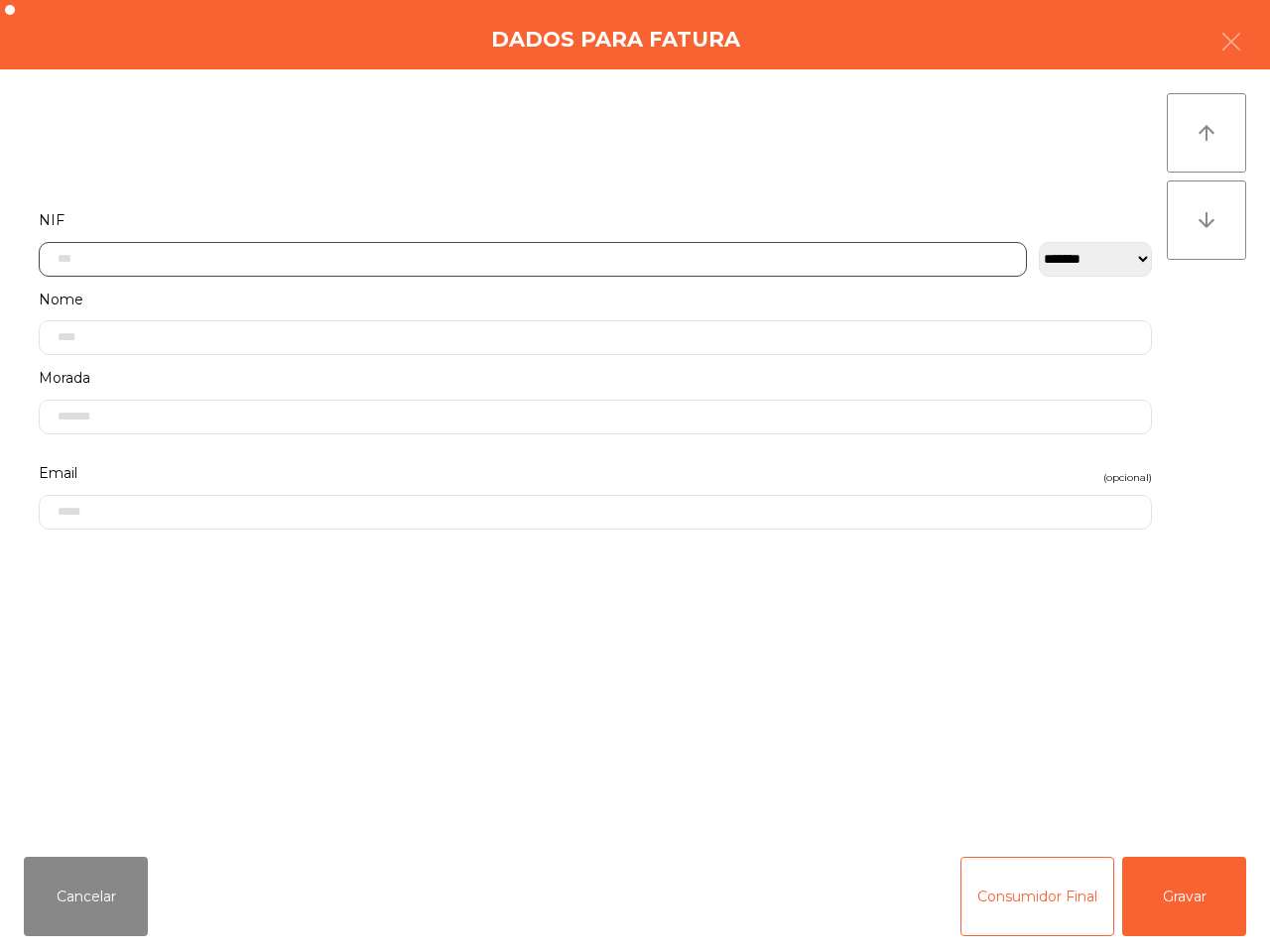click 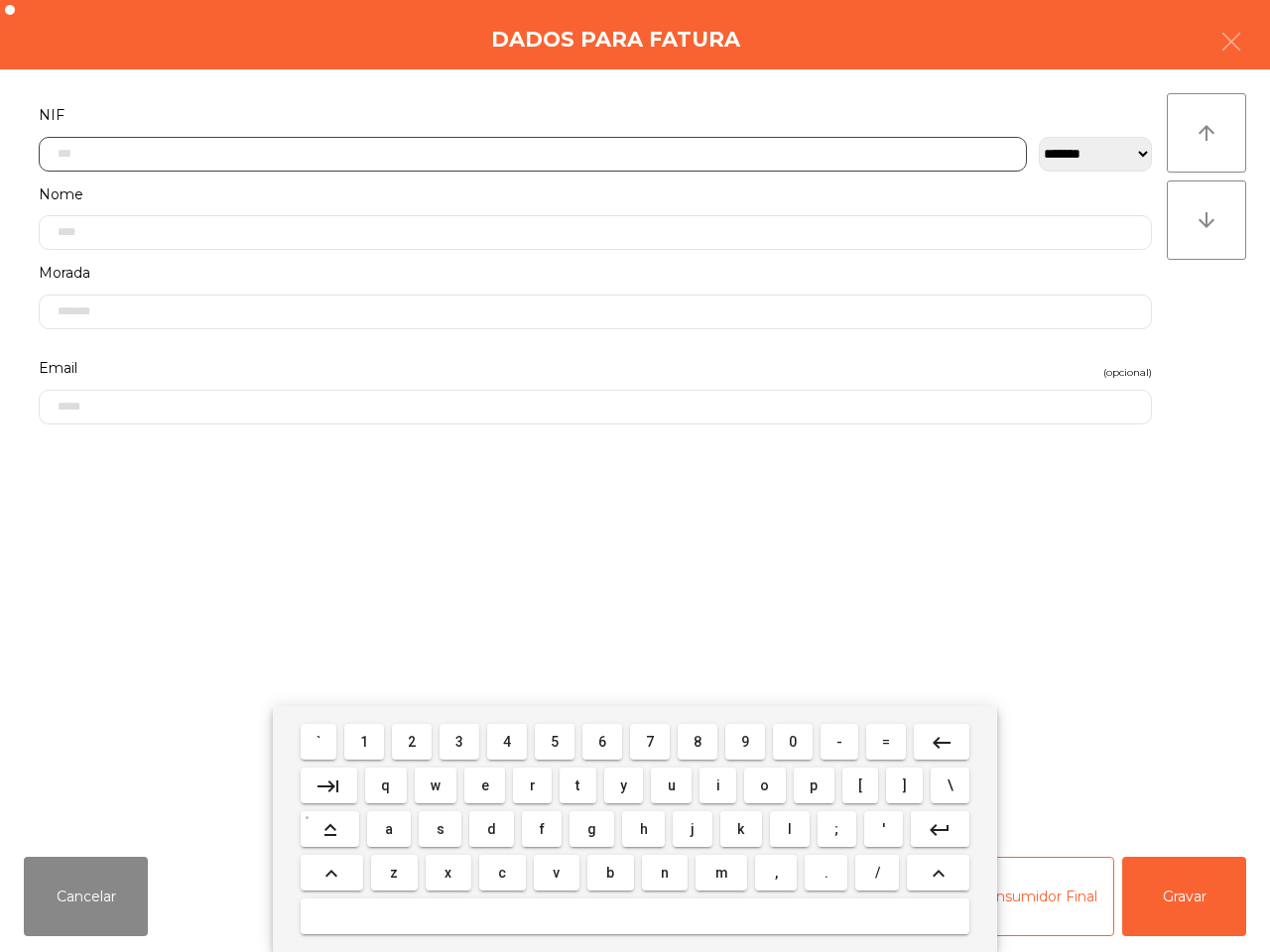 scroll, scrollTop: 111, scrollLeft: 0, axis: vertical 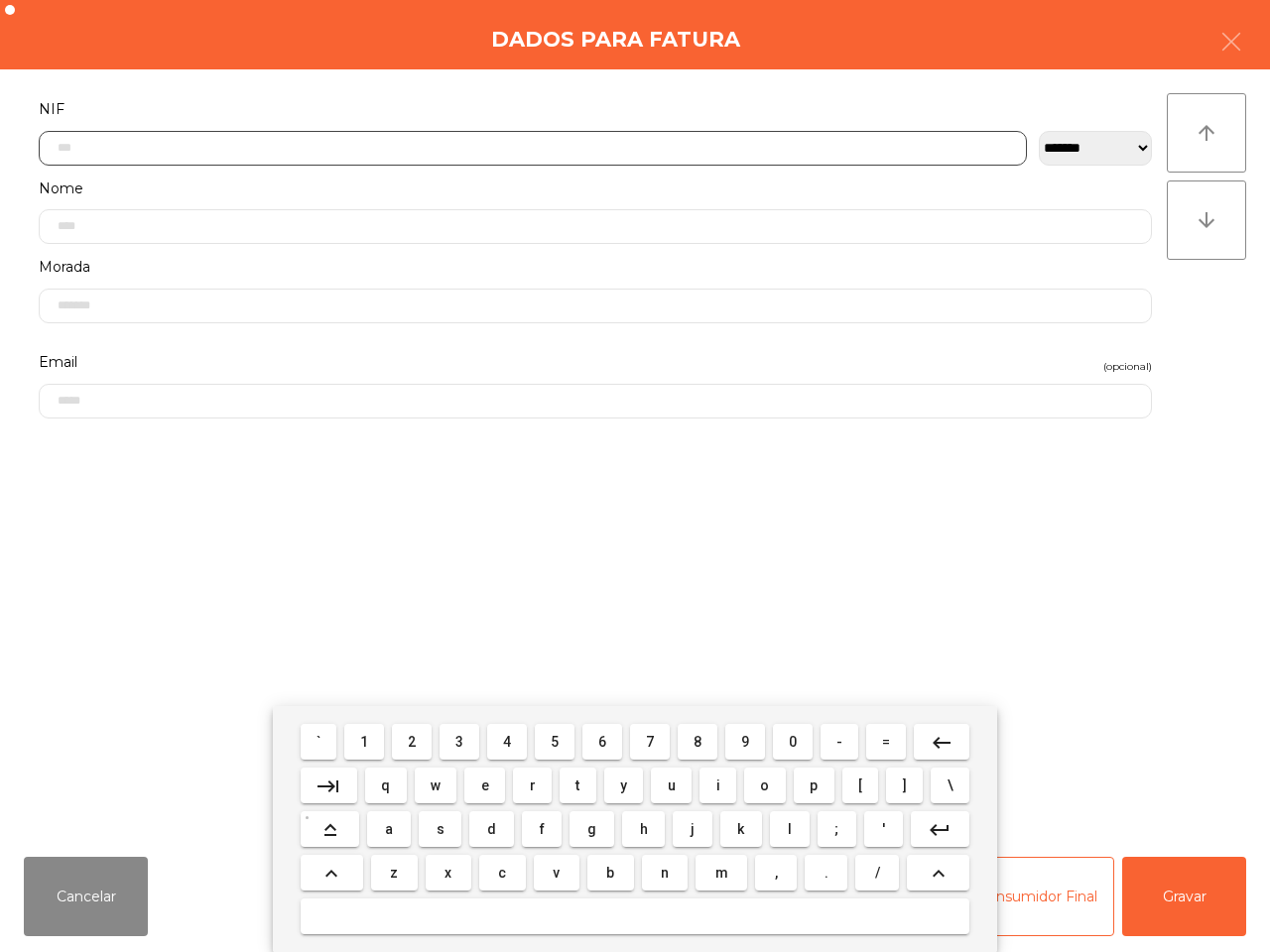 click on "2" at bounding box center (412, 742) 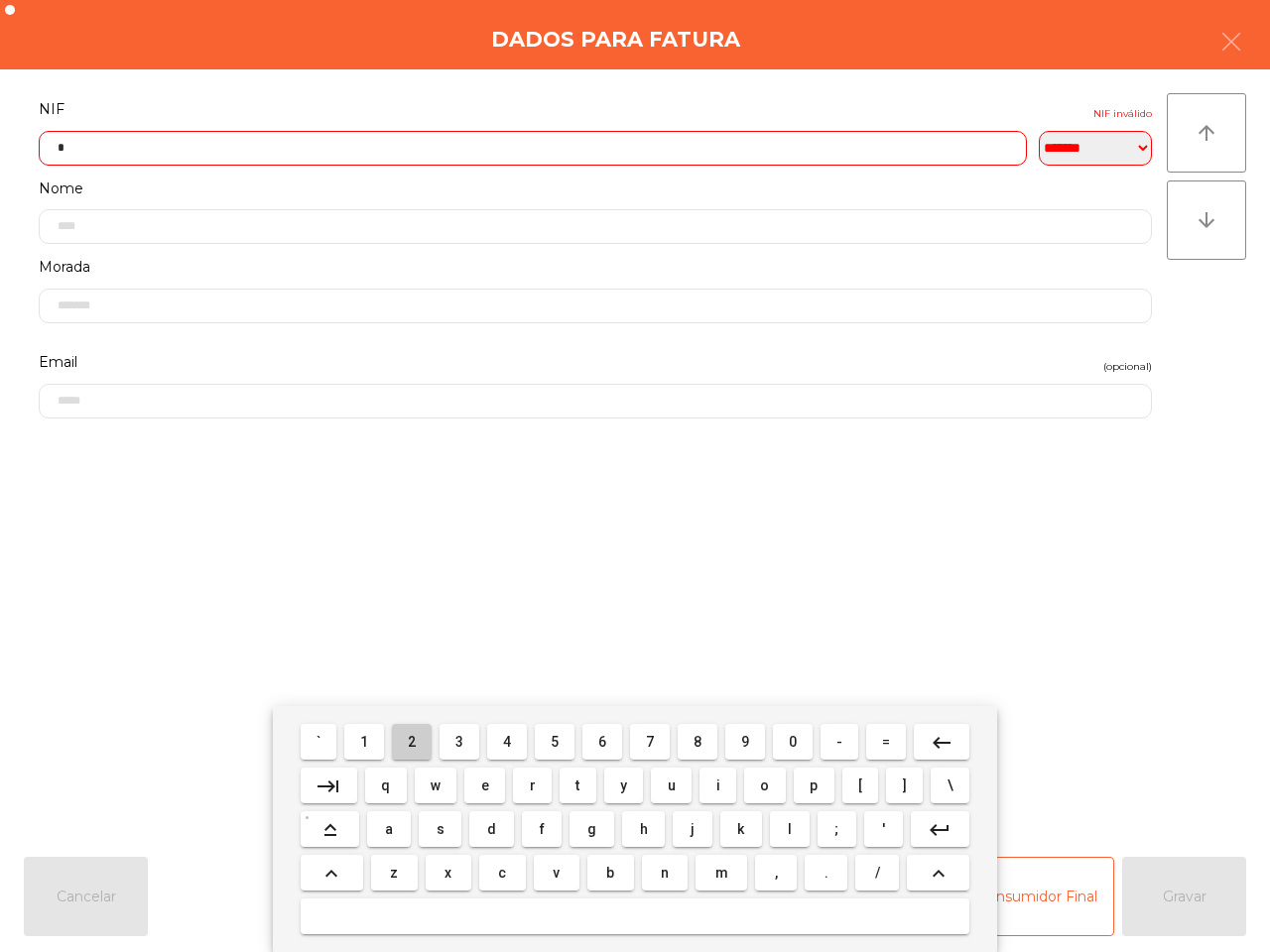 click on "2" at bounding box center (412, 742) 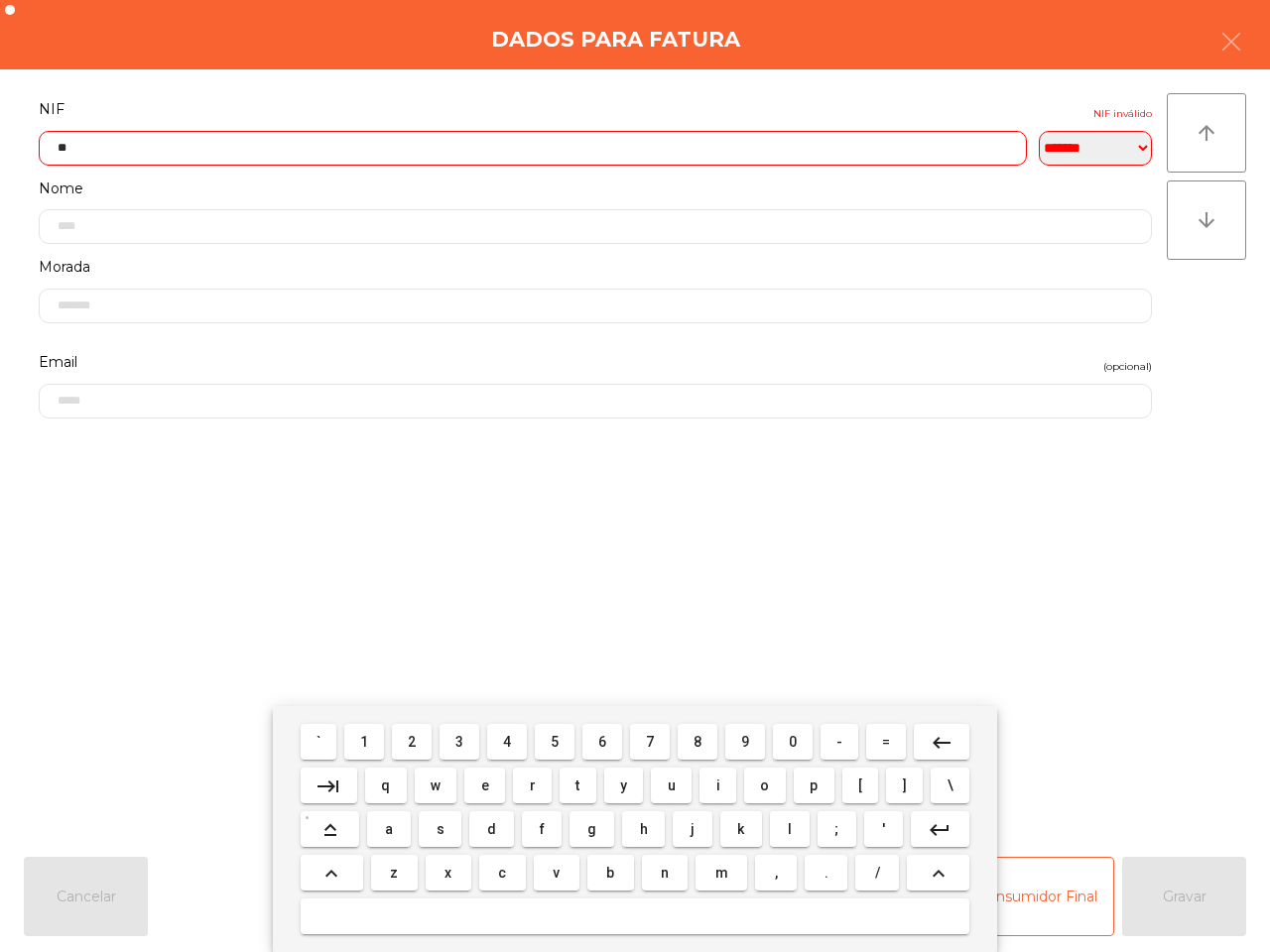 click on "7" at bounding box center [650, 742] 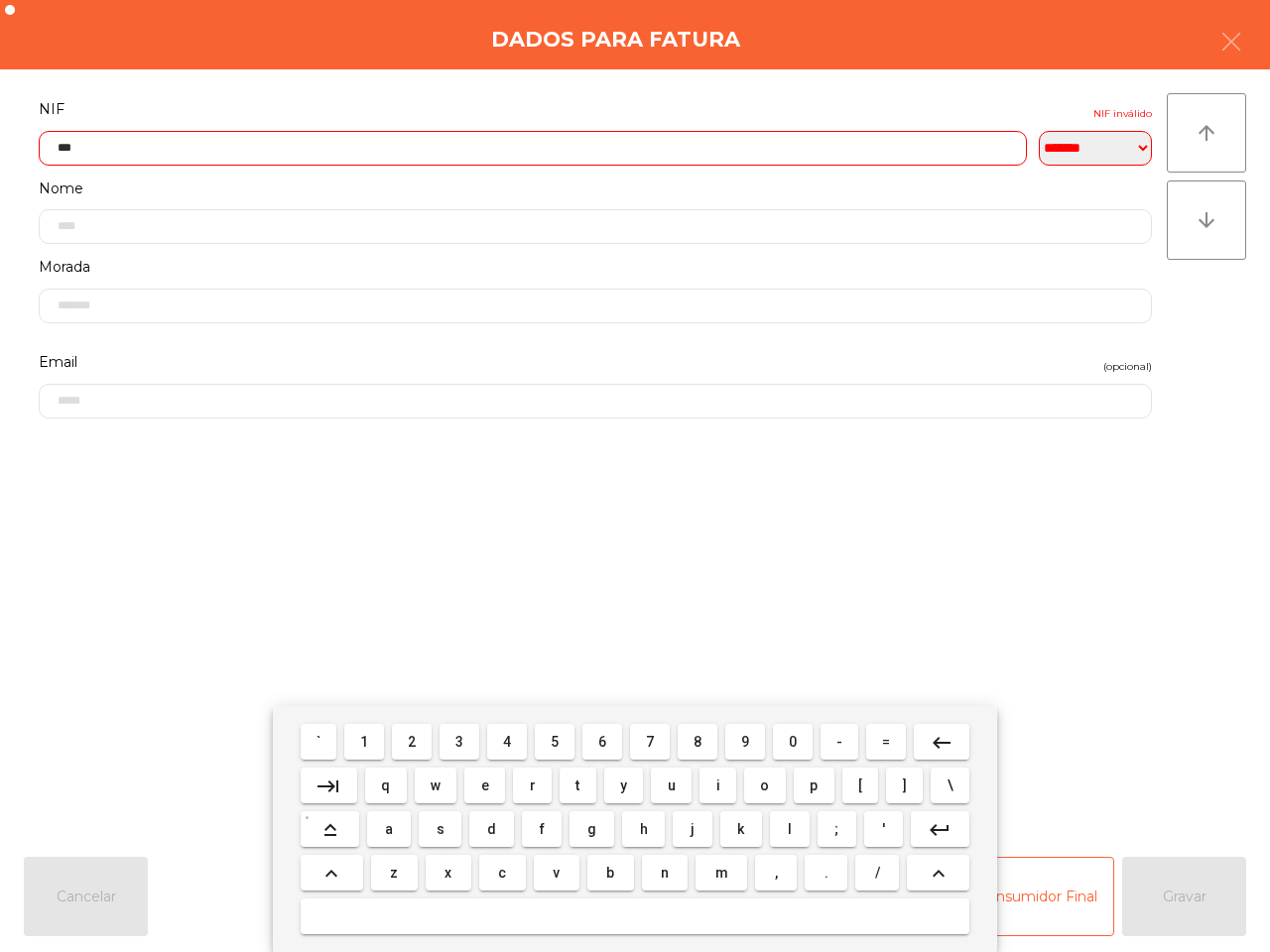 click on "1" at bounding box center (364, 742) 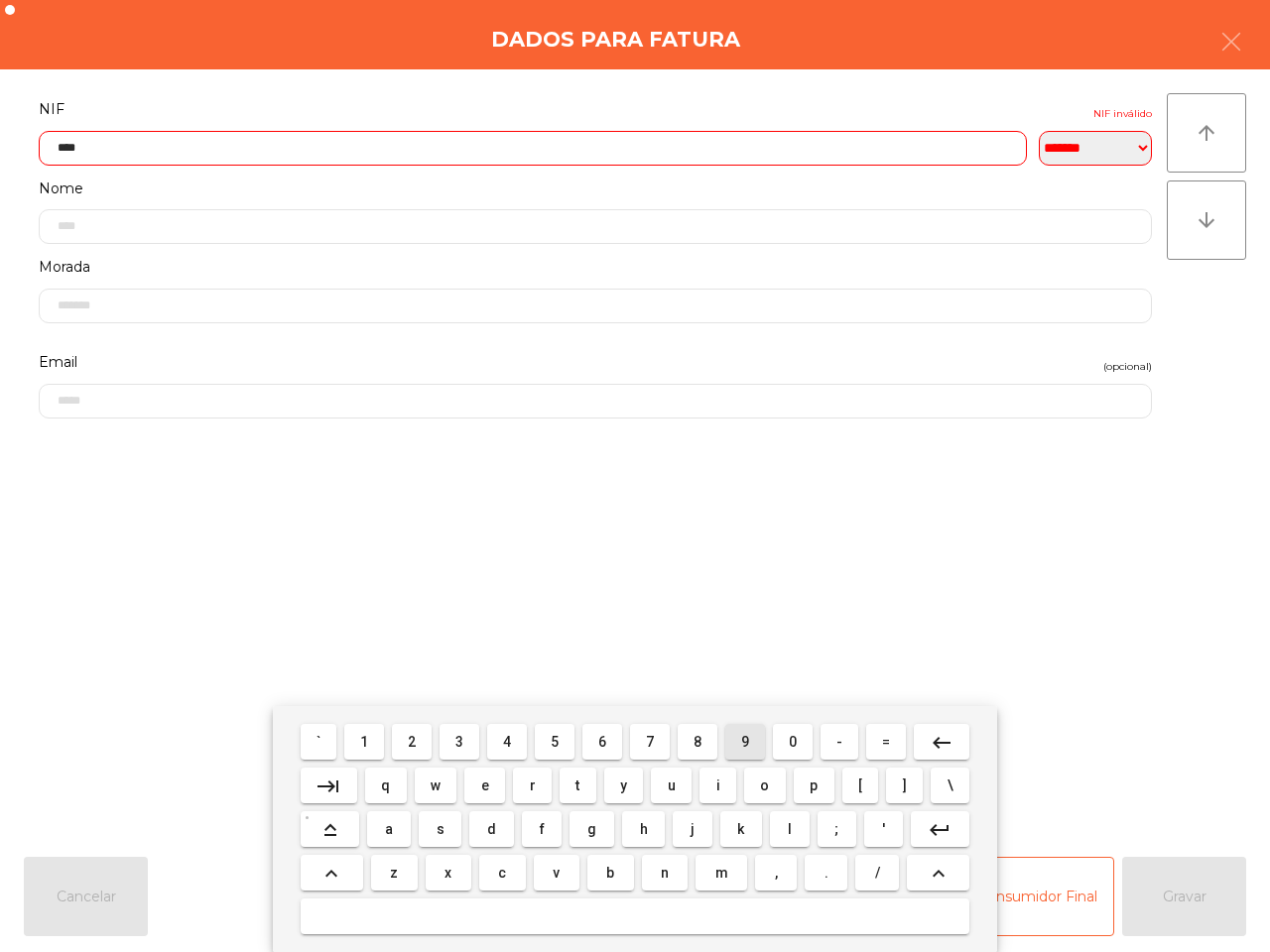 click on "9" at bounding box center (745, 742) 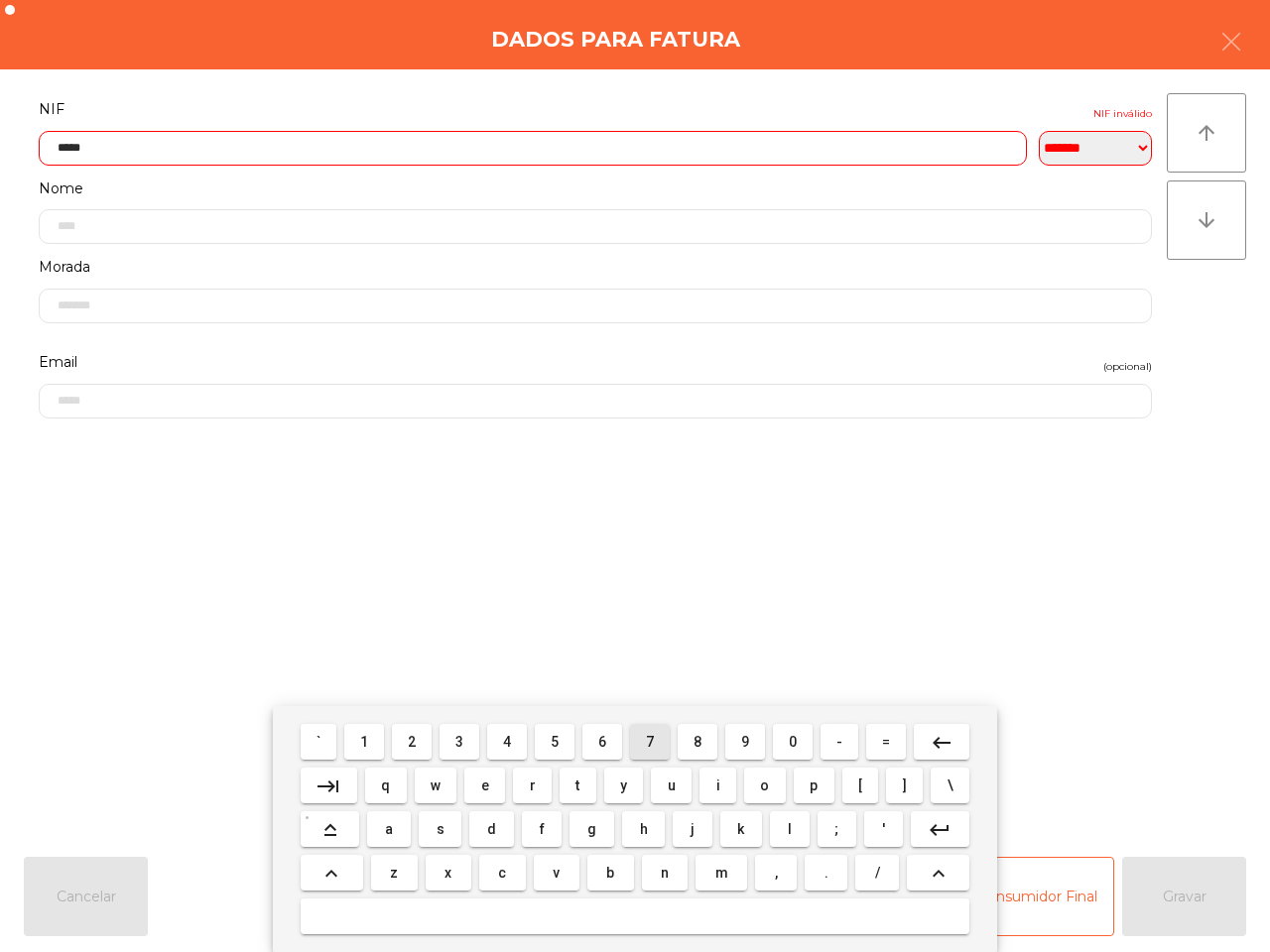 click on "7" at bounding box center (650, 742) 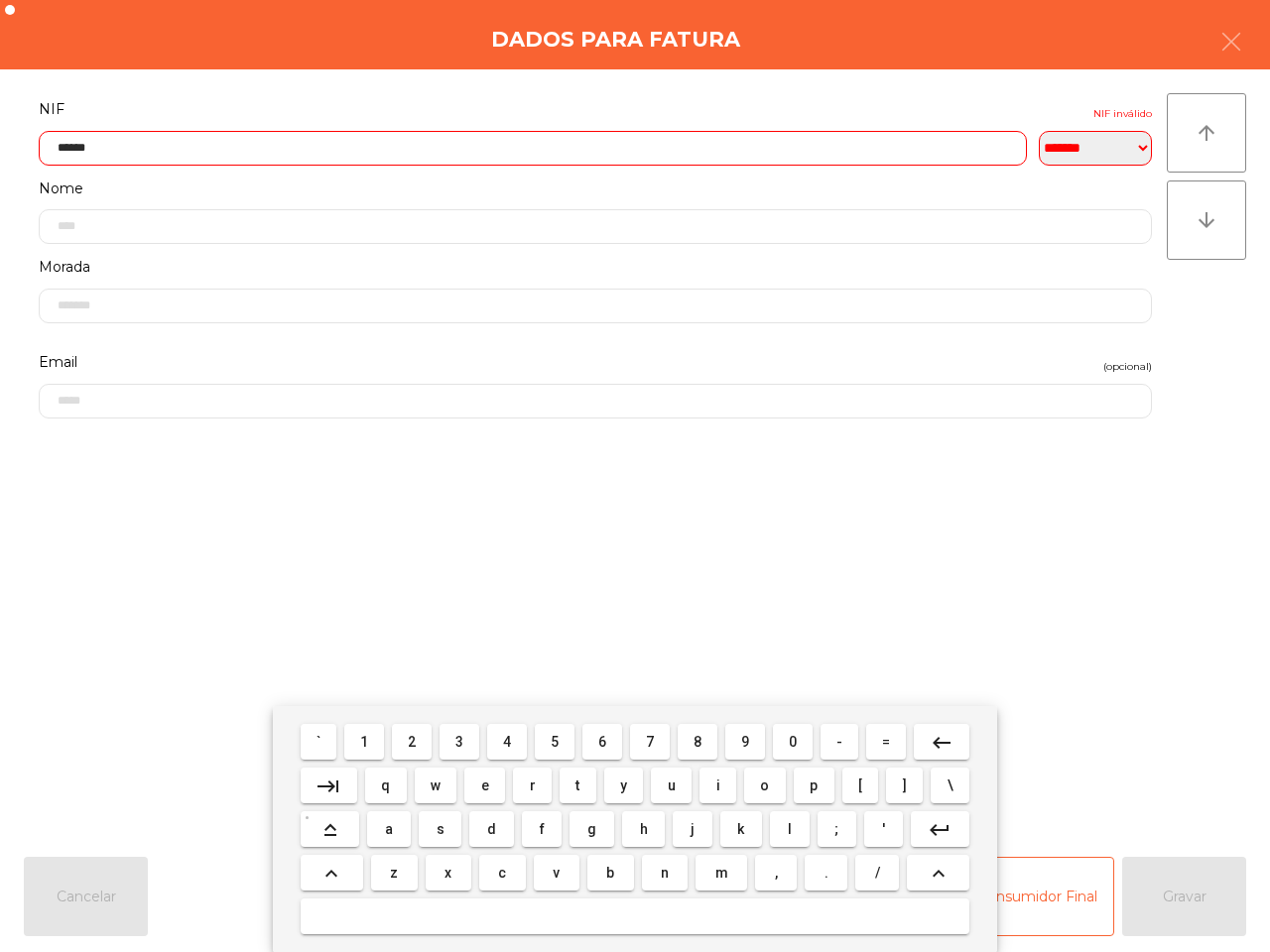 click on "6" at bounding box center (602, 742) 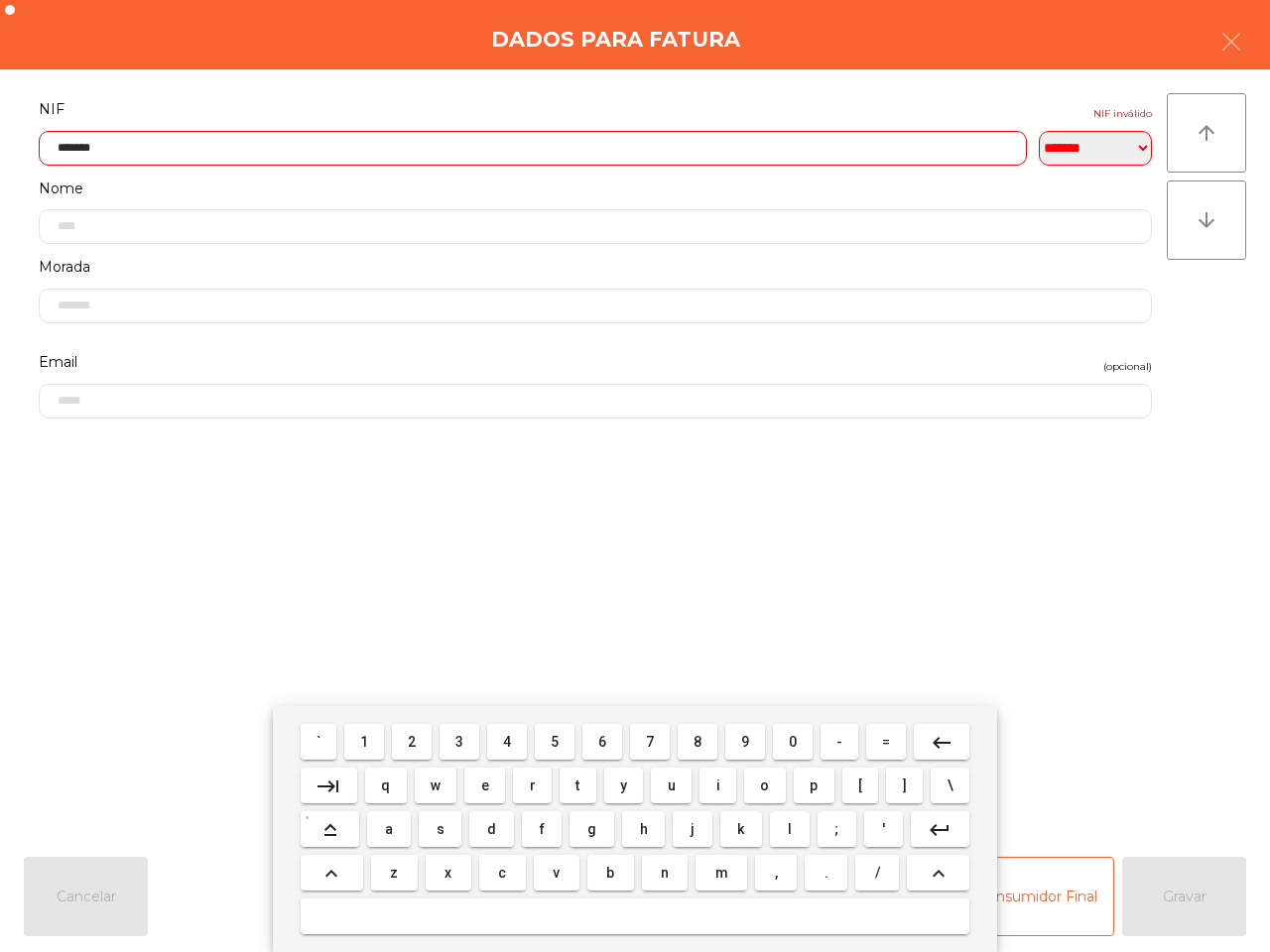 click on "1" at bounding box center [364, 742] 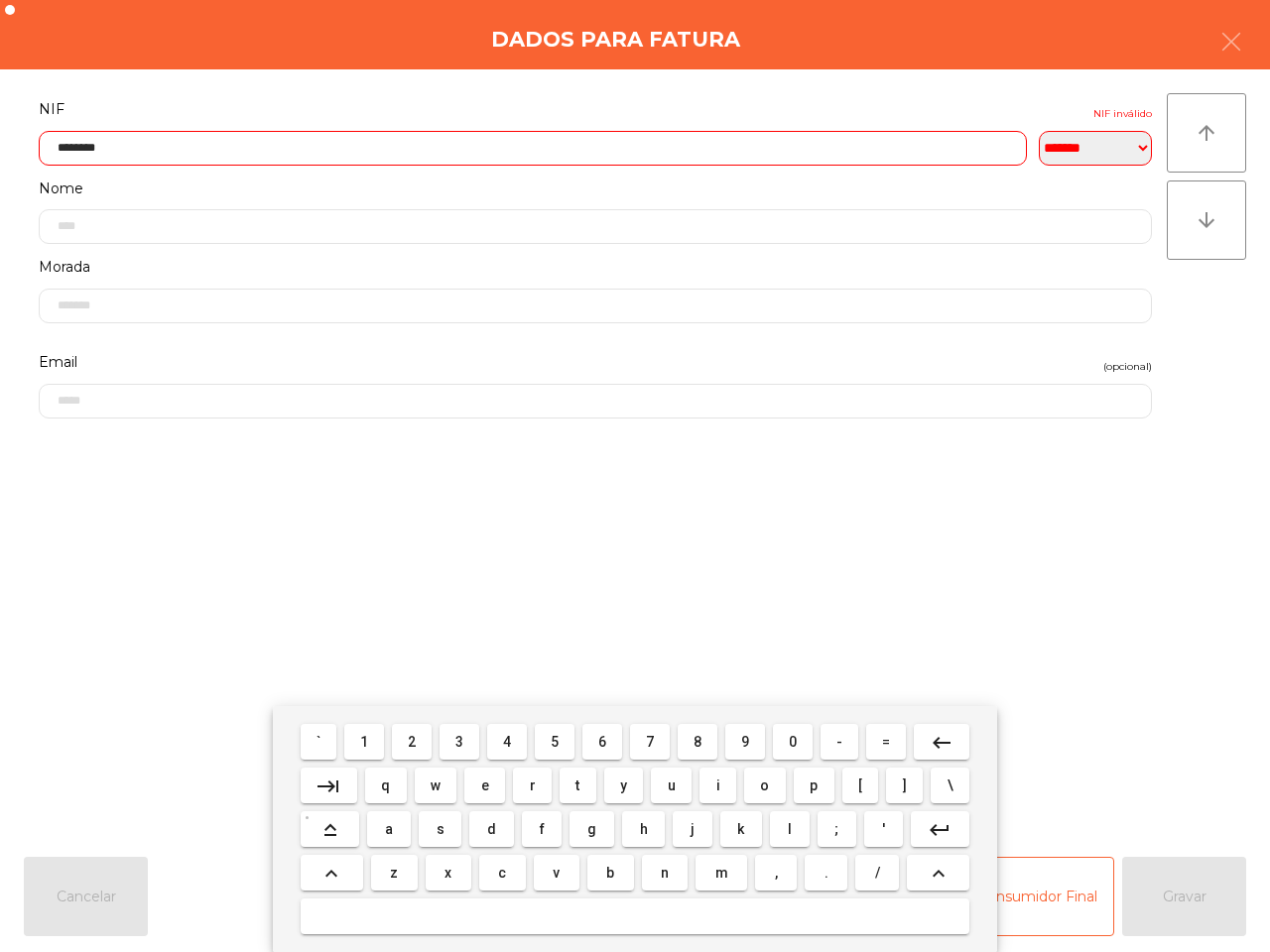 click on "5" at bounding box center [555, 742] 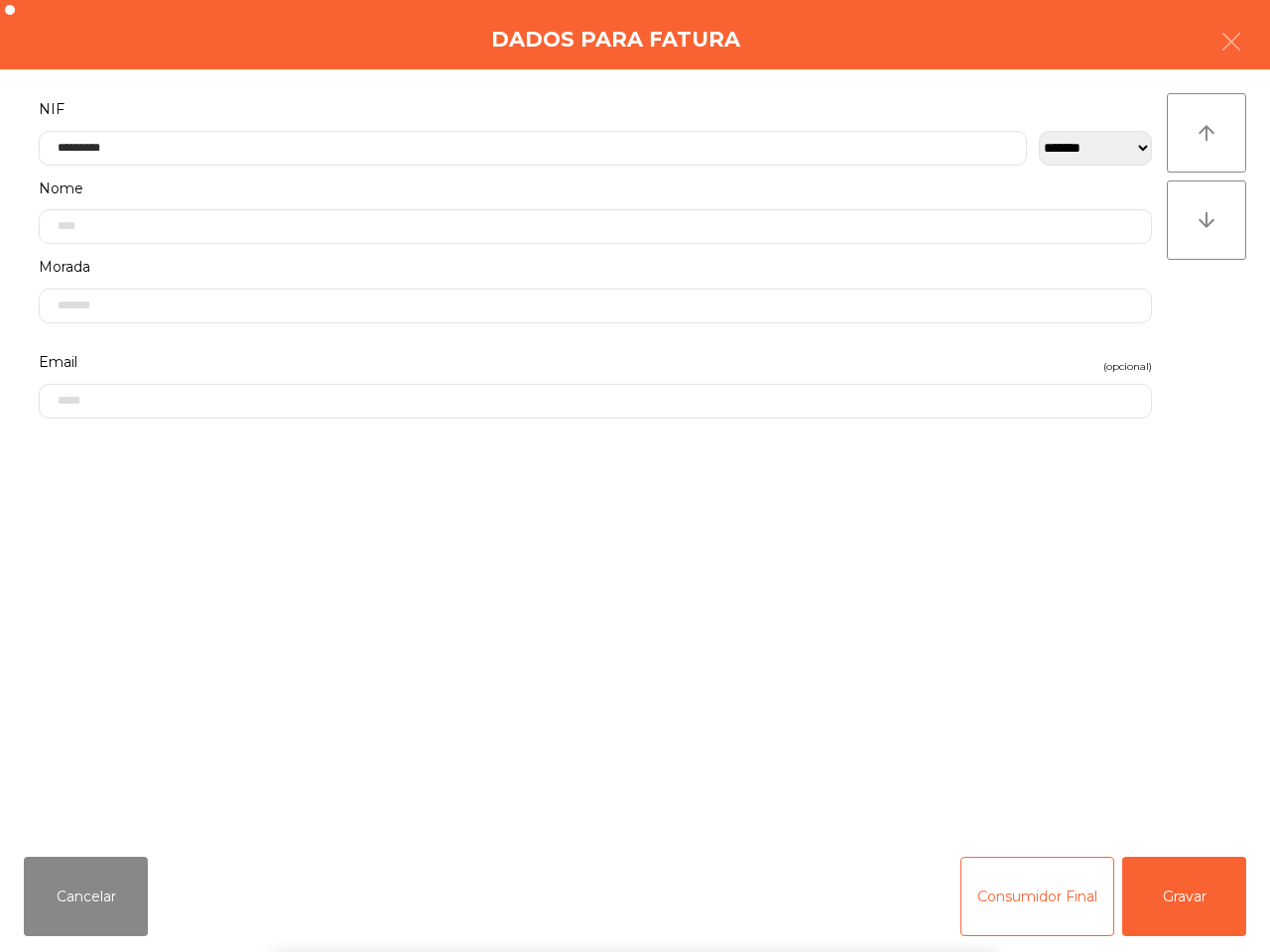 click on "` 1 2 3 4 5 6 7 8 9 0 - = keyboard_backspace keyboard_tab q w e r t y u i o p [ ] \ keyboard_capslock a s d f g h j k l ; ' keyboard_return keyboard_arrow_up z x c v b n m , . / keyboard_arrow_up" at bounding box center (635, 829) 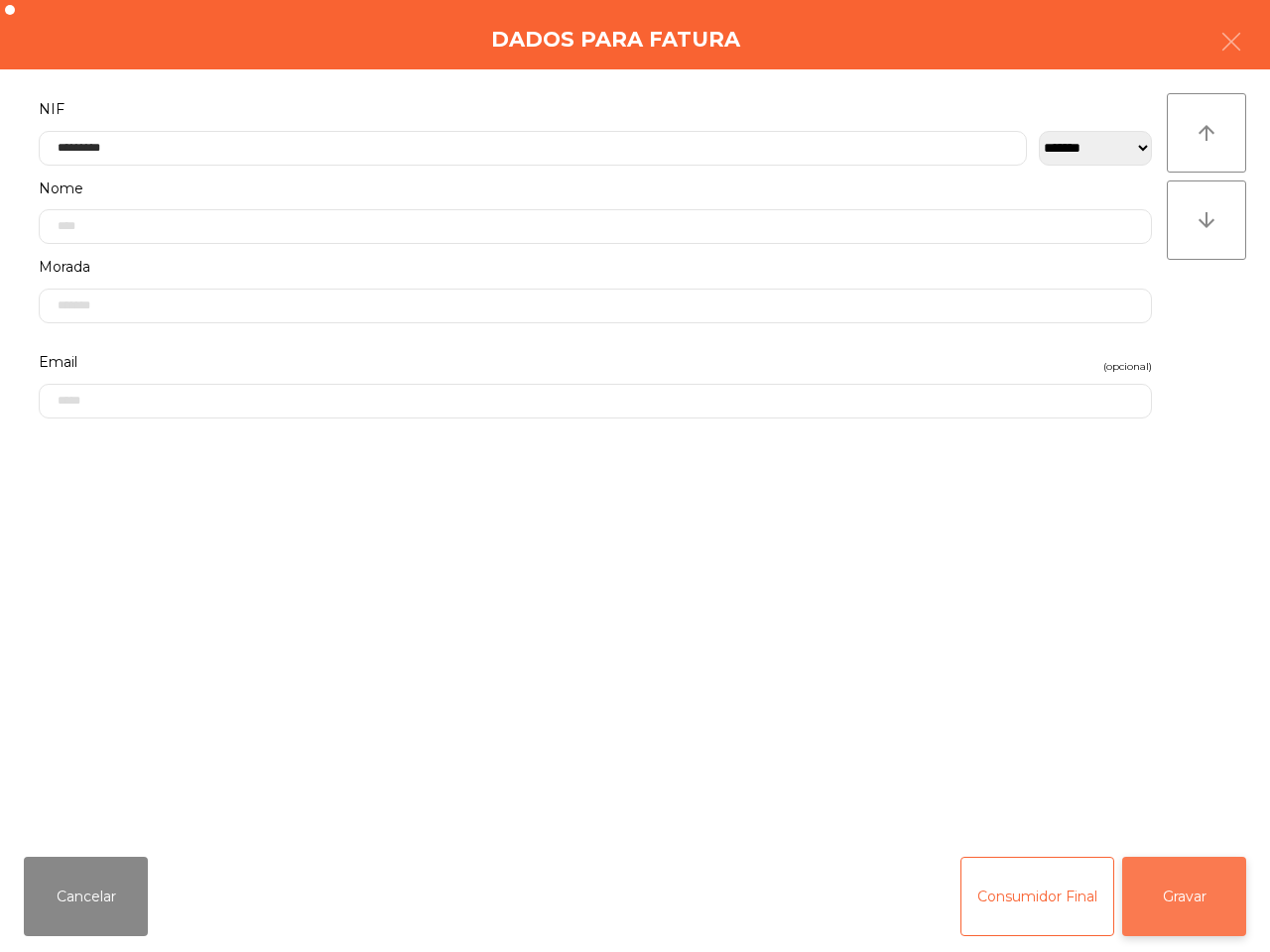 click on "Gravar" 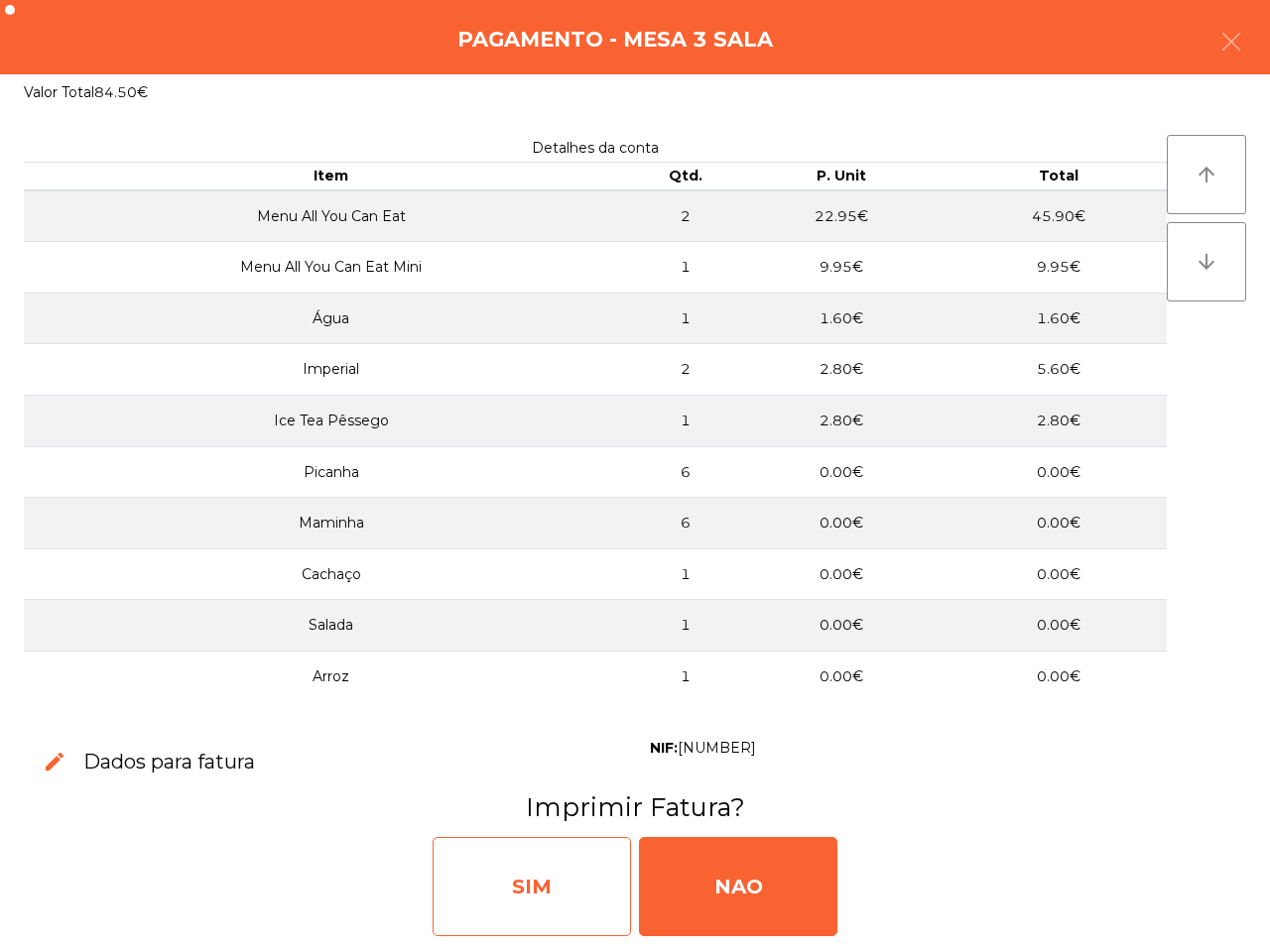 click on "SIM" 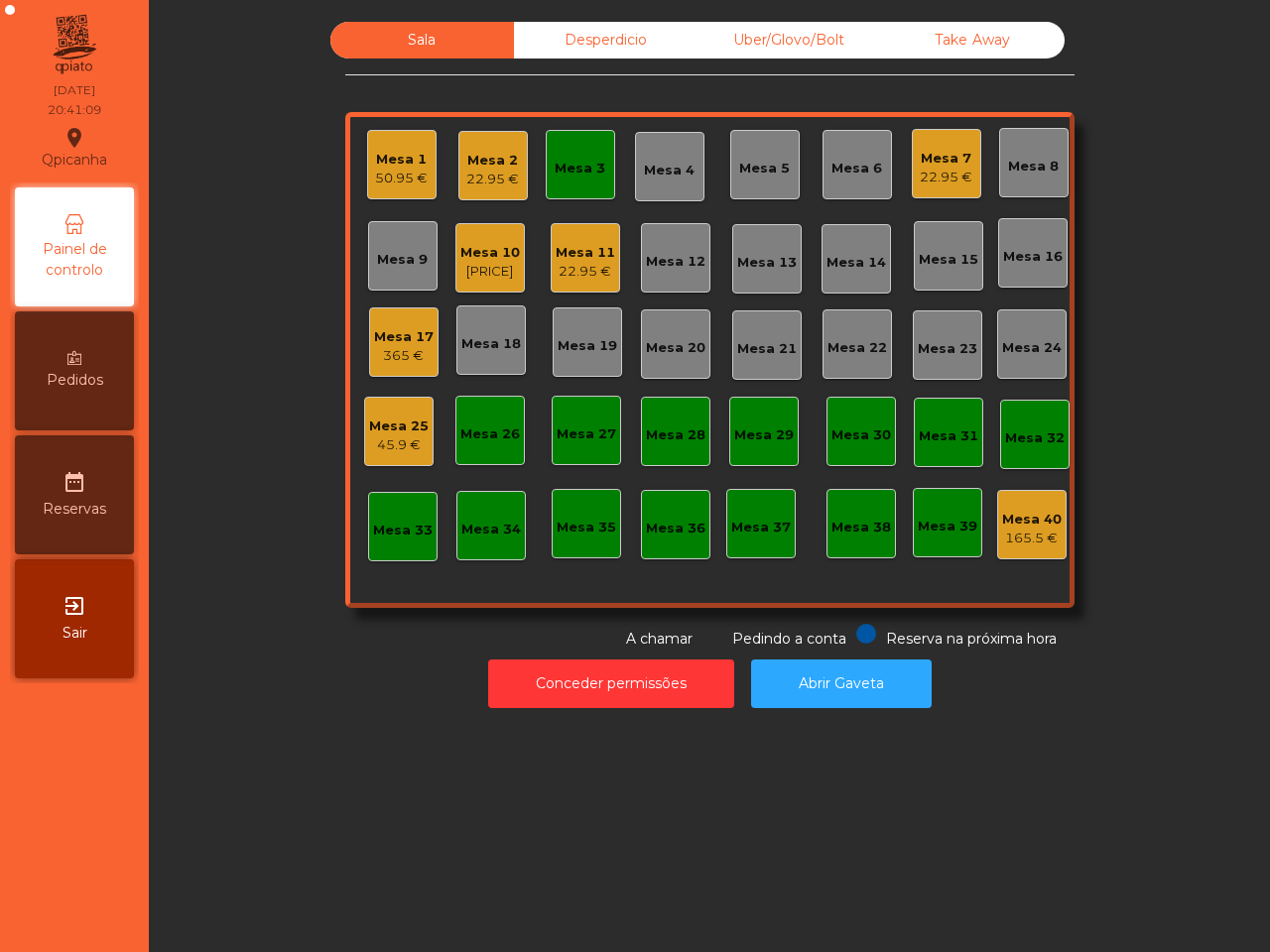 click on "Sala   Desperdicio   Uber/Glovo/Bolt   Take Away   Mesa 1   50.95 €   Mesa 2   22.95 €   Mesa 3   Mesa 4   Mesa 5   Mesa 6   Mesa 7   22.95 €   Mesa 8   Mesa 9   Mesa 10   205.9 €   Mesa 11   22.95 €   Mesa 12   Mesa 13   Mesa 14   Mesa 15   Mesa 16   Mesa 17   365 €   Mesa 18   Mesa 19   Mesa 20   Mesa 21   Mesa 22   Mesa 23   Mesa 24   Mesa 25   45.9 €   Mesa 26   Mesa 27   Mesa 28   Mesa 29   Mesa 30   Mesa 31   Mesa 32   Mesa 33   Mesa 34   Mesa 35   Mesa 36   Mesa 37   Mesa 38   Mesa 39   Mesa 40   165.5 €  Reserva na próxima hora Pedindo a conta A chamar  Conceder permissões   Abrir Gaveta" 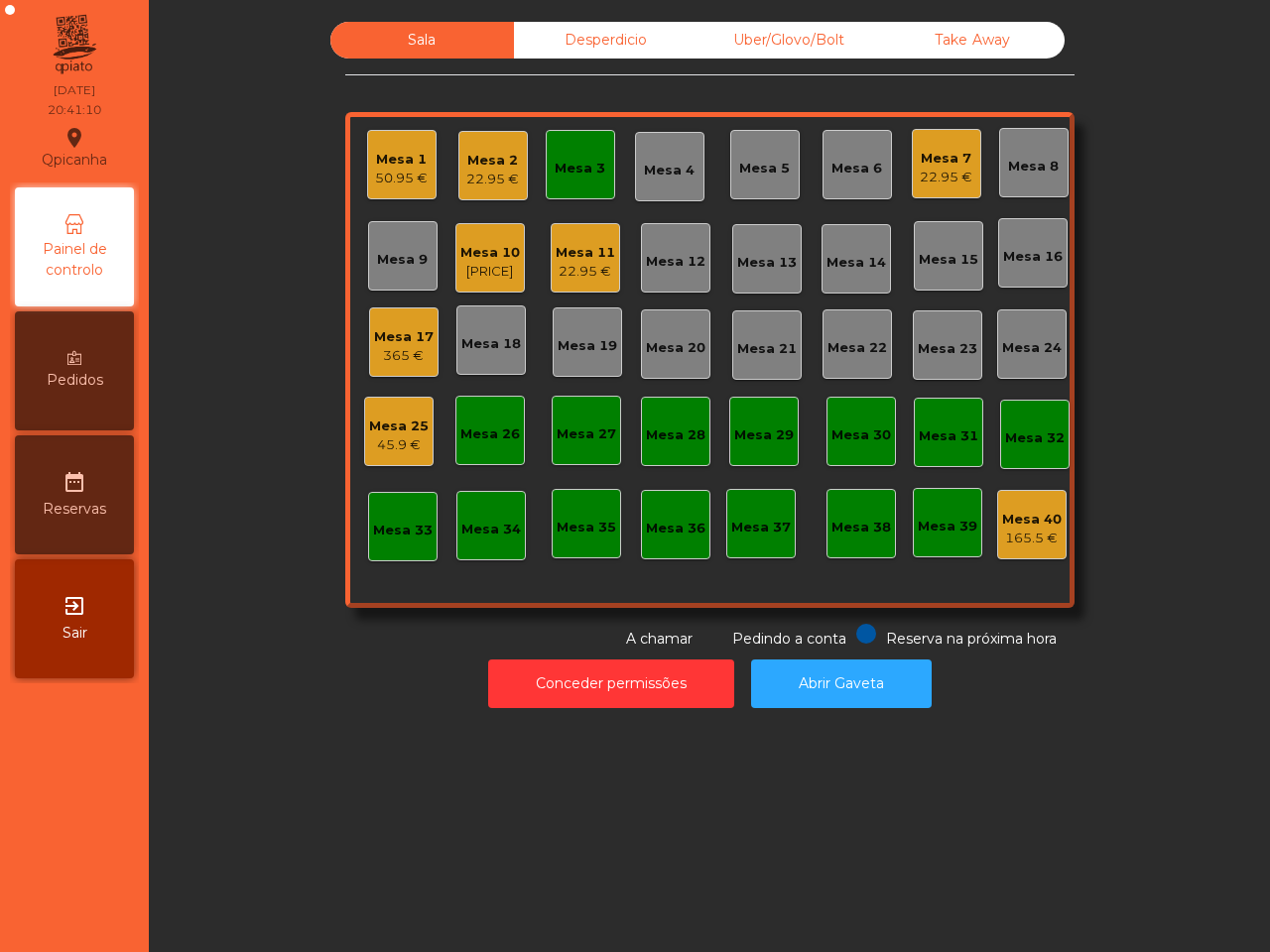 click on "Mesa 10" 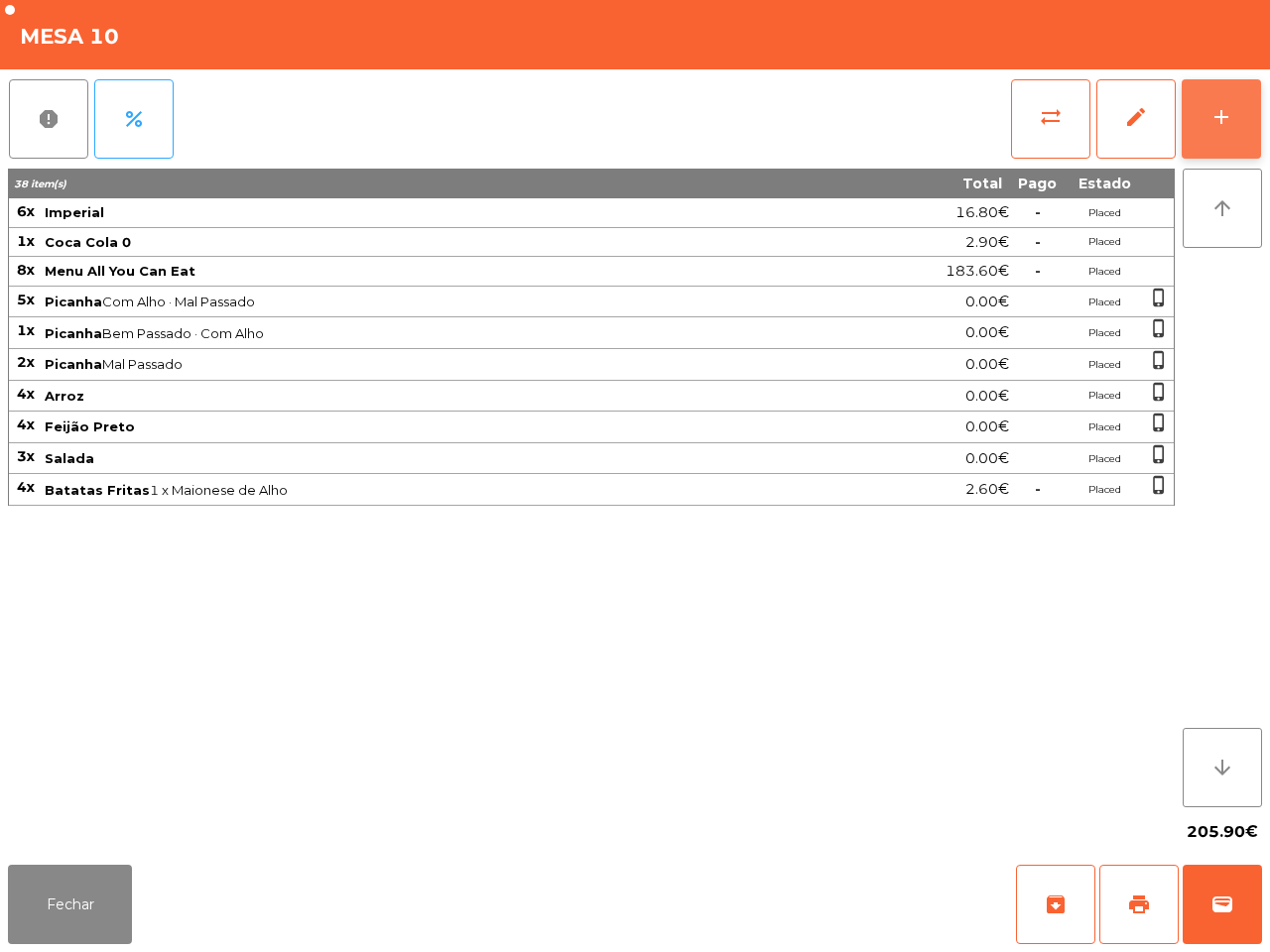 click on "add" 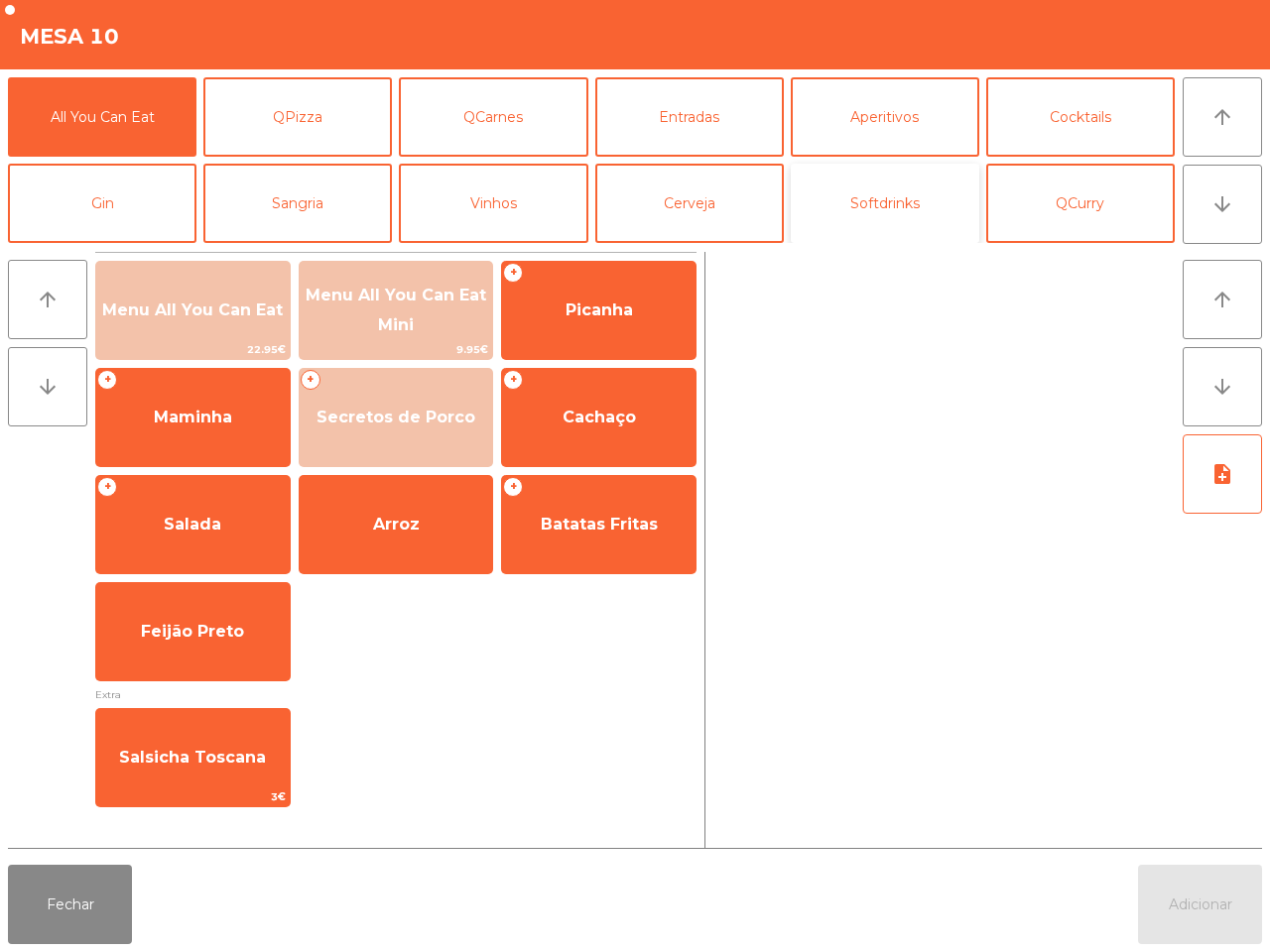 click on "Softdrinks" 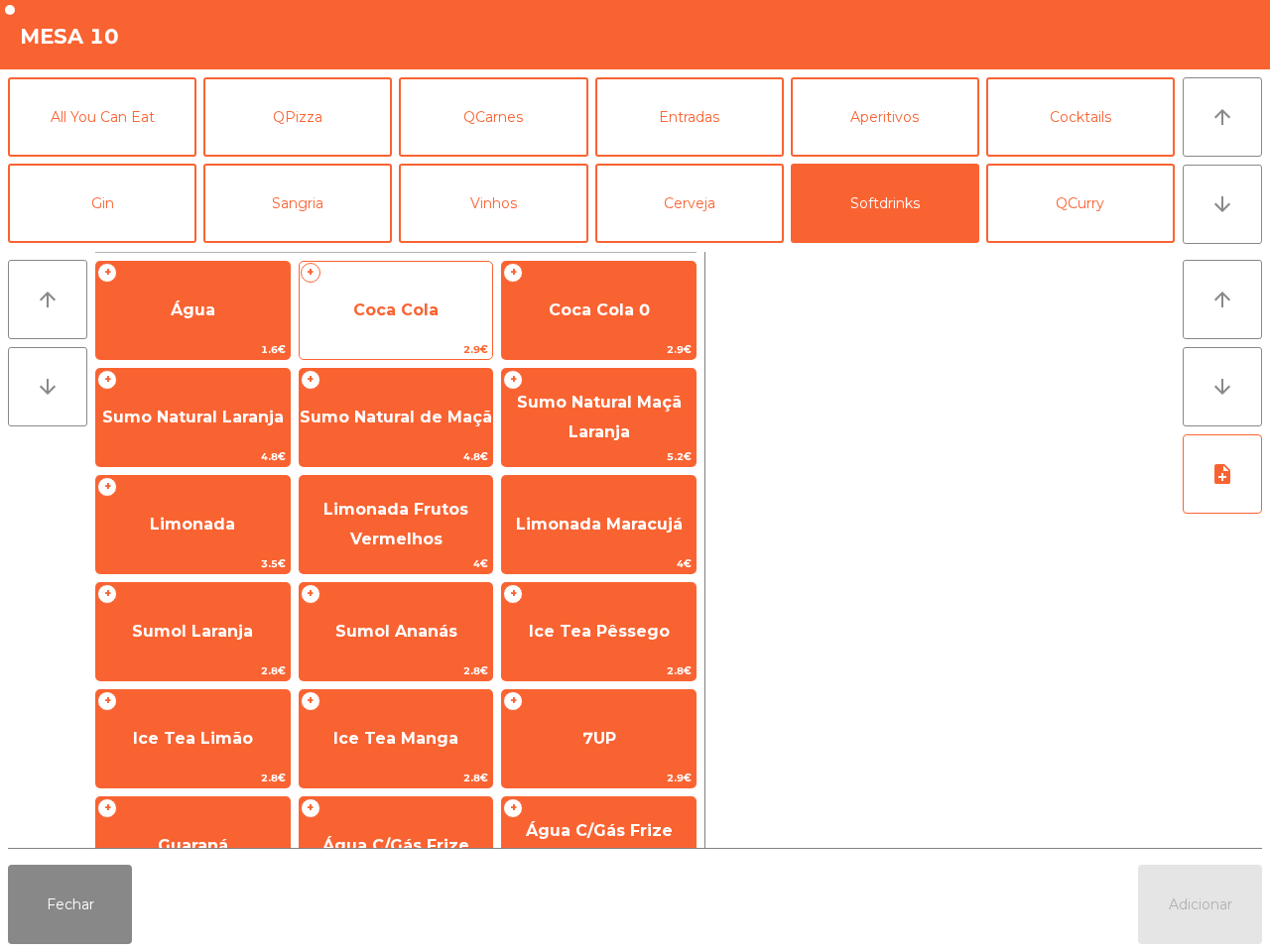 click on "Coca Cola" 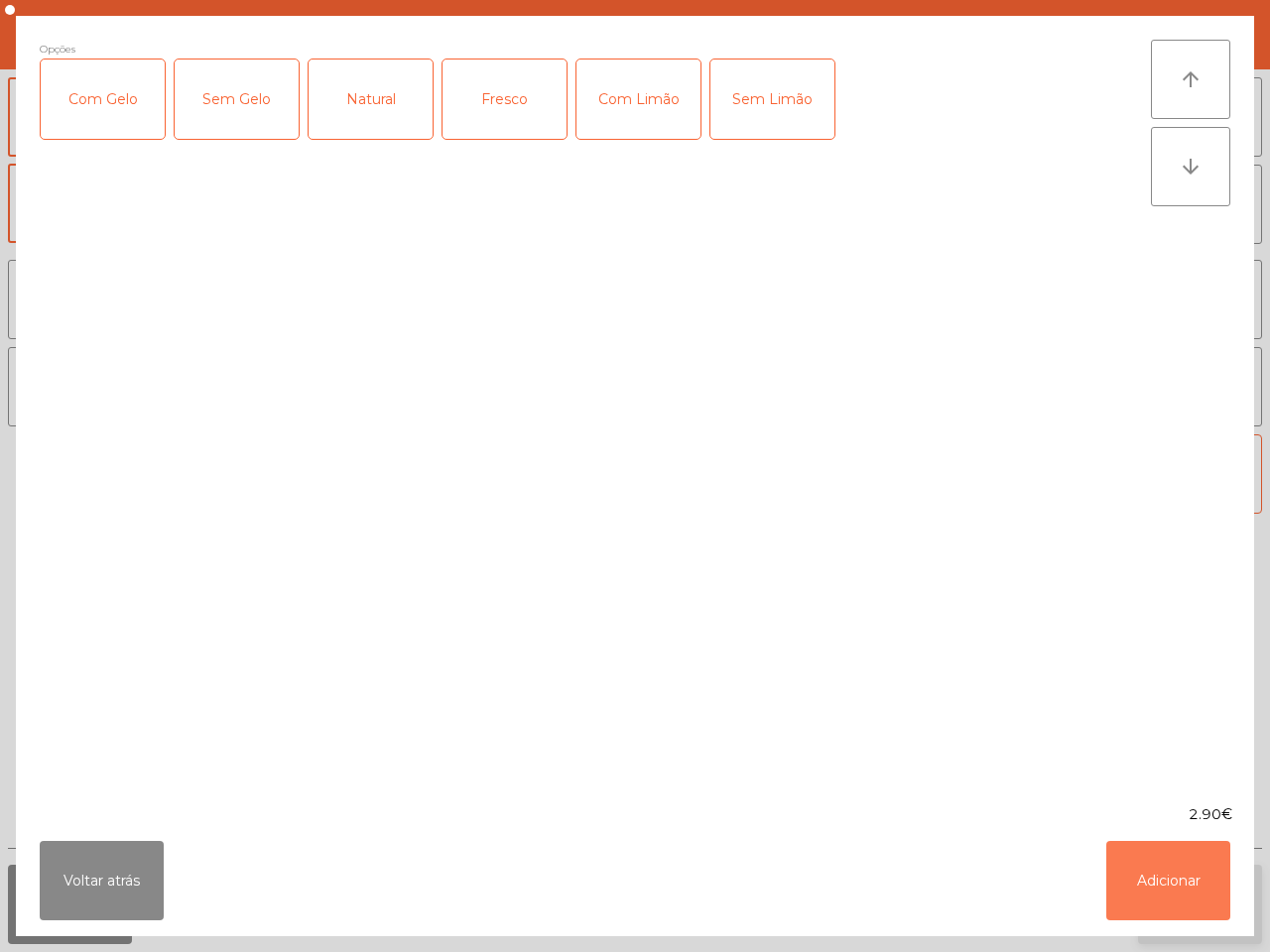 click on "Adicionar" 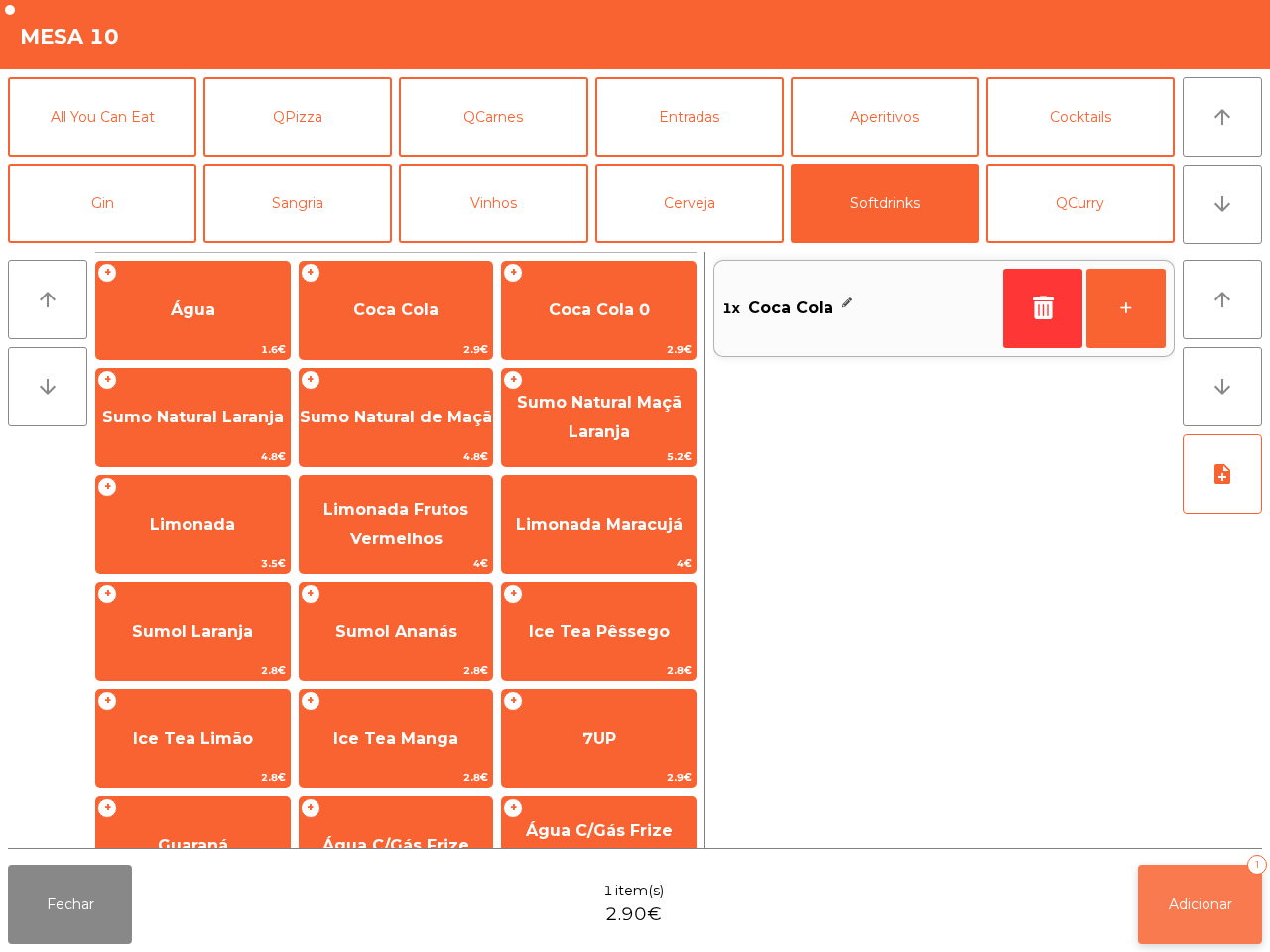 click on "Adicionar   1" 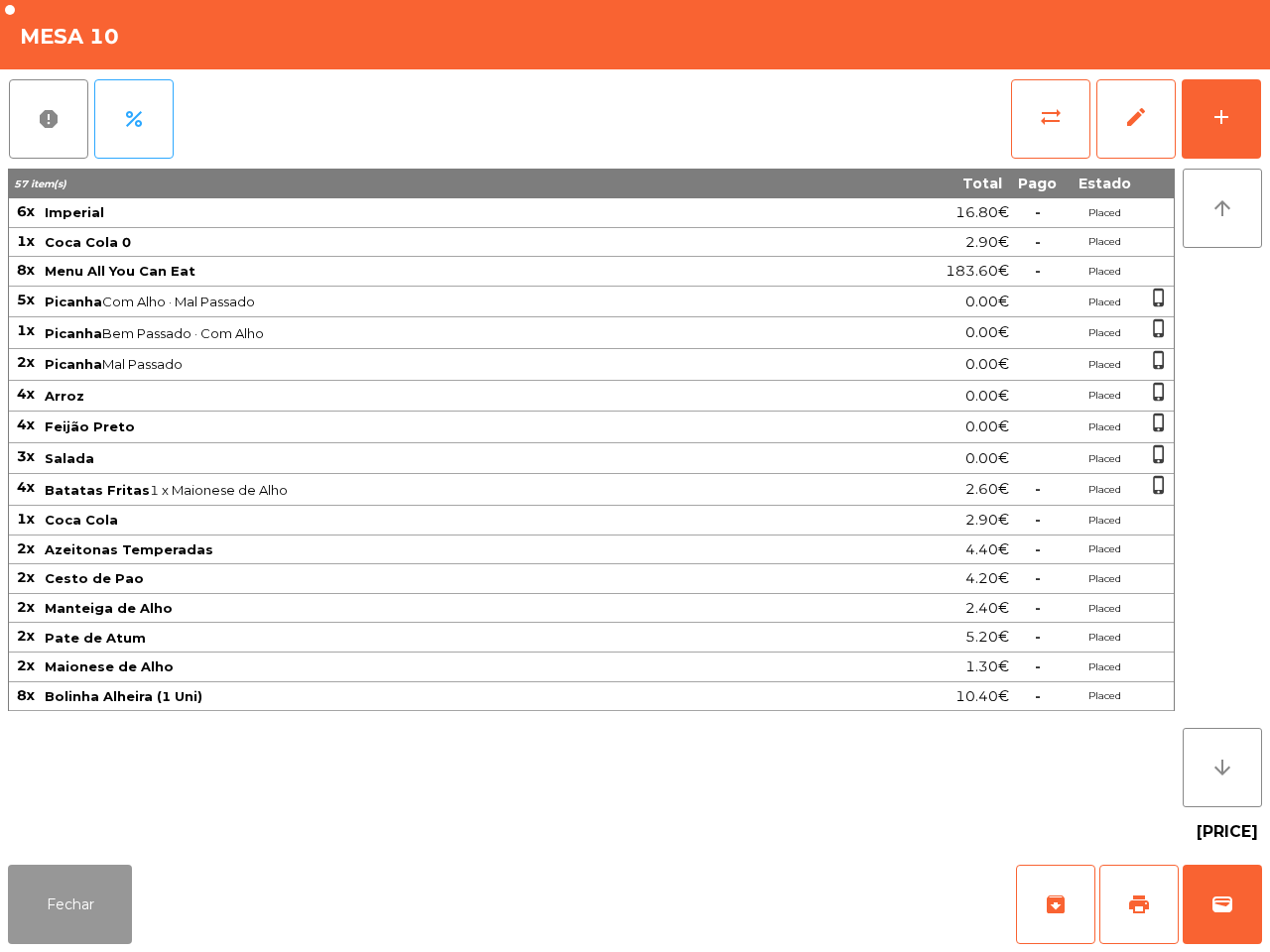 click on "Fechar" 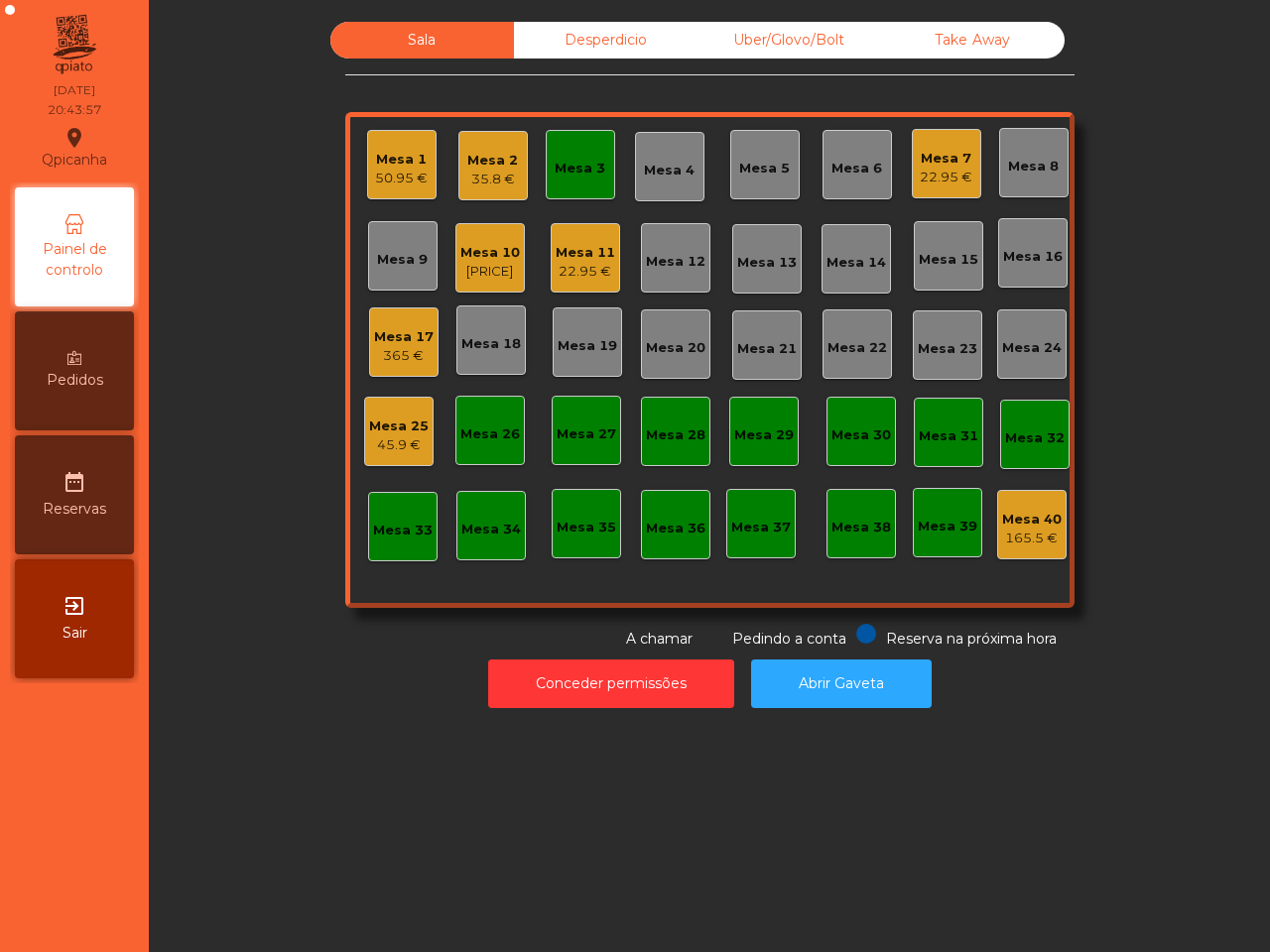 click on "Pedidos" at bounding box center (74, 380) 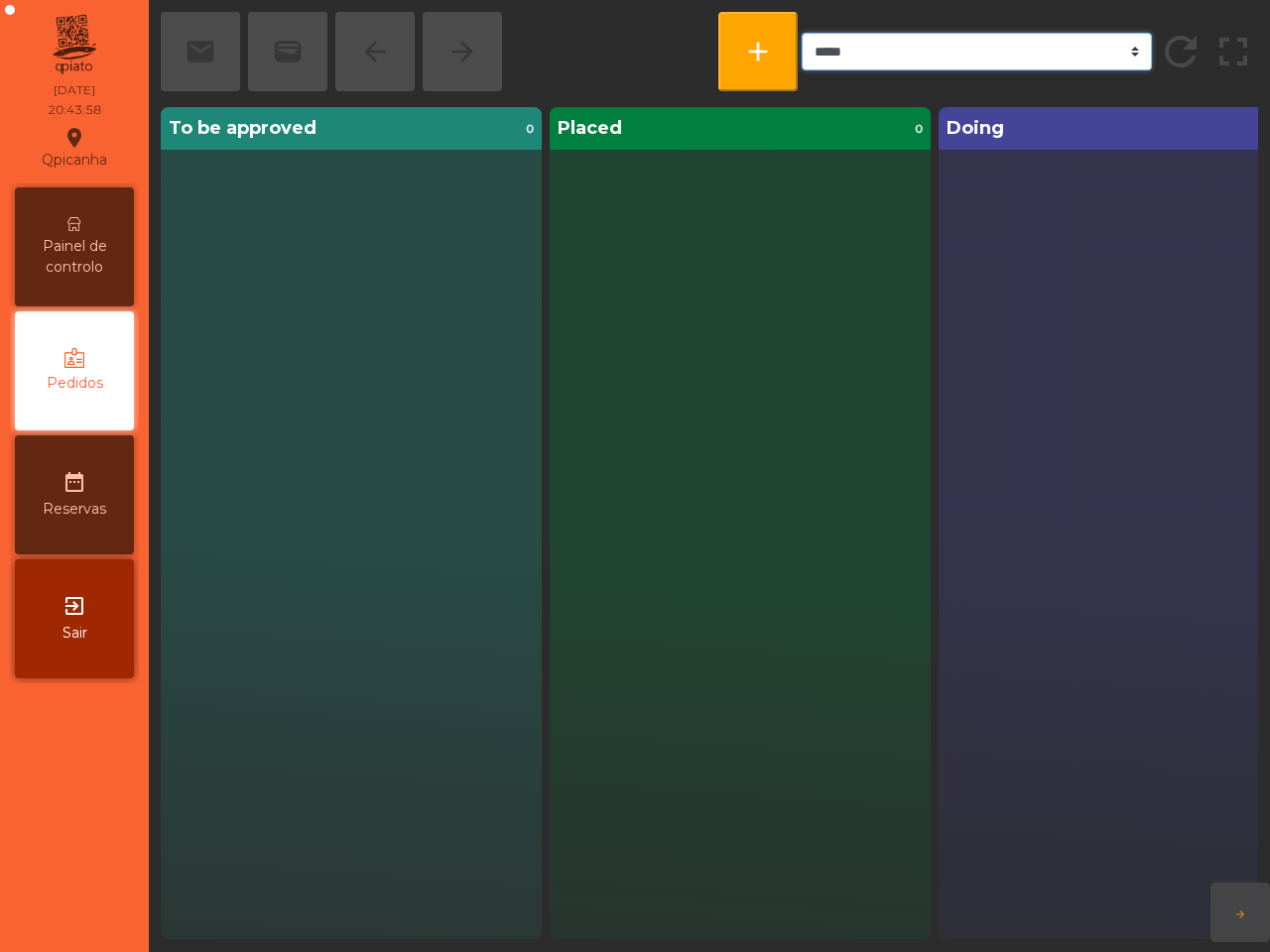 click on "[REDACTED]" 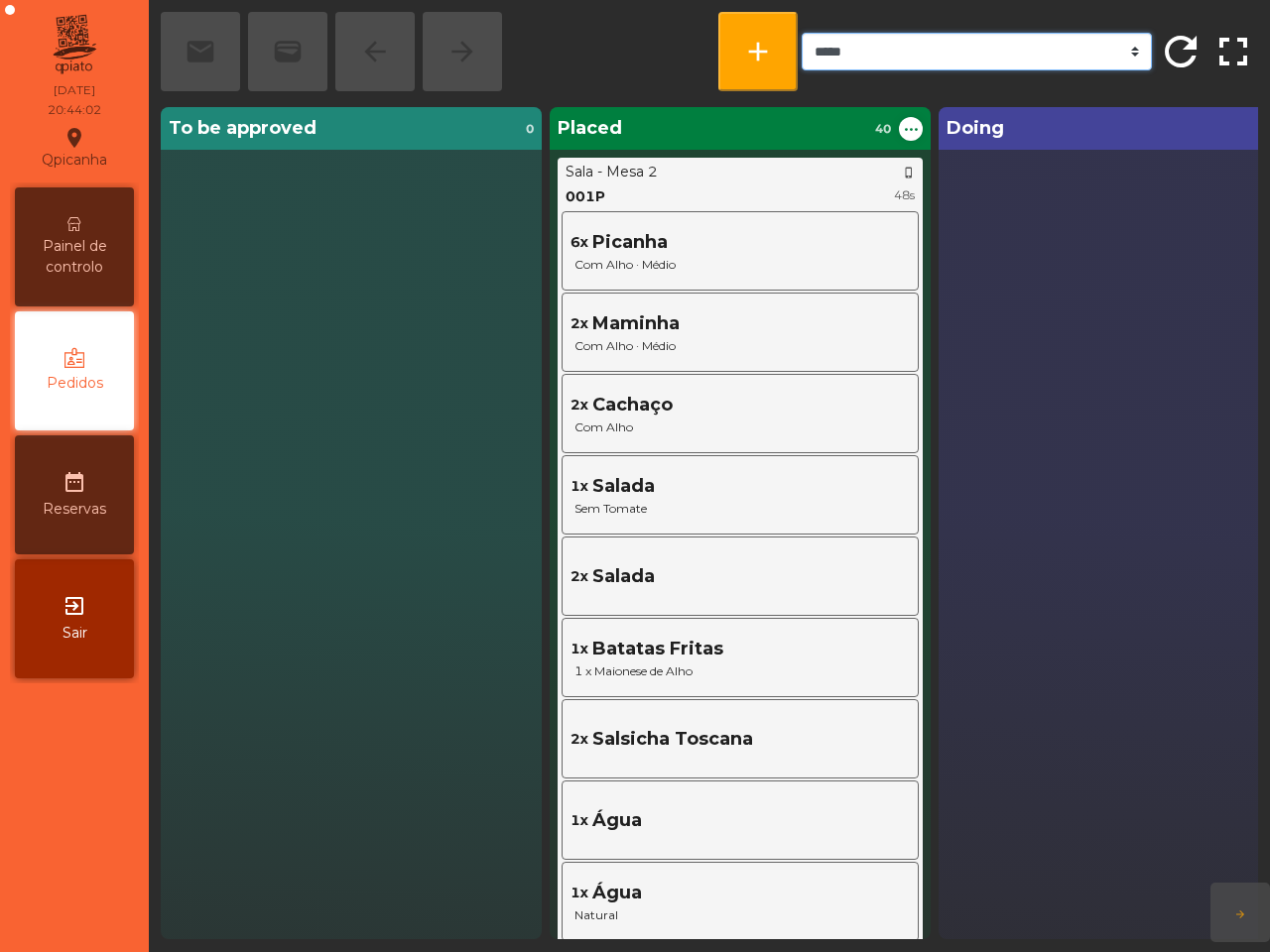 select on "***" 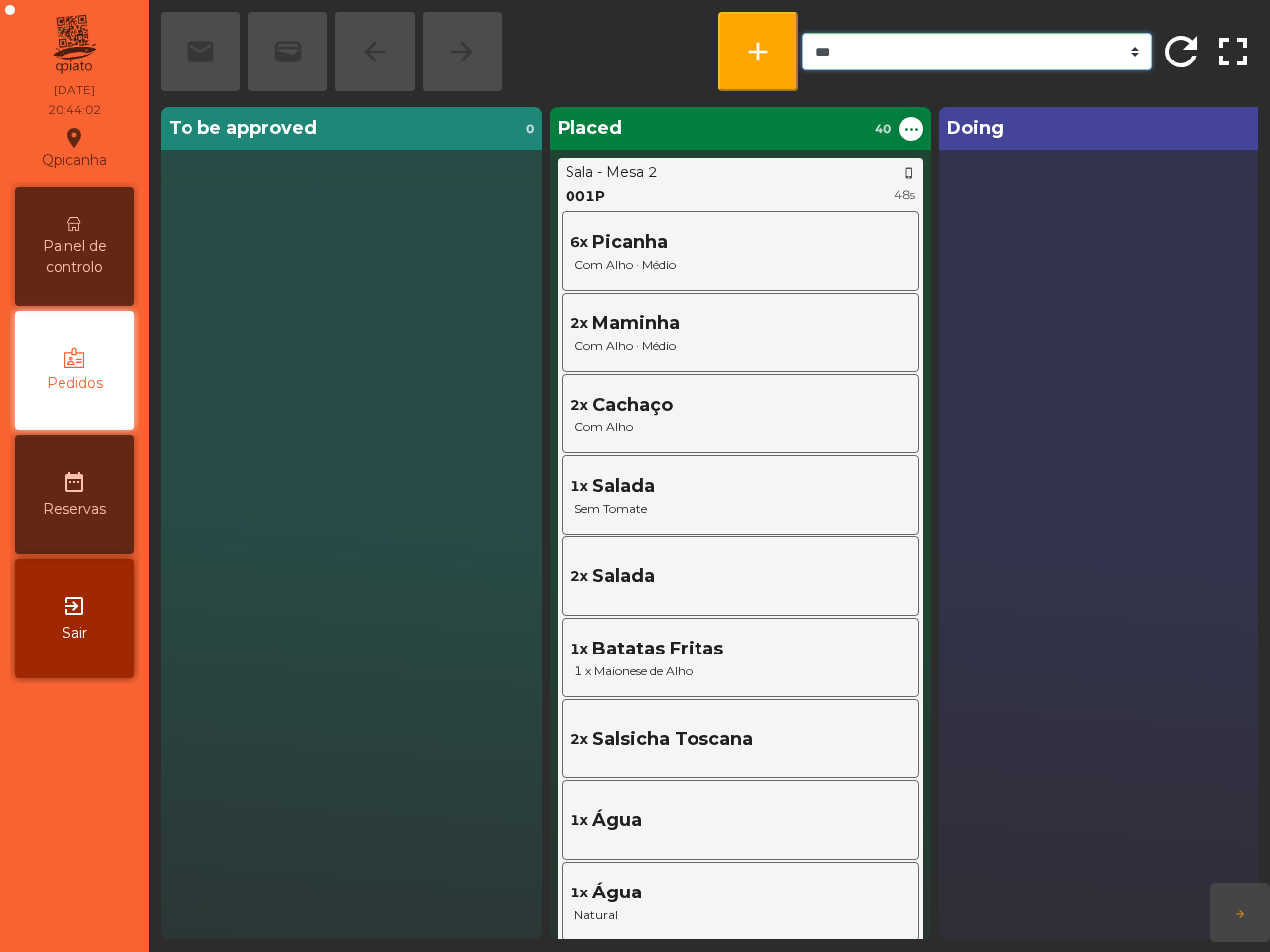 click on "[REDACTED]" 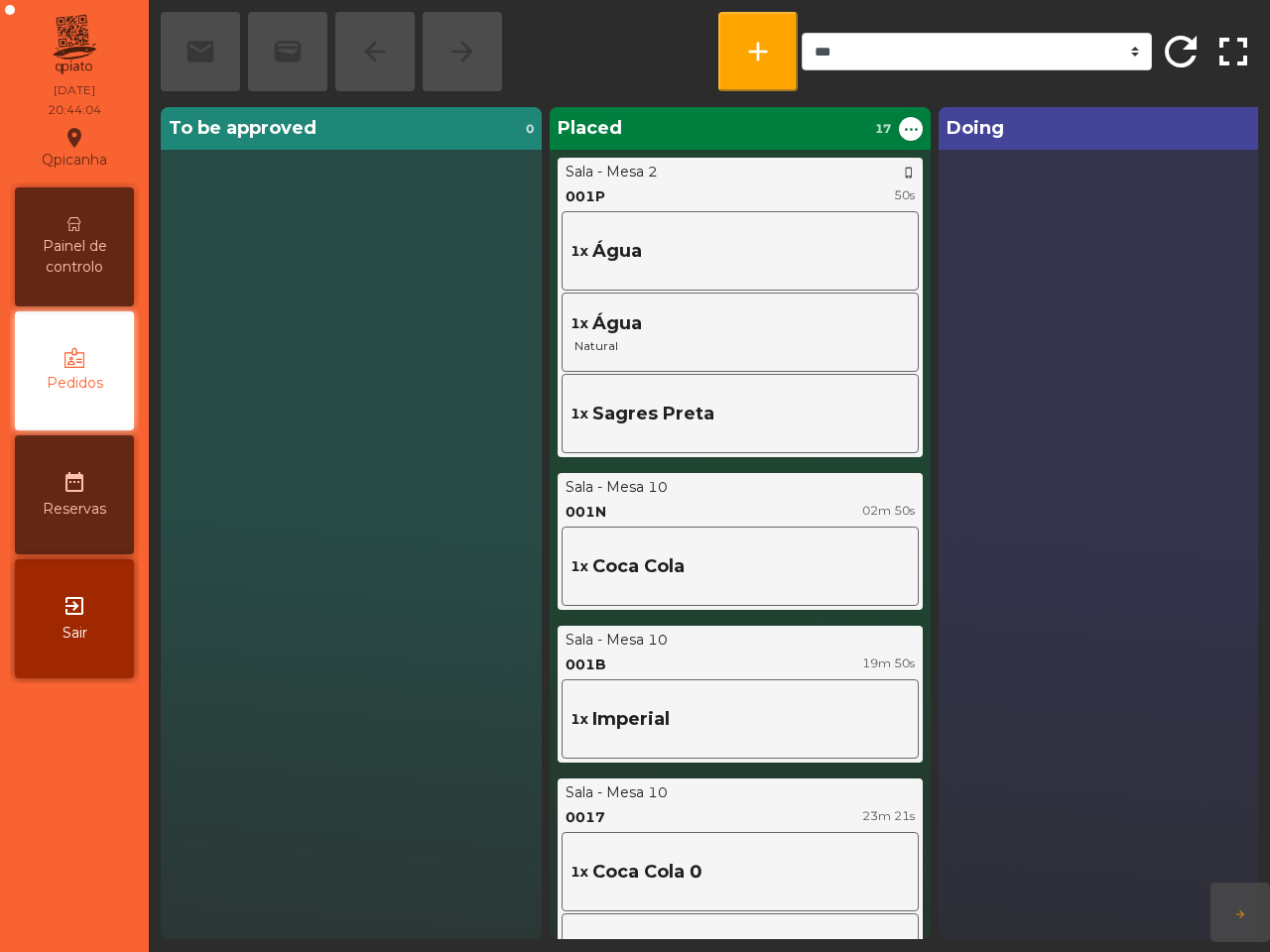 click on "Painel de controlo" at bounding box center [74, 257] 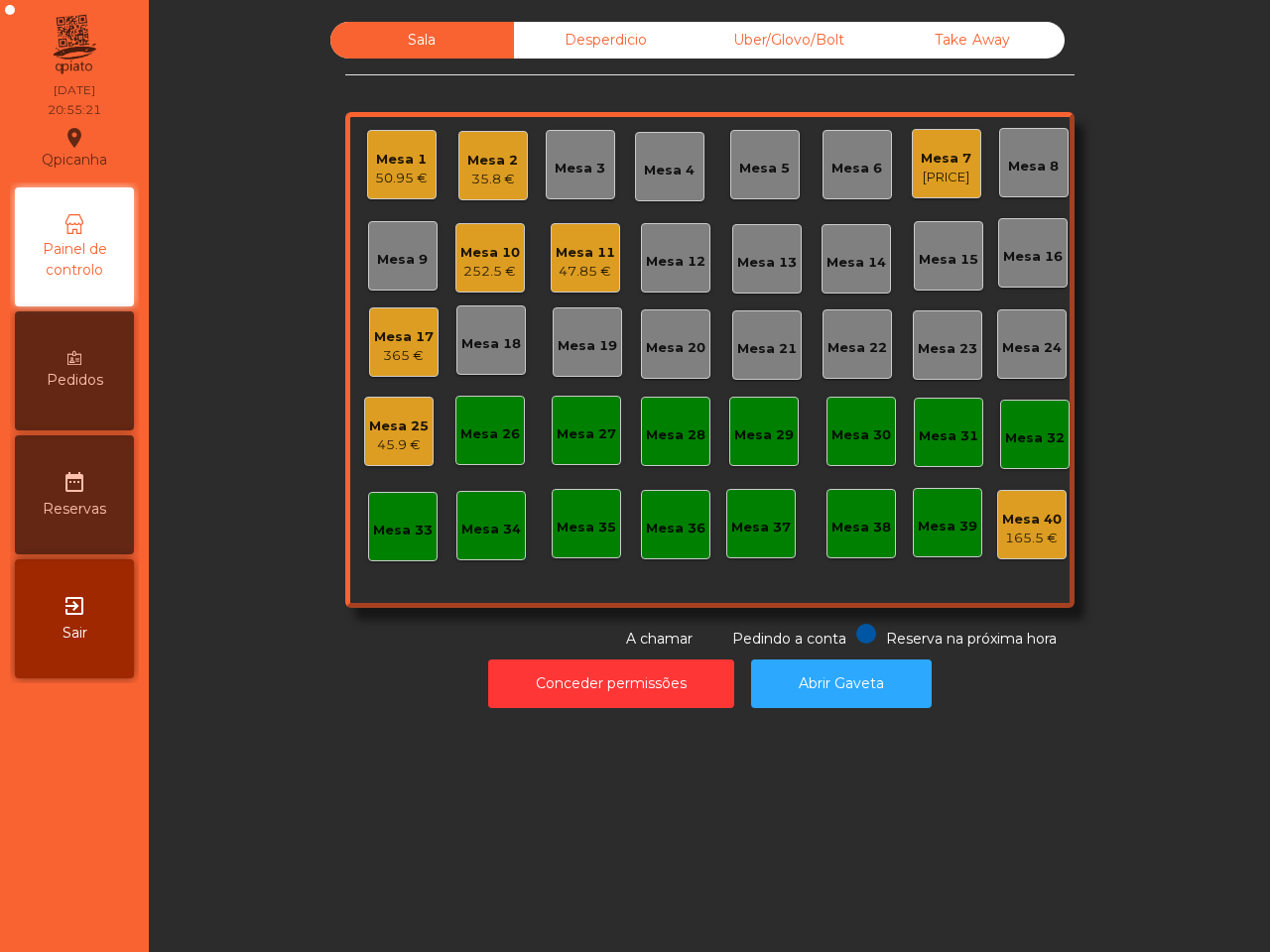 click on "Mesa 7" 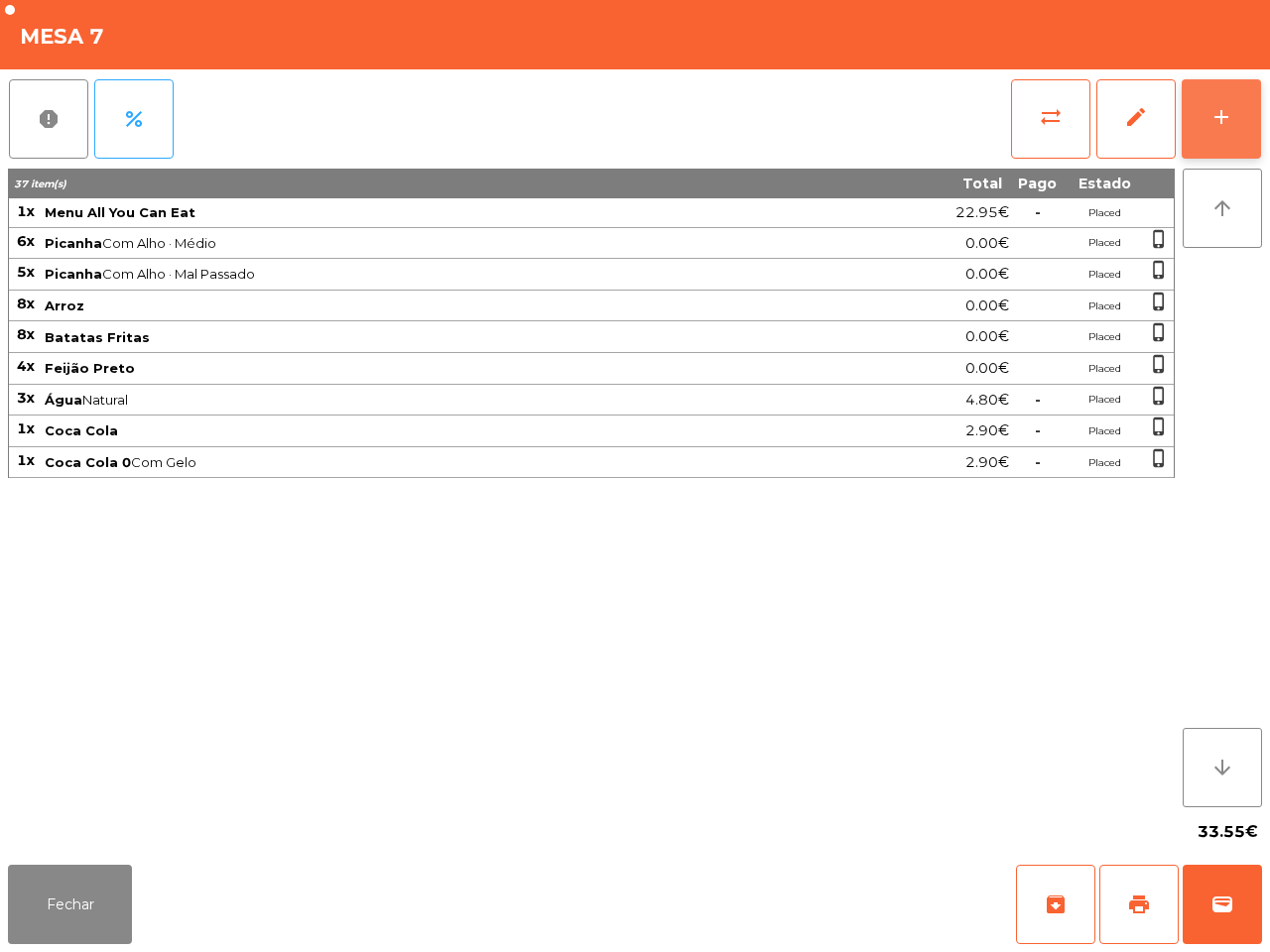 click on "add" 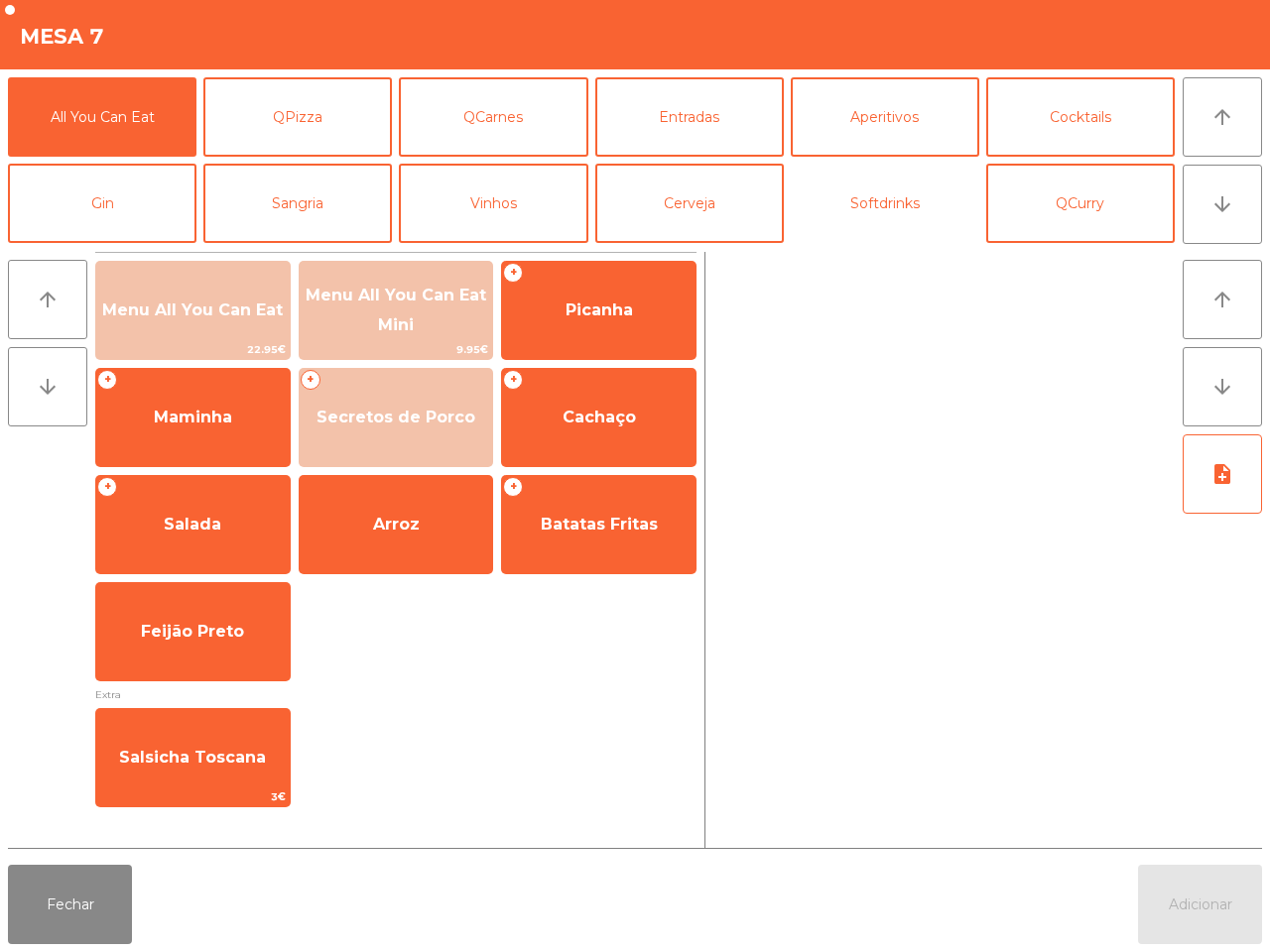 click on "Softdrinks" 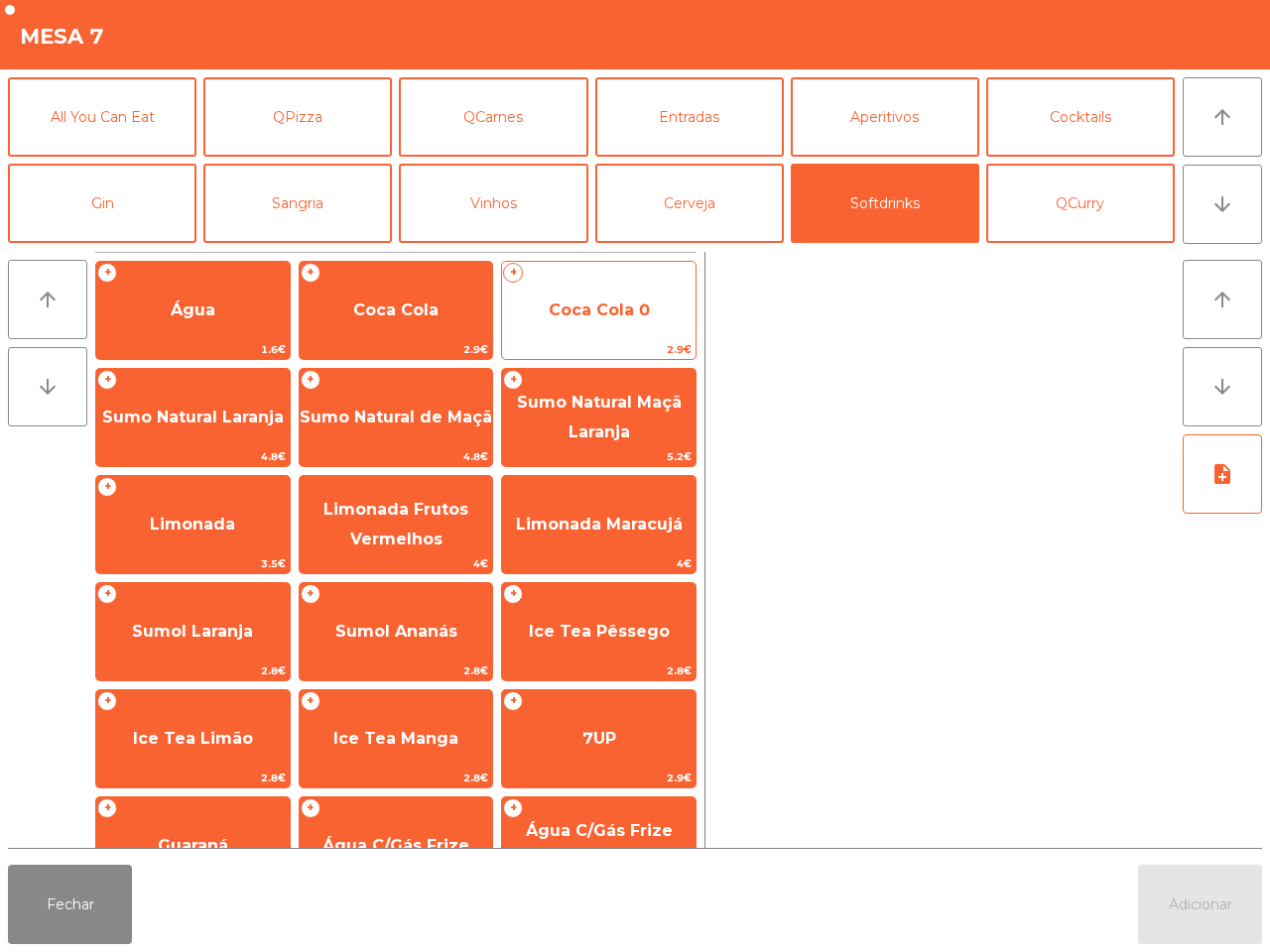 click on "Coca Cola 0" 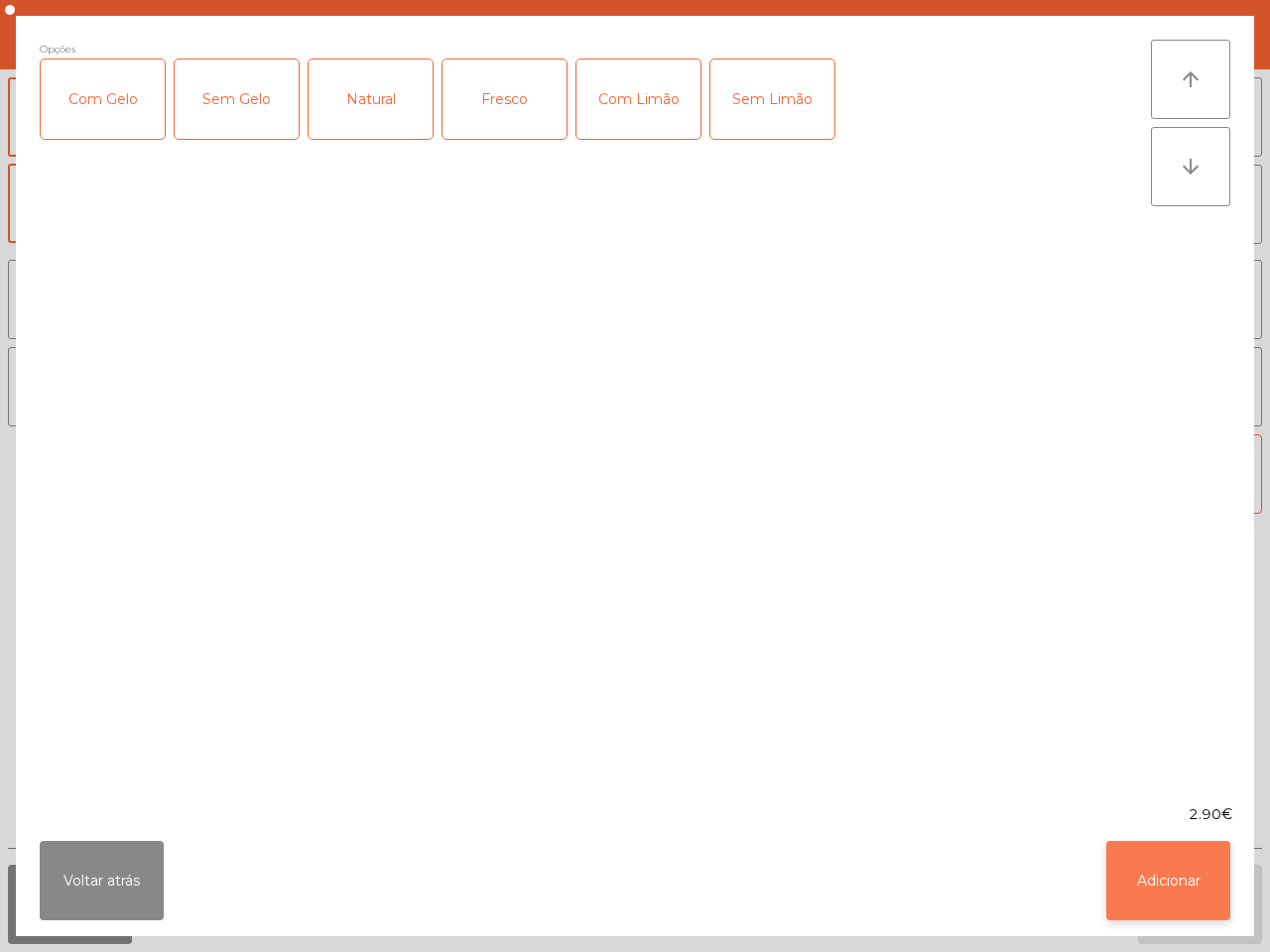 click on "Adicionar" 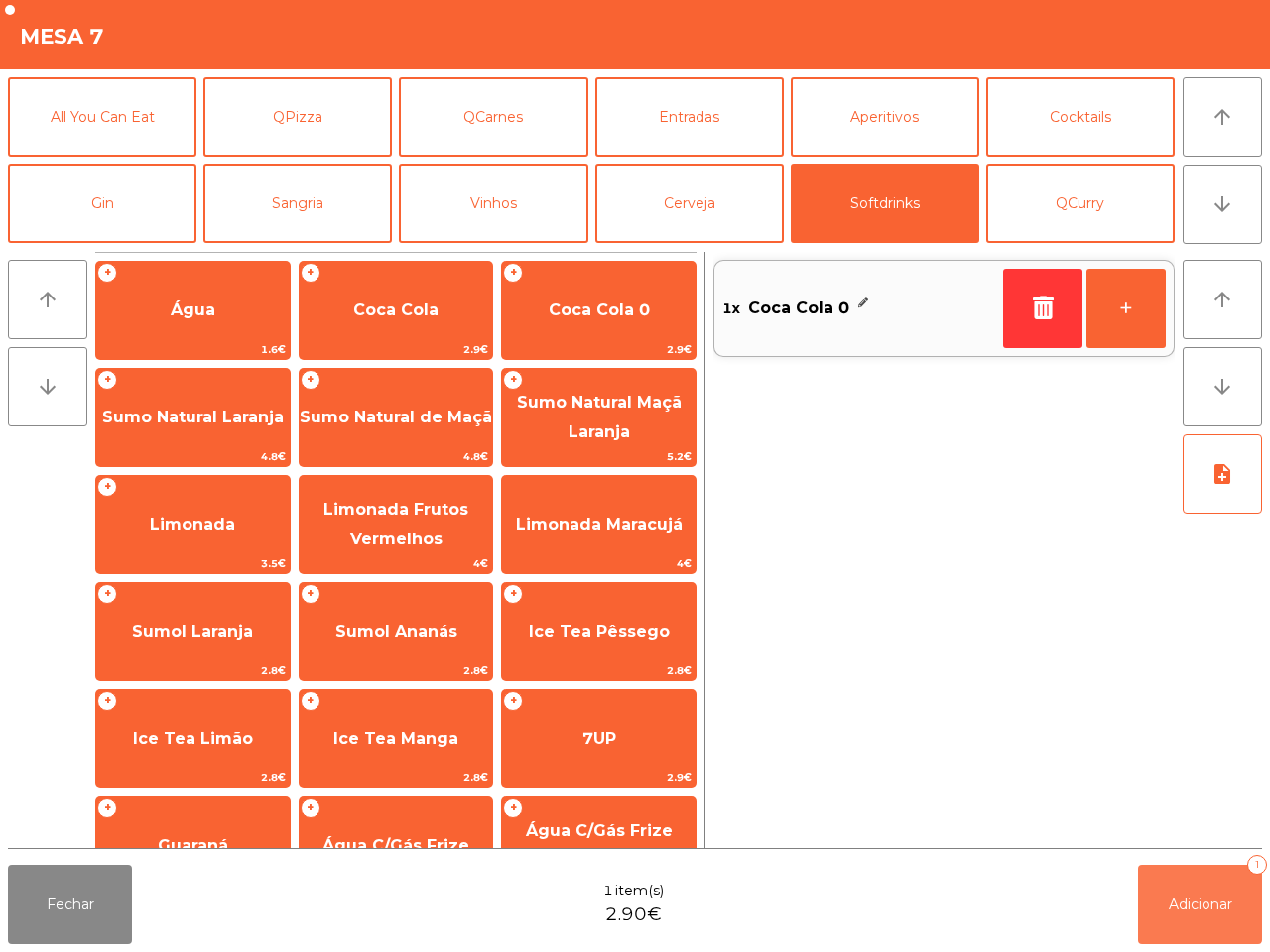 drag, startPoint x: 1191, startPoint y: 885, endPoint x: 1014, endPoint y: 865, distance: 178.12636 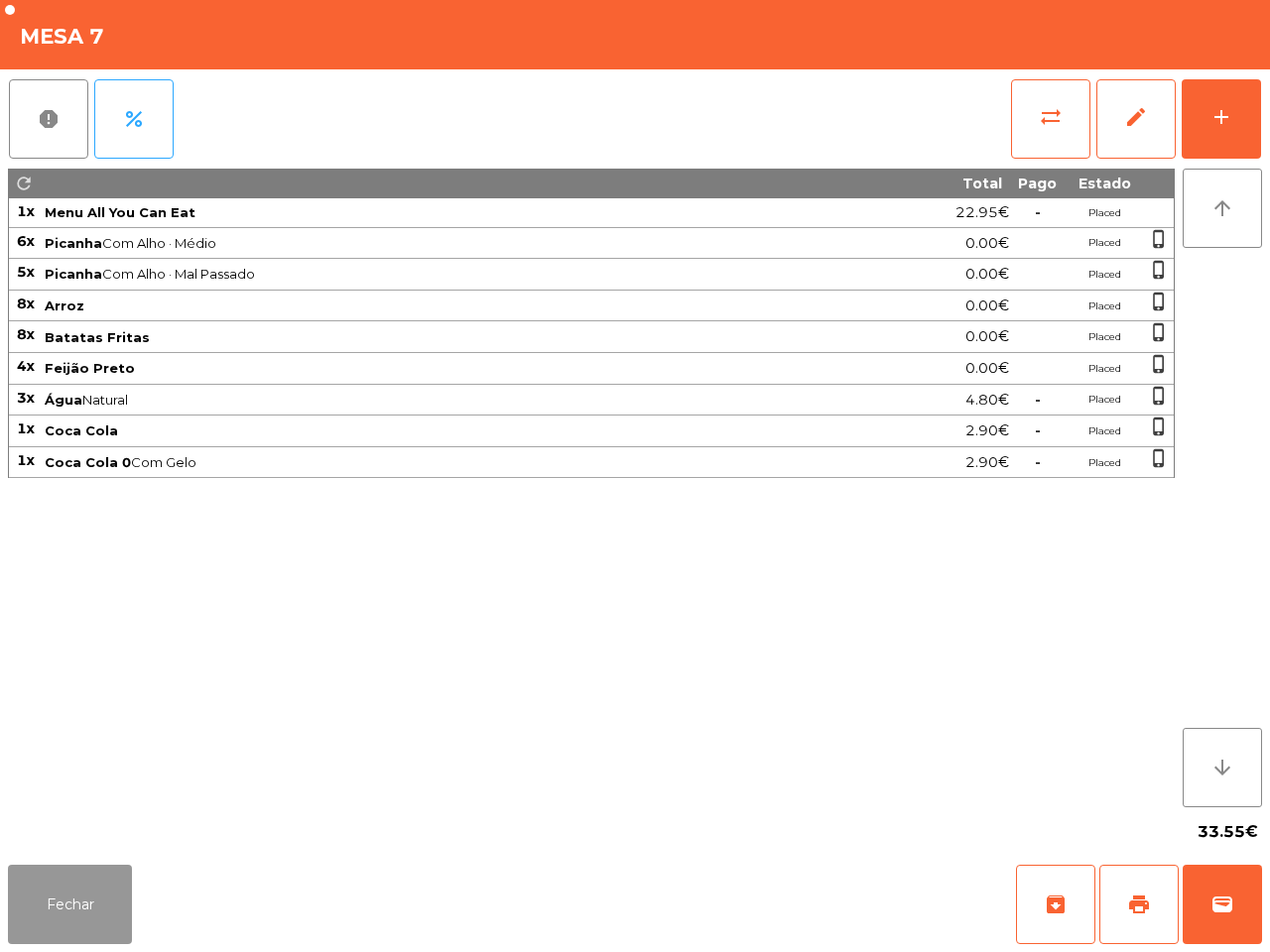 click on "Fechar" 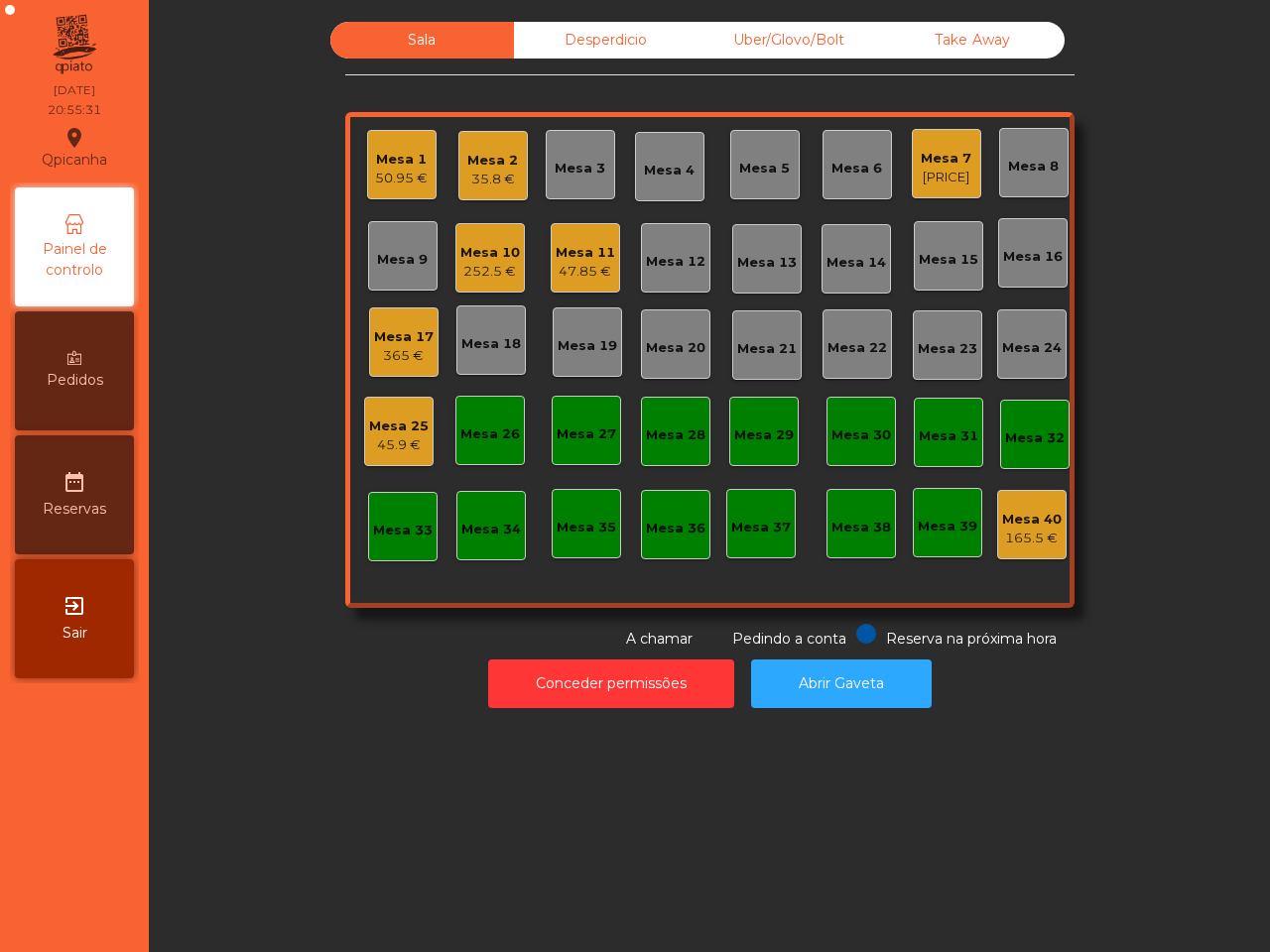 click on "Qpicanha  location_on  [DATE]   20:55:31   Painel de controlo   Pedidos  date_range  Reservas  exit_to_app  Sair" 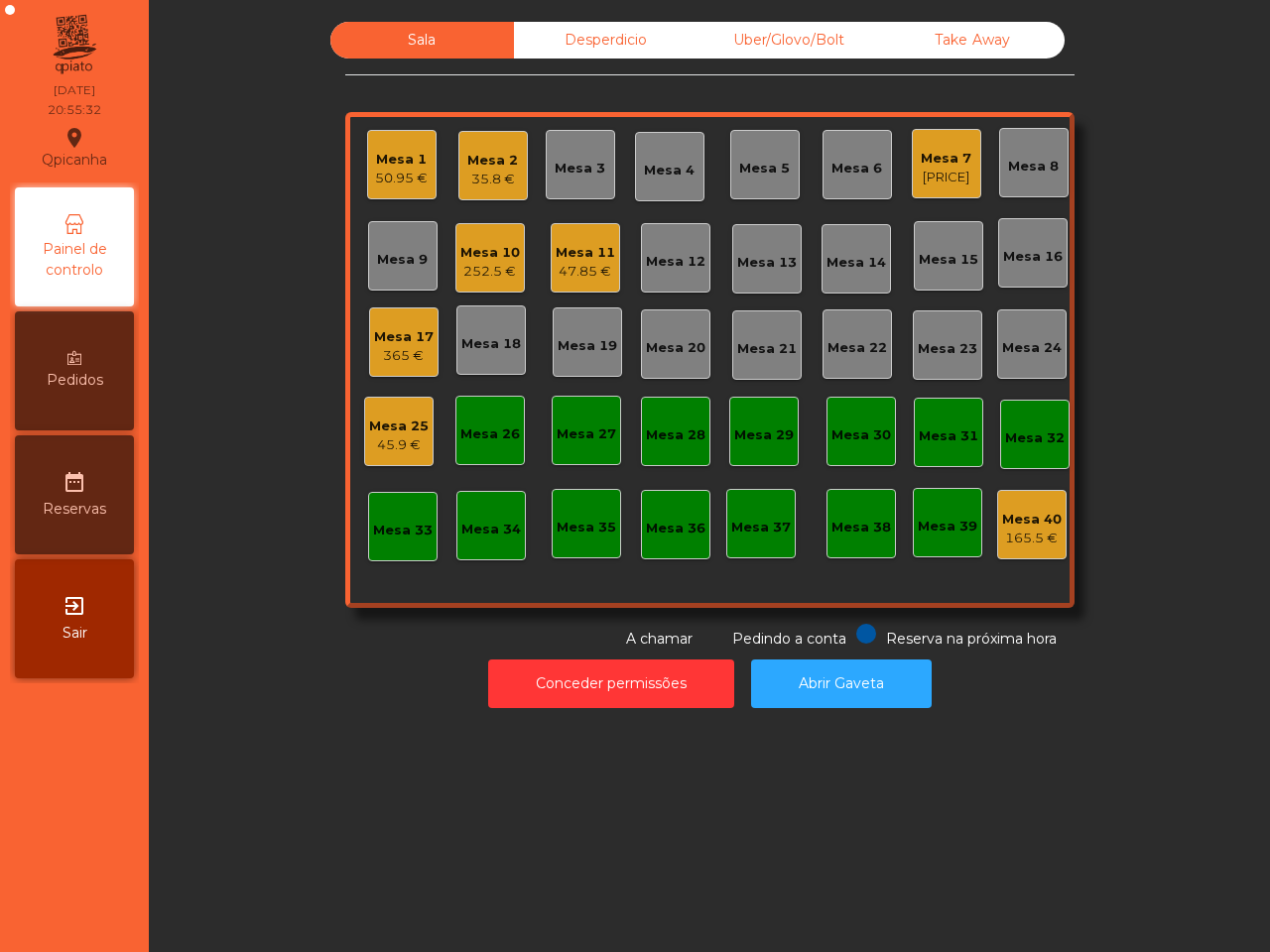 click on "Mesa 1   50.95 €   Mesa 2   35.8 €   Mesa 3   Mesa 4   Mesa 5   Mesa 6   Mesa 7   36.45 €   Mesa 8   Mesa 9   Mesa 10   252.5 €   Mesa 11   47.85 €   Mesa 12   Mesa 13   Mesa 14   Mesa 15   Mesa 16   Mesa 17   365 €   Mesa 18   Mesa 19   Mesa 20   Mesa 21   Mesa 22   Mesa 23   Mesa 24   Mesa 25   45.9 €   Mesa 26   Mesa 27   Mesa 28   Mesa 29   Mesa 30   Mesa 31   Mesa 32   Mesa 33   Mesa 34   Mesa 35   Mesa 36   Mesa 37   Mesa 38   Mesa 39   Mesa 40   165.5 €" 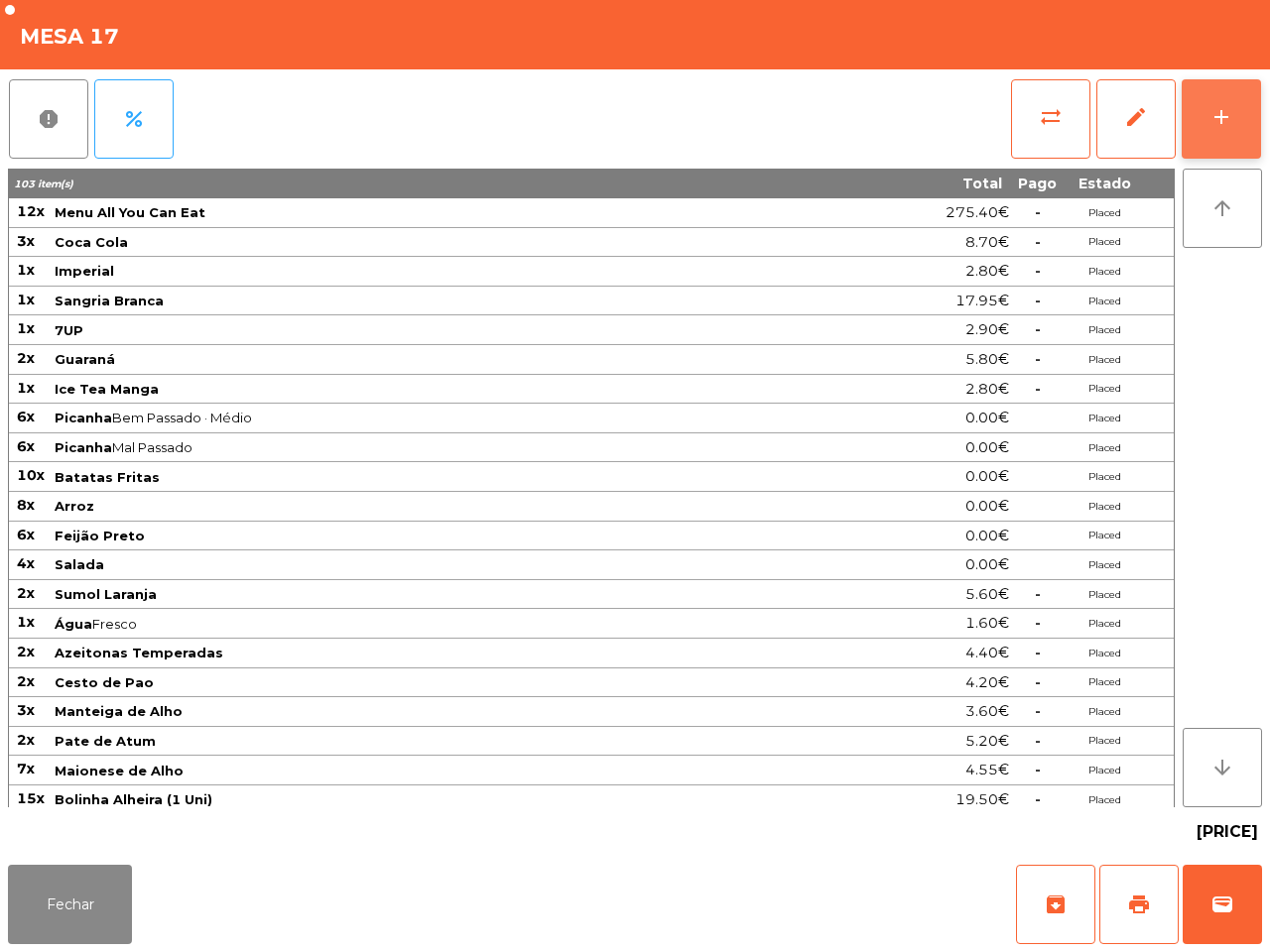 click on "add" 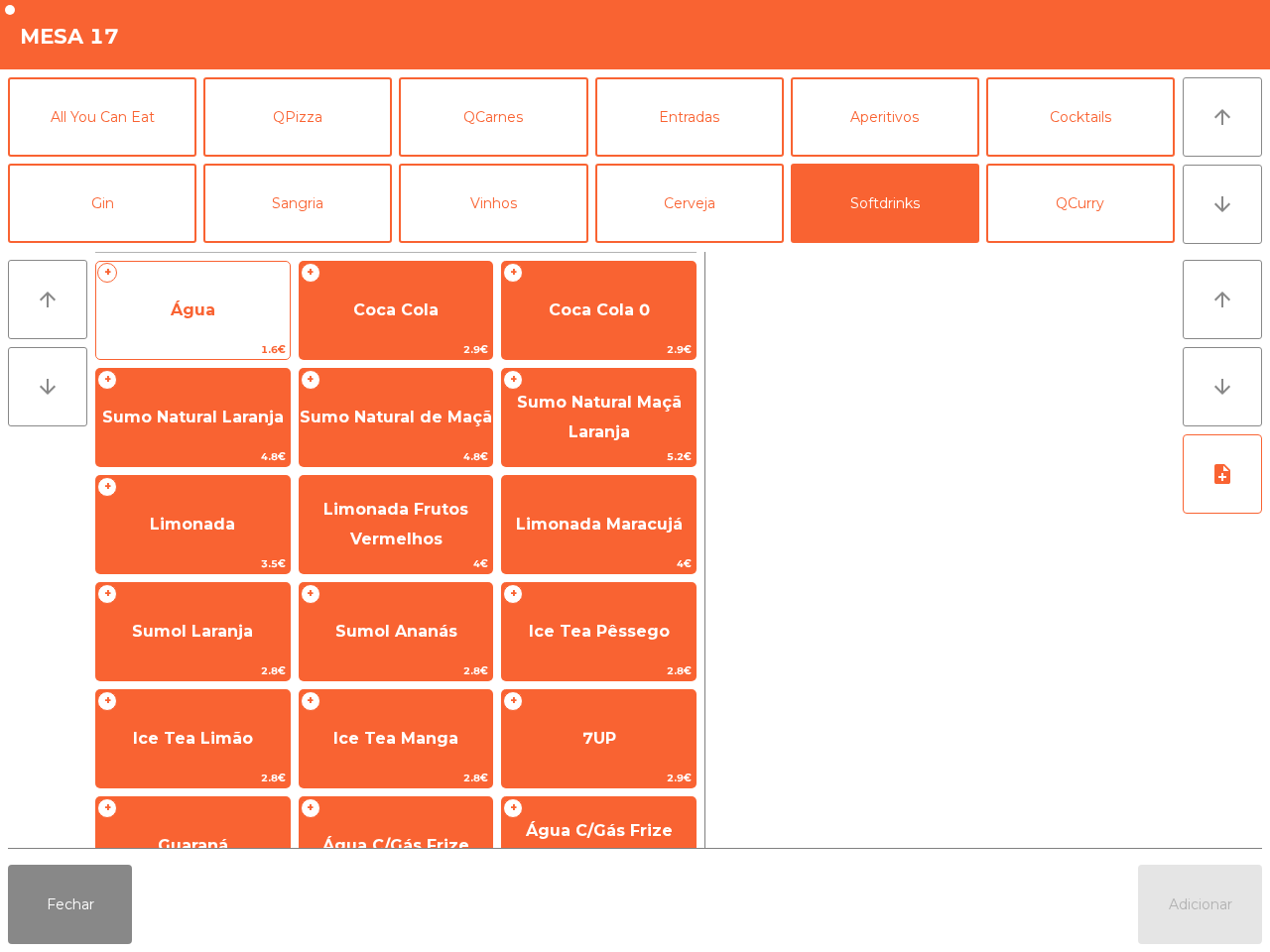 click on "Água" 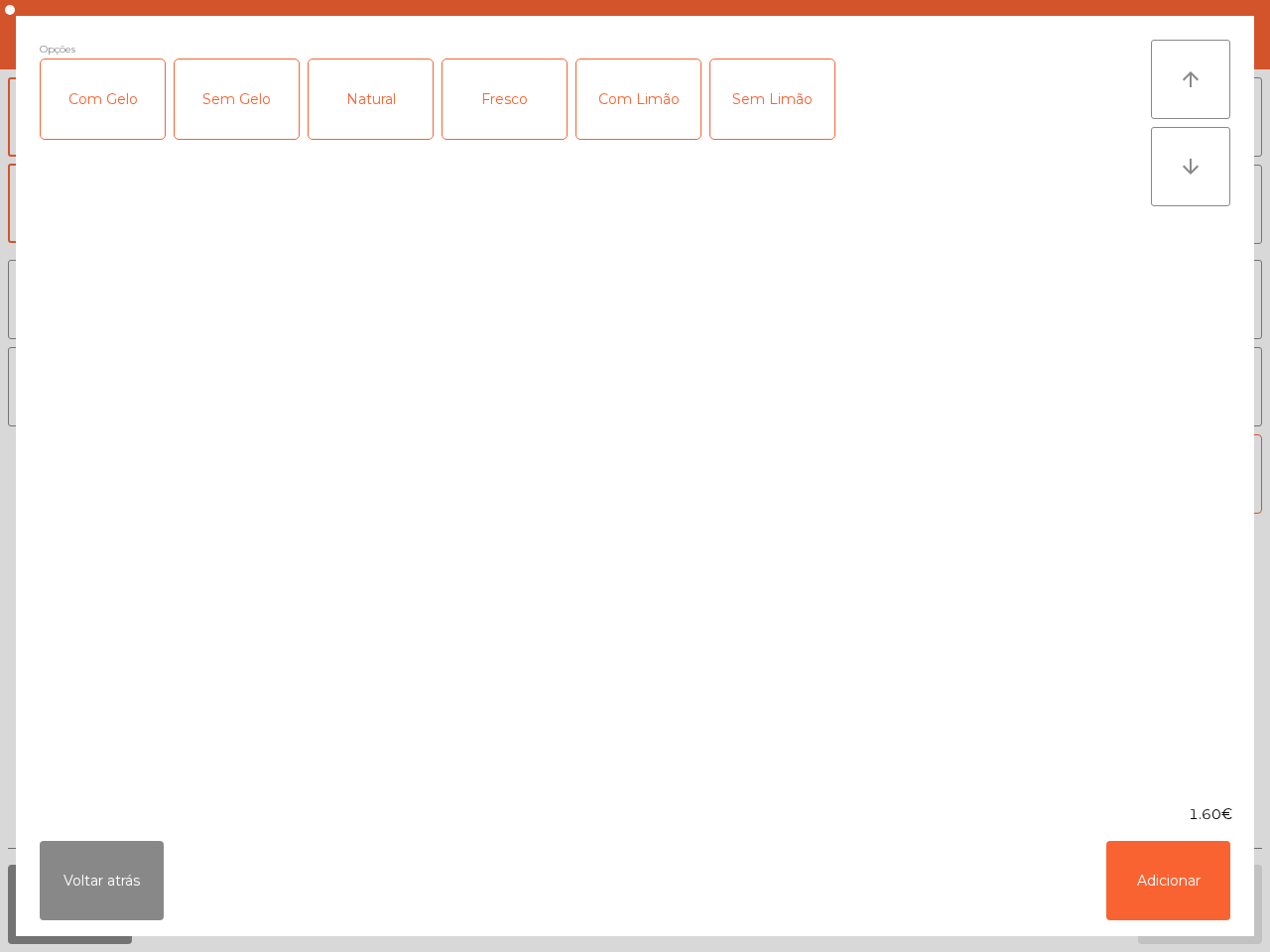 click on "Voltar atrás   Adicionar" 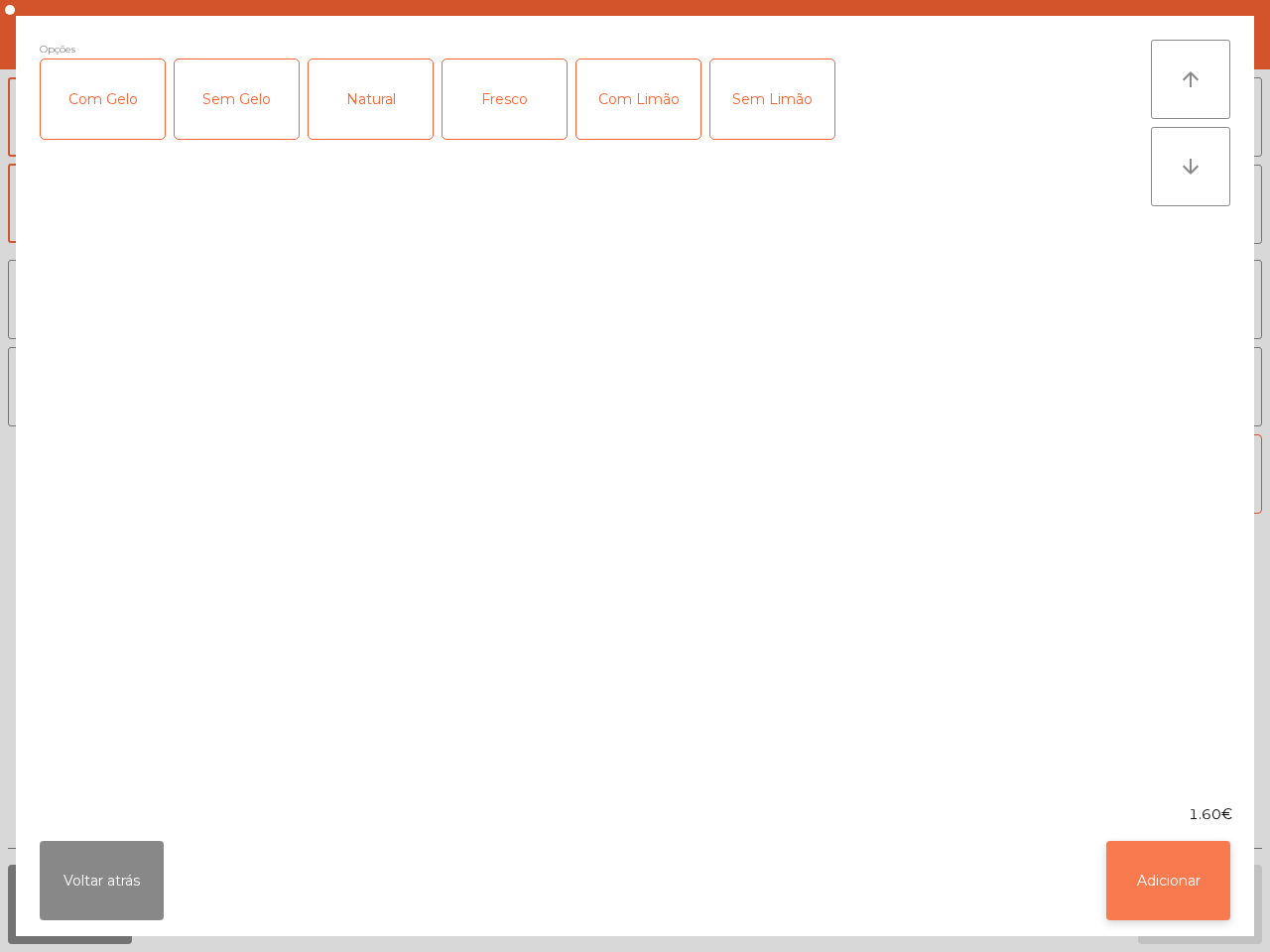click on "Adicionar" 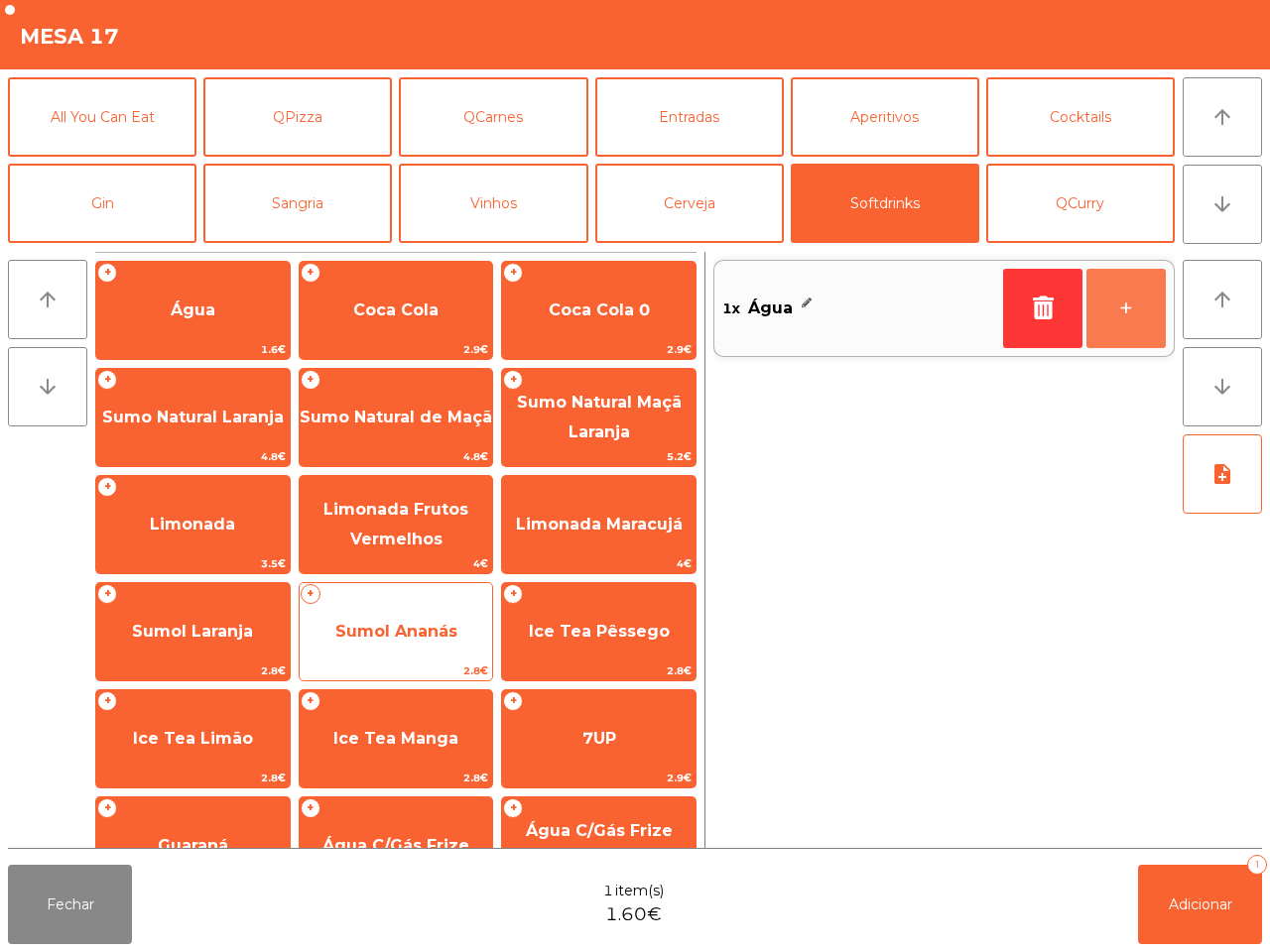 click on "+" 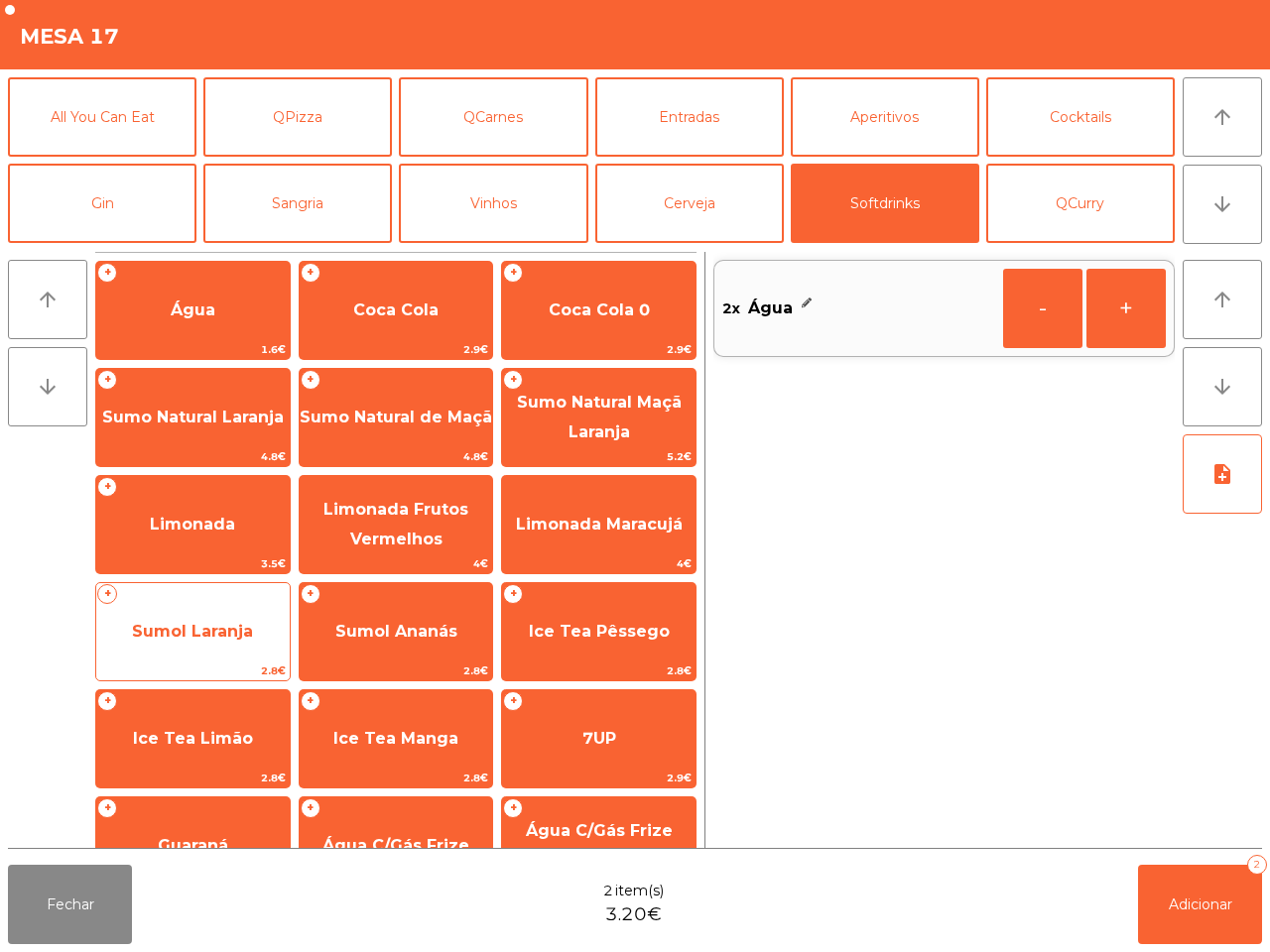 click on "Sumol Laranja" 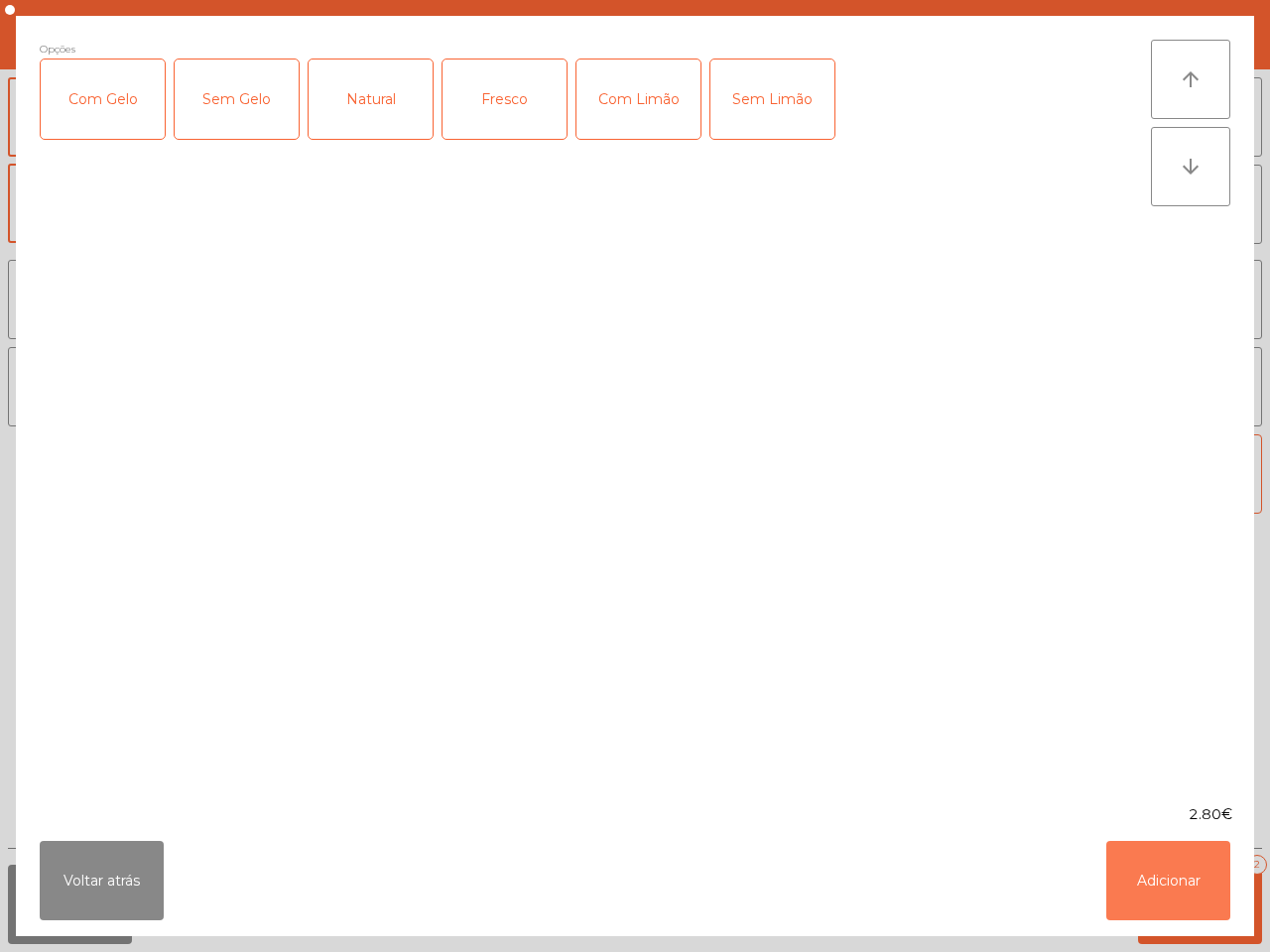 click on "Adicionar" 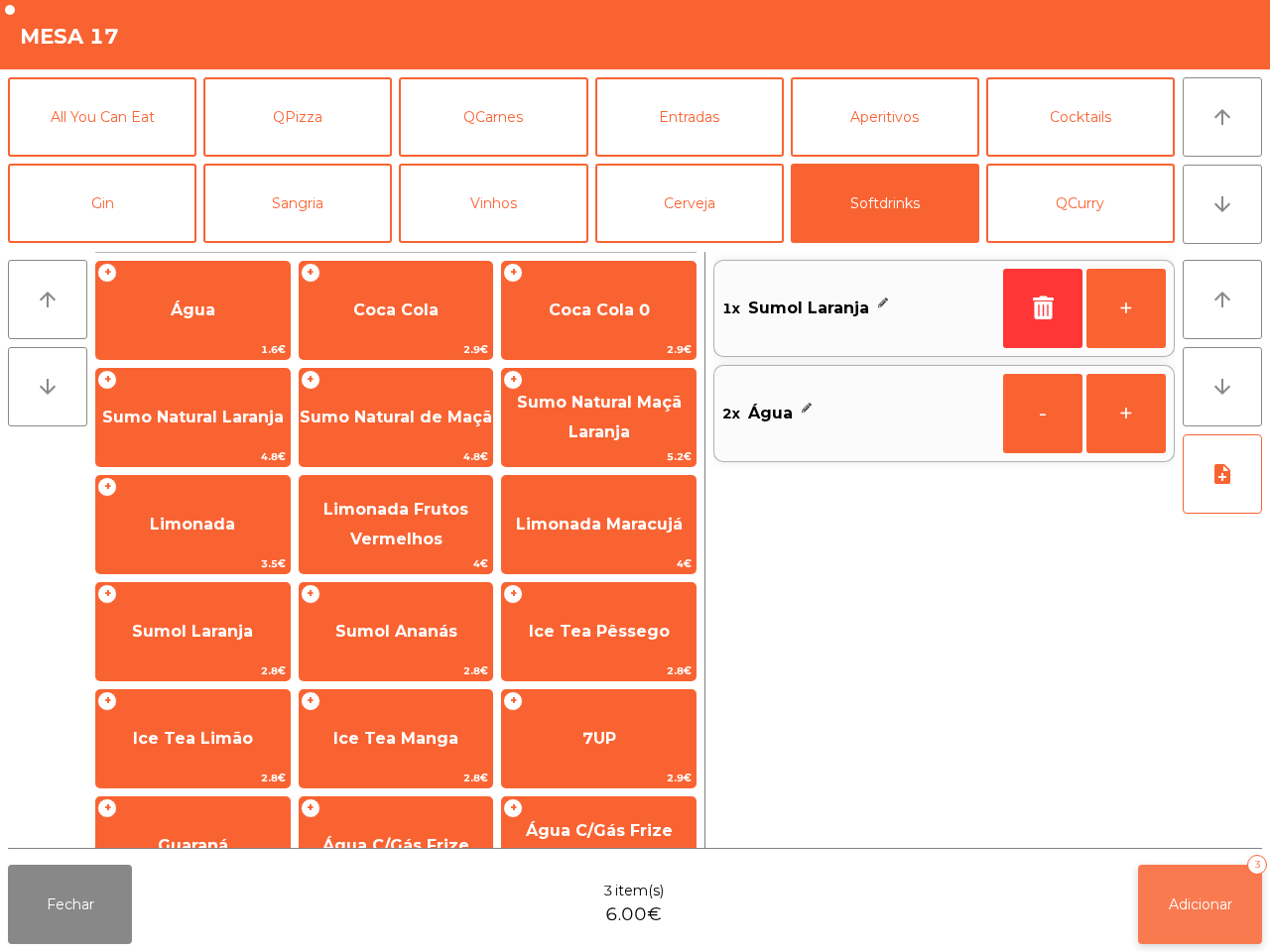 click on "Adicionar   3" 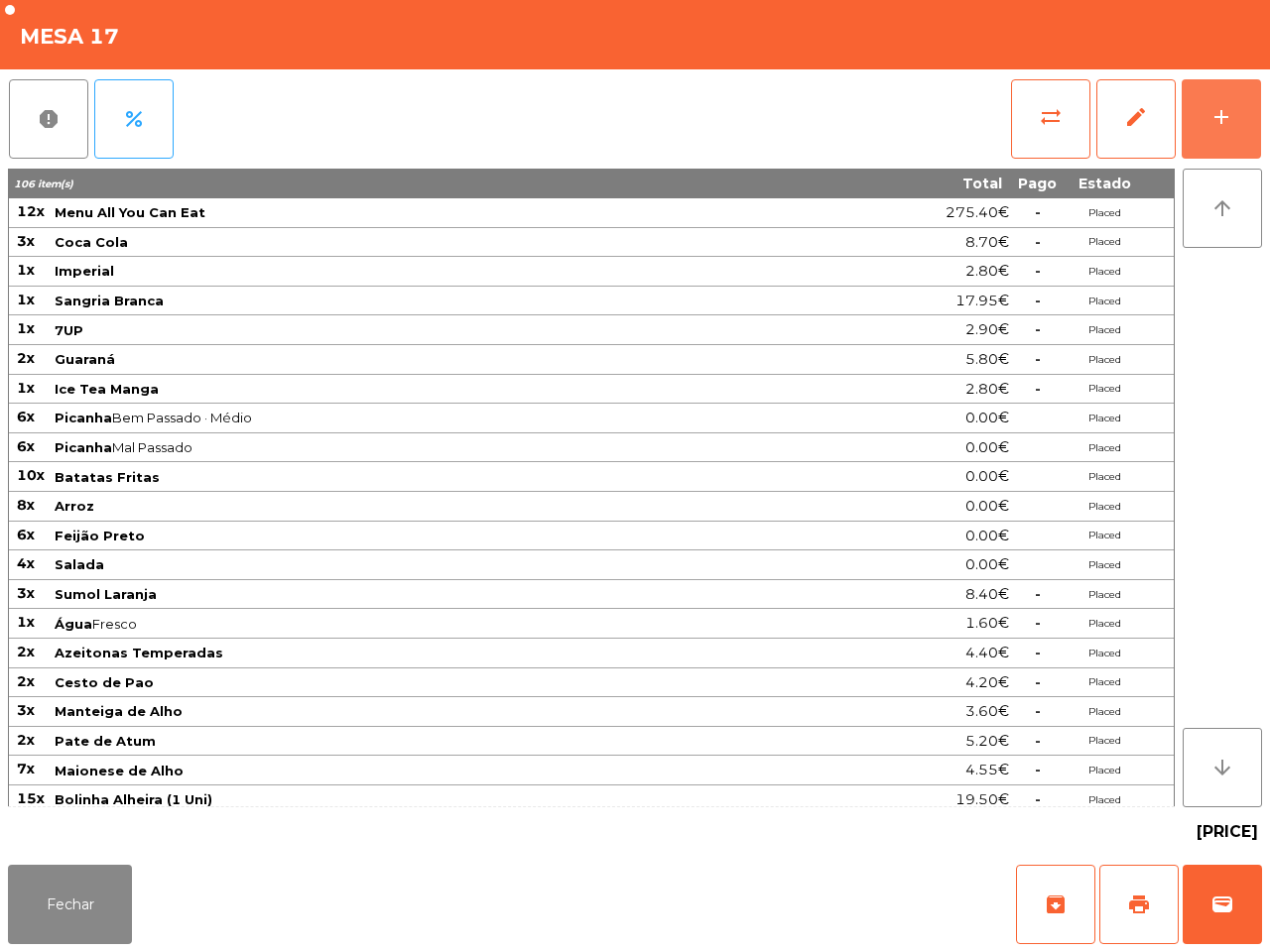 click on "add" 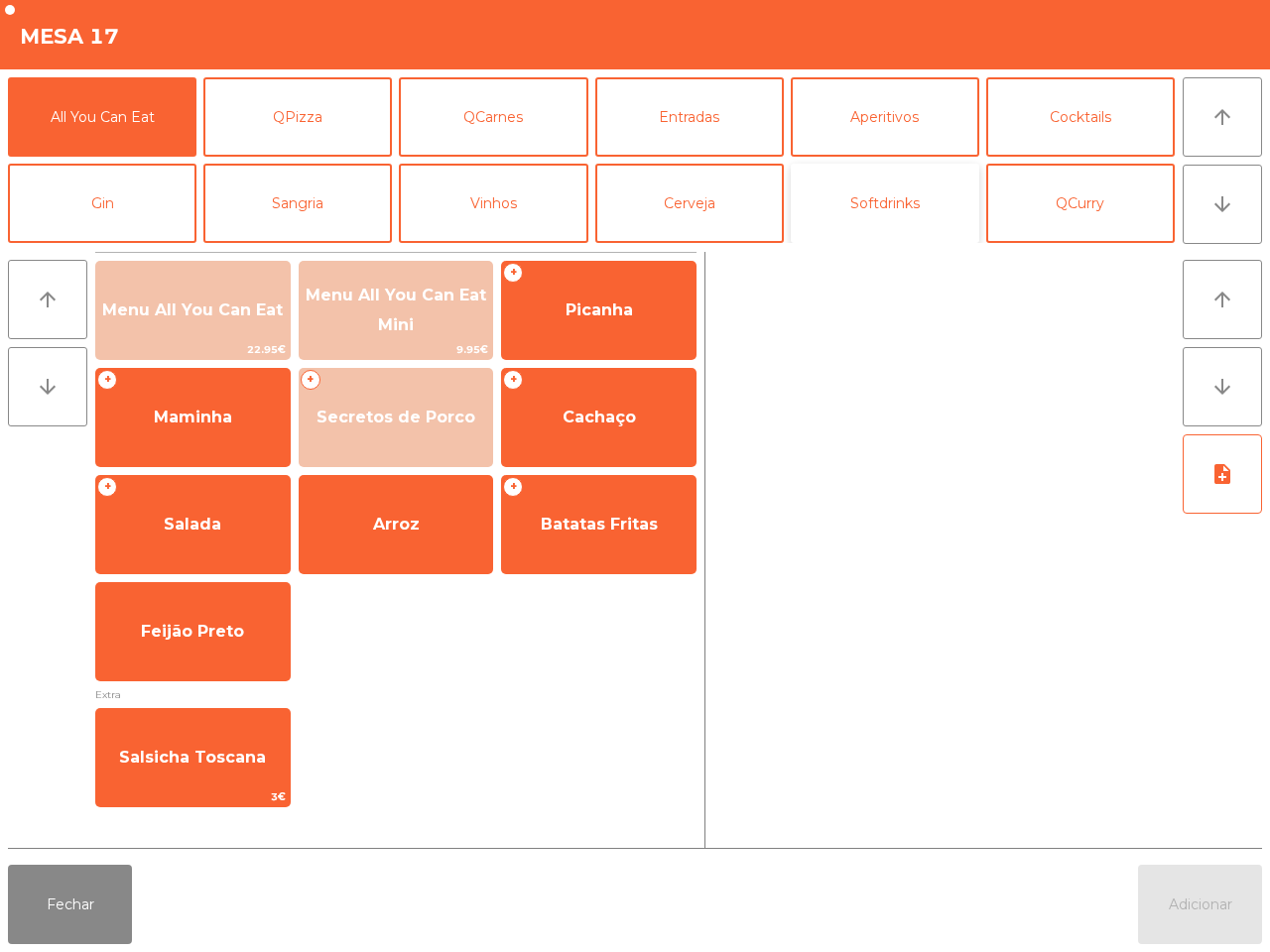 click on "Softdrinks" 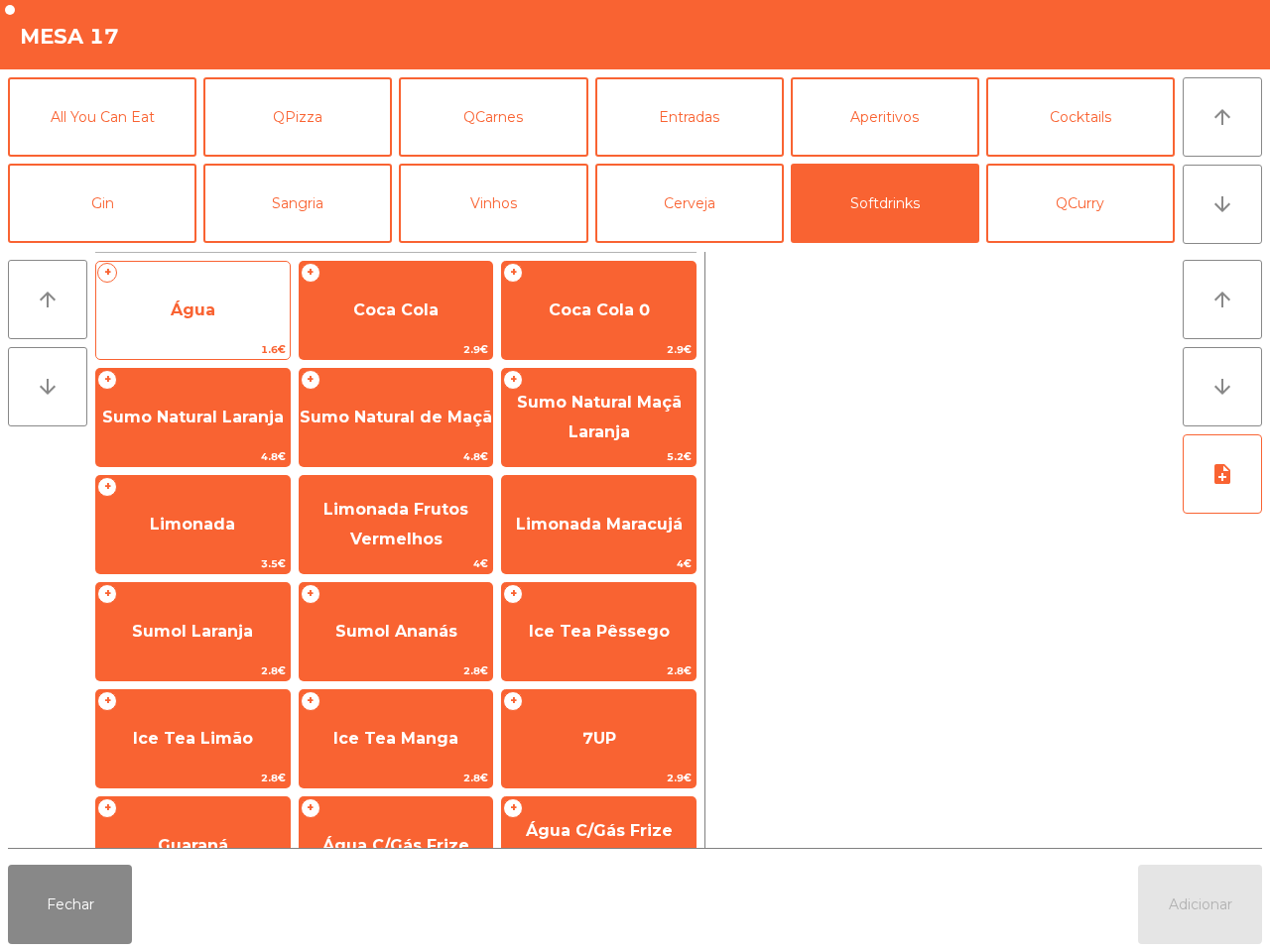 click on "Água" 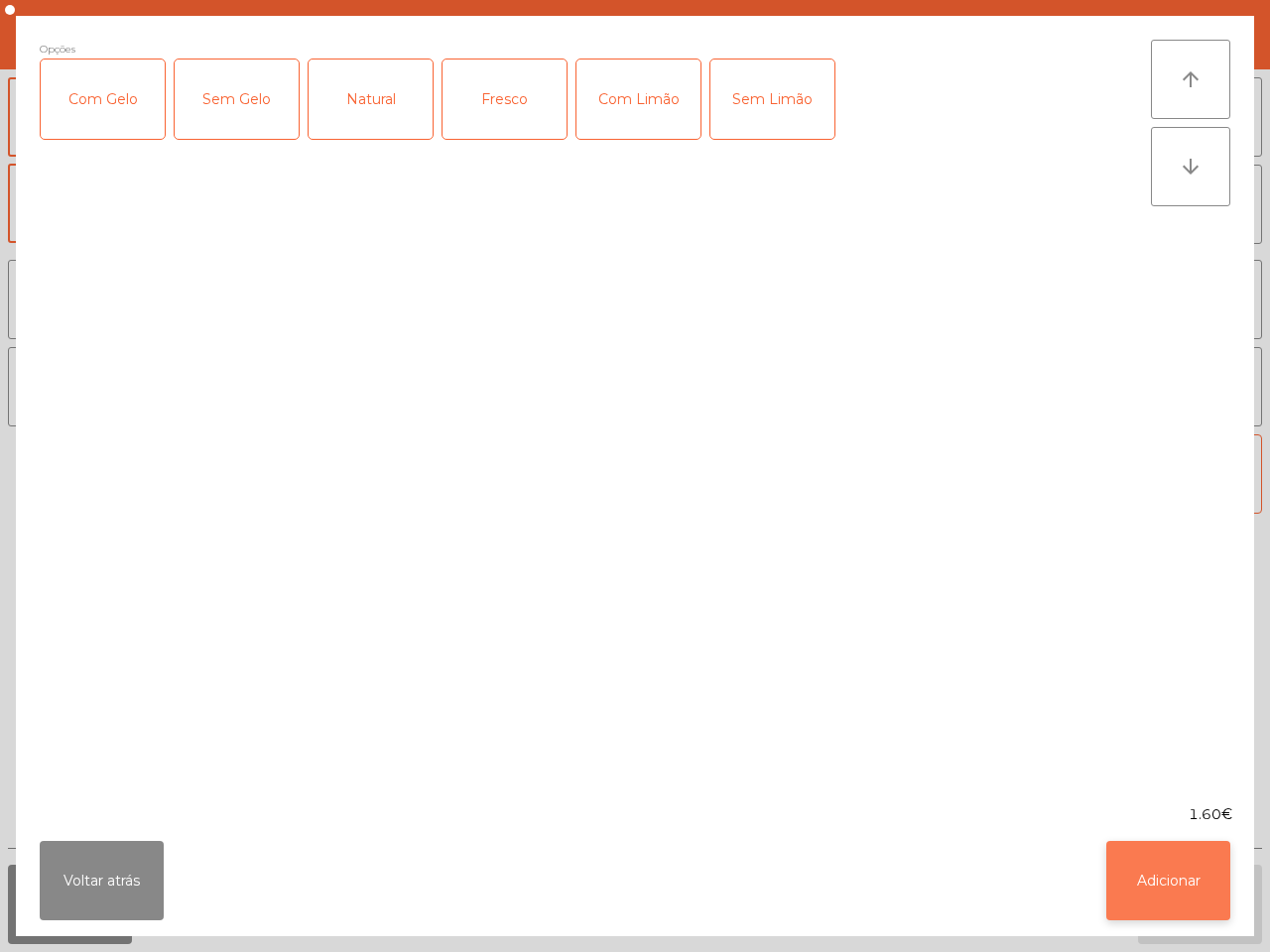 click on "Adicionar" 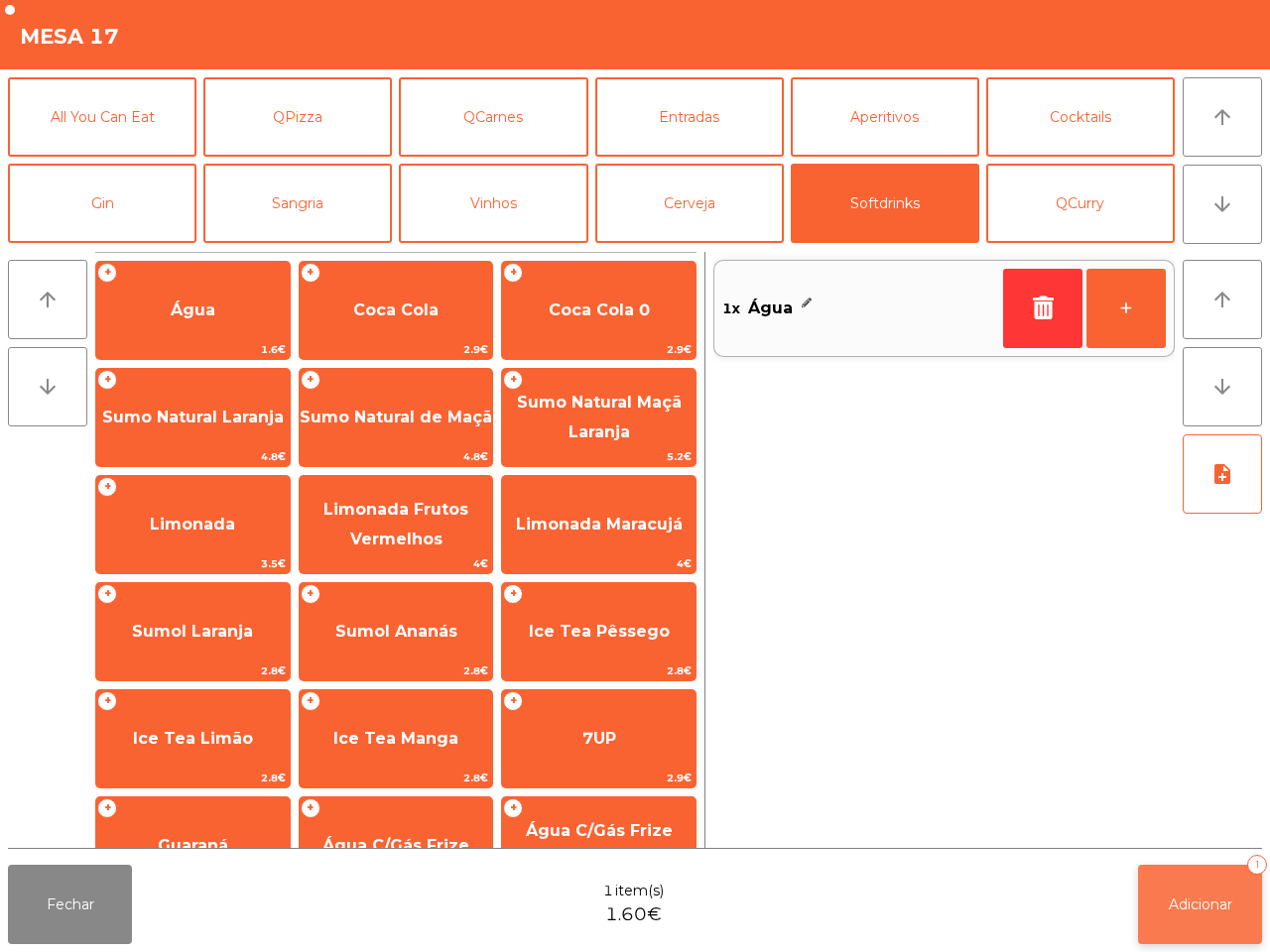 click on "Adicionar" 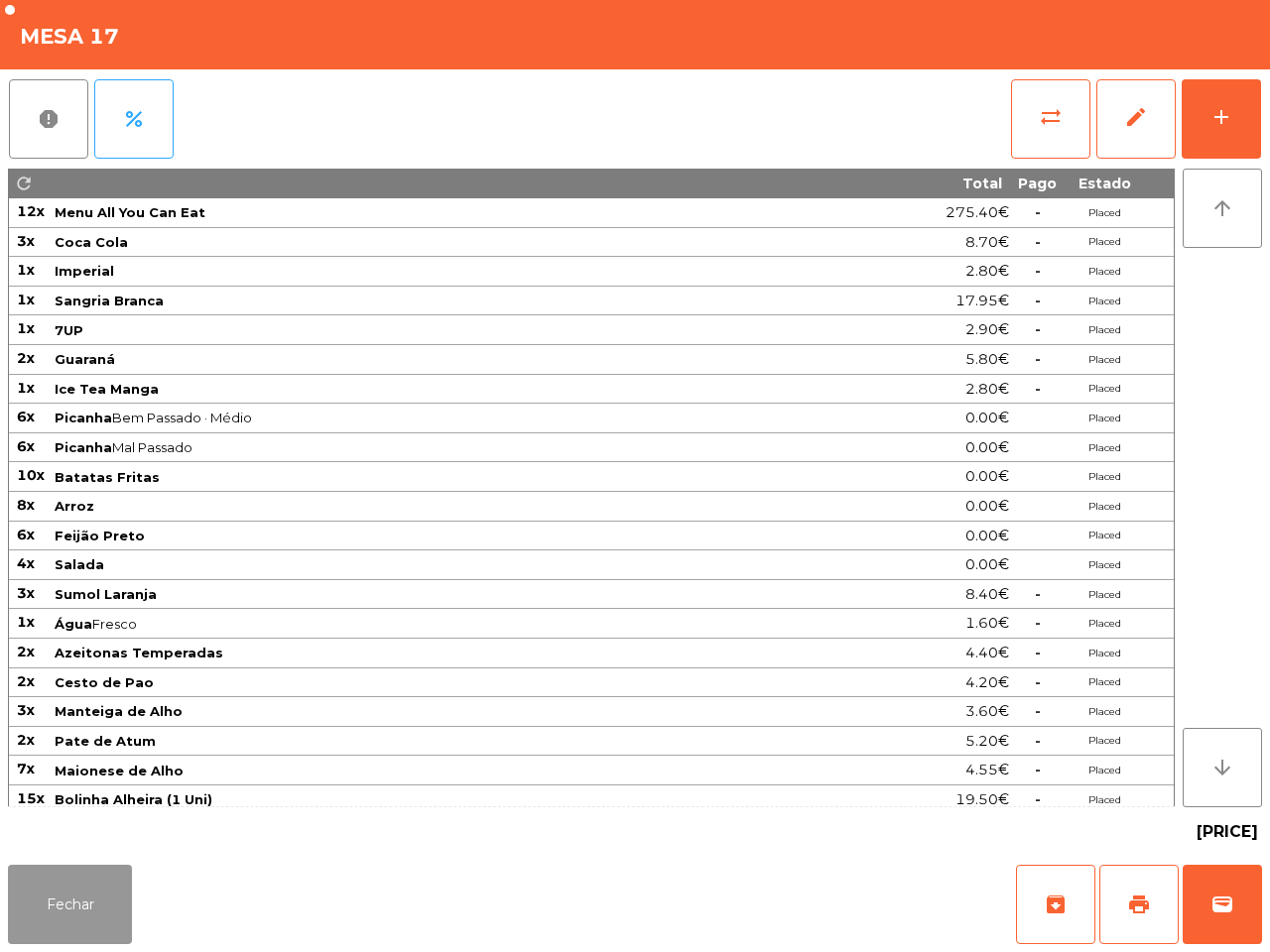 click on "Fechar" 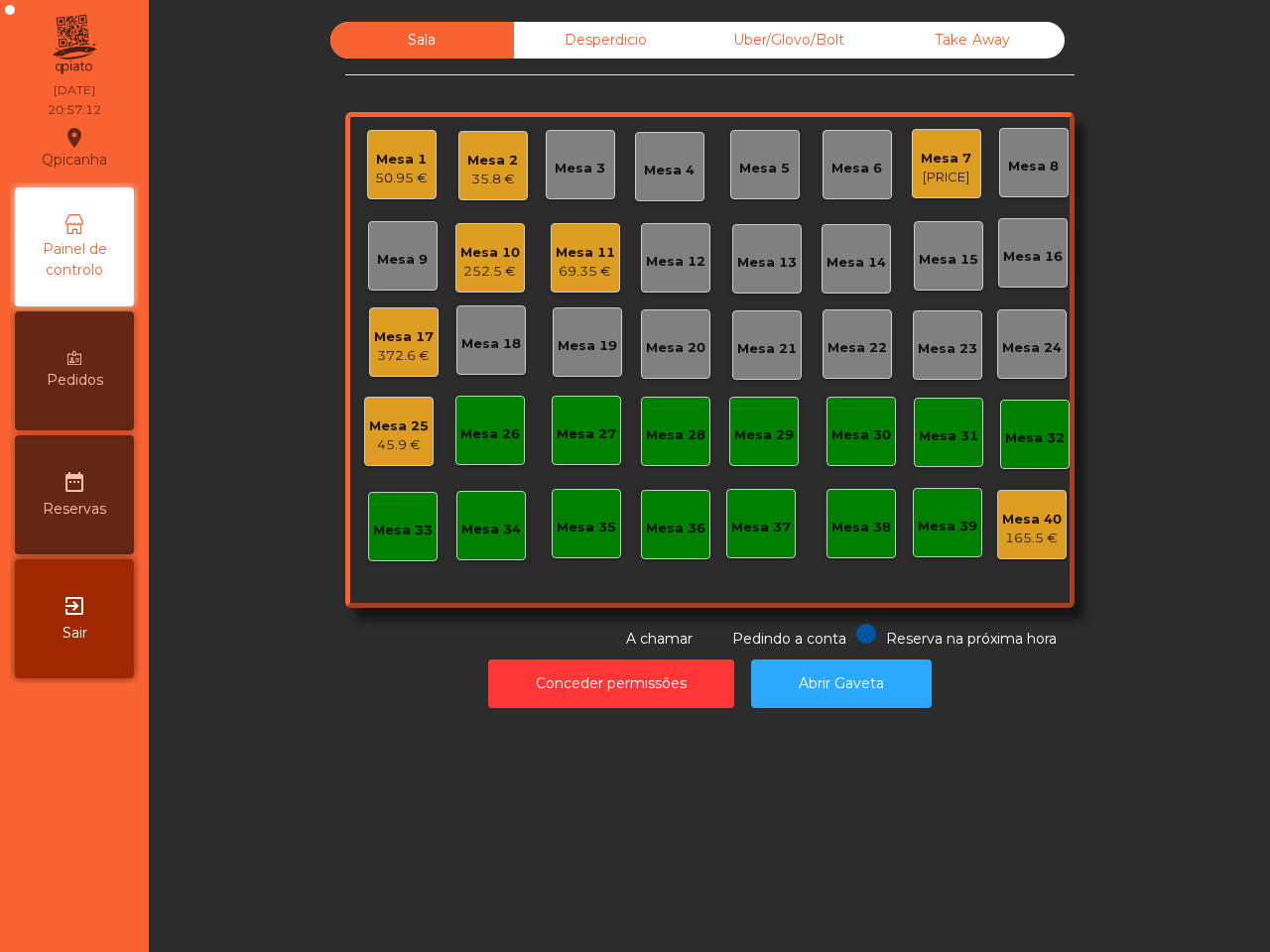 click on "Mesa 7" 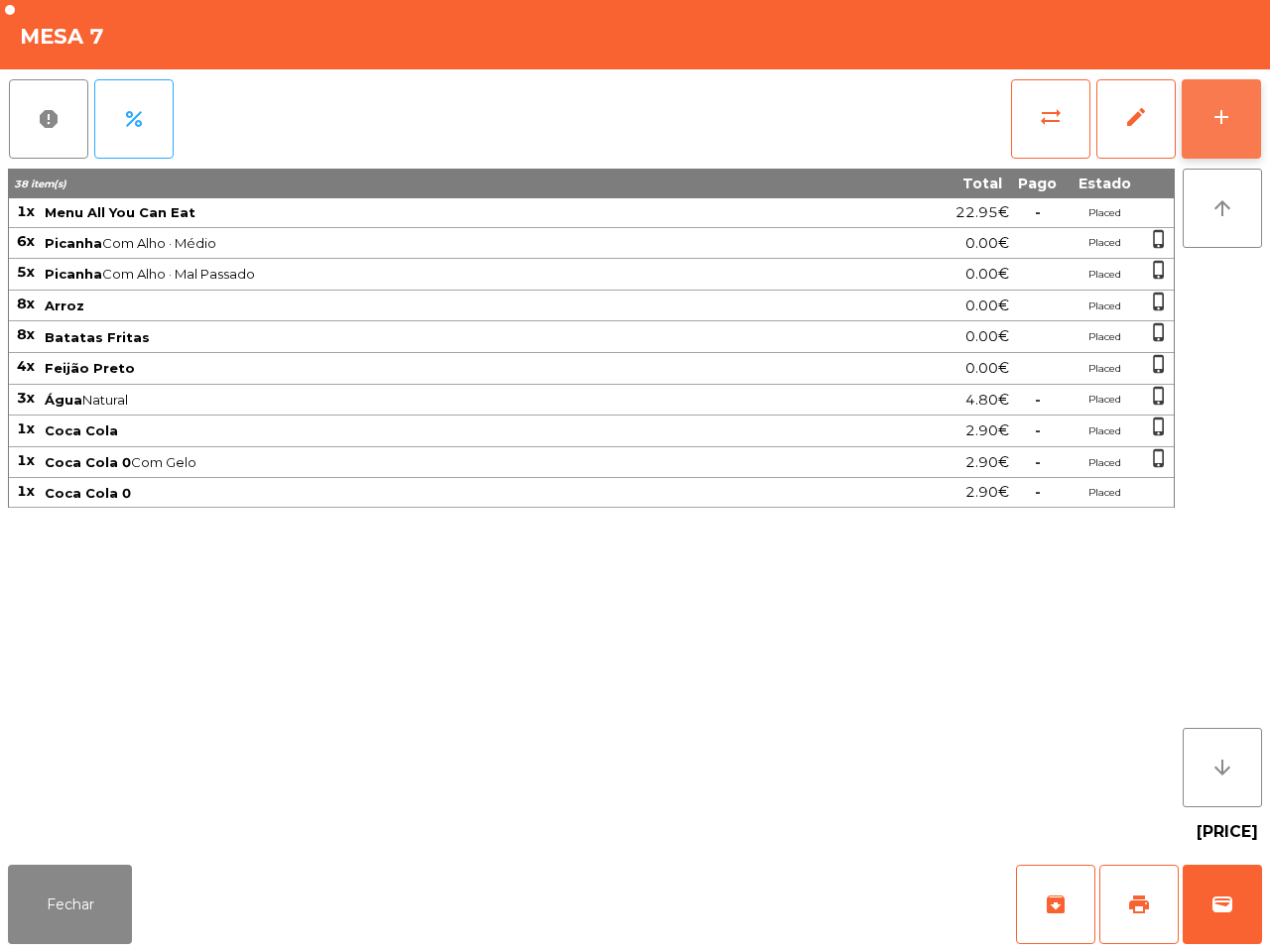 click on "add" 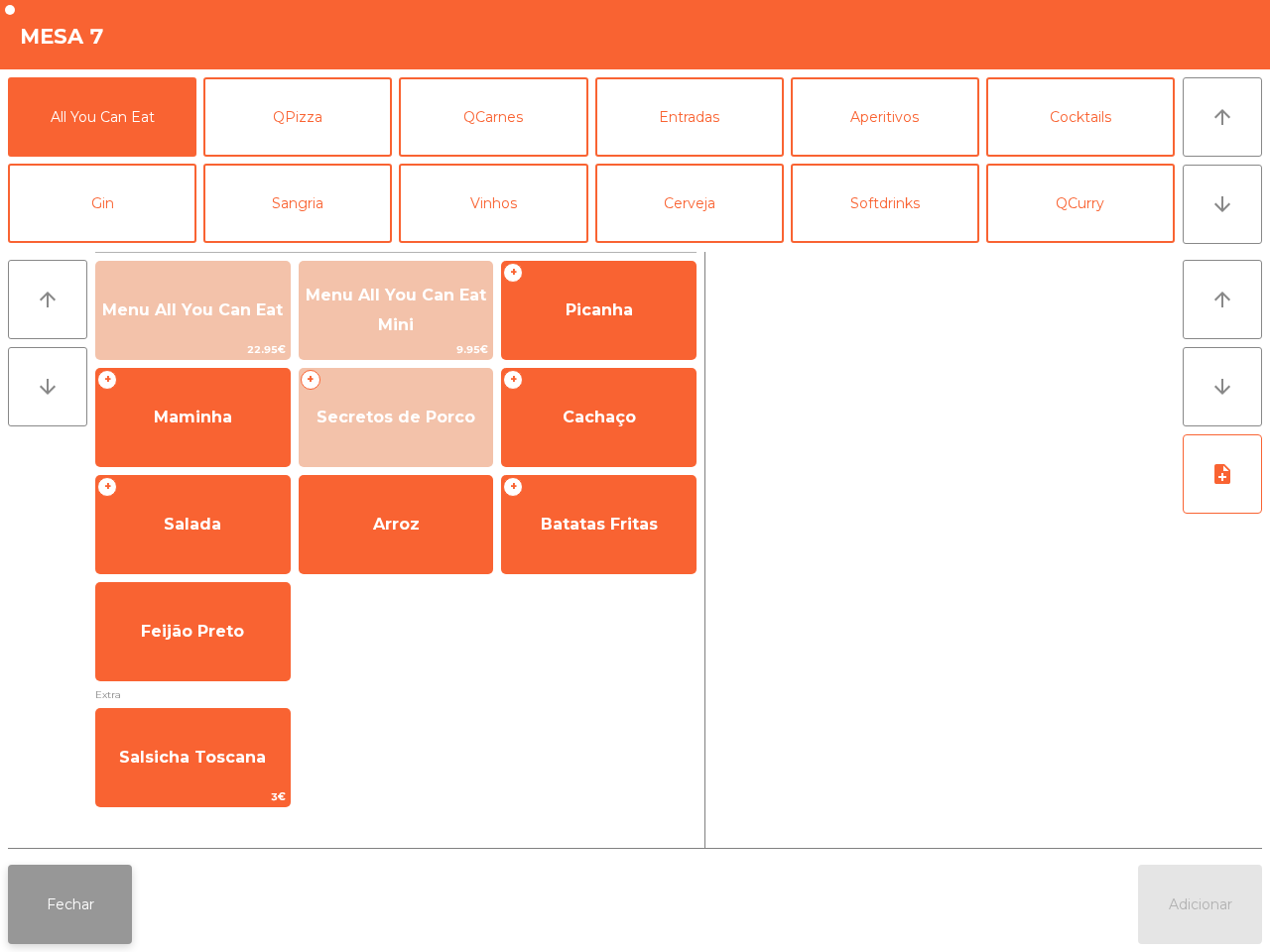 click on "Fechar" 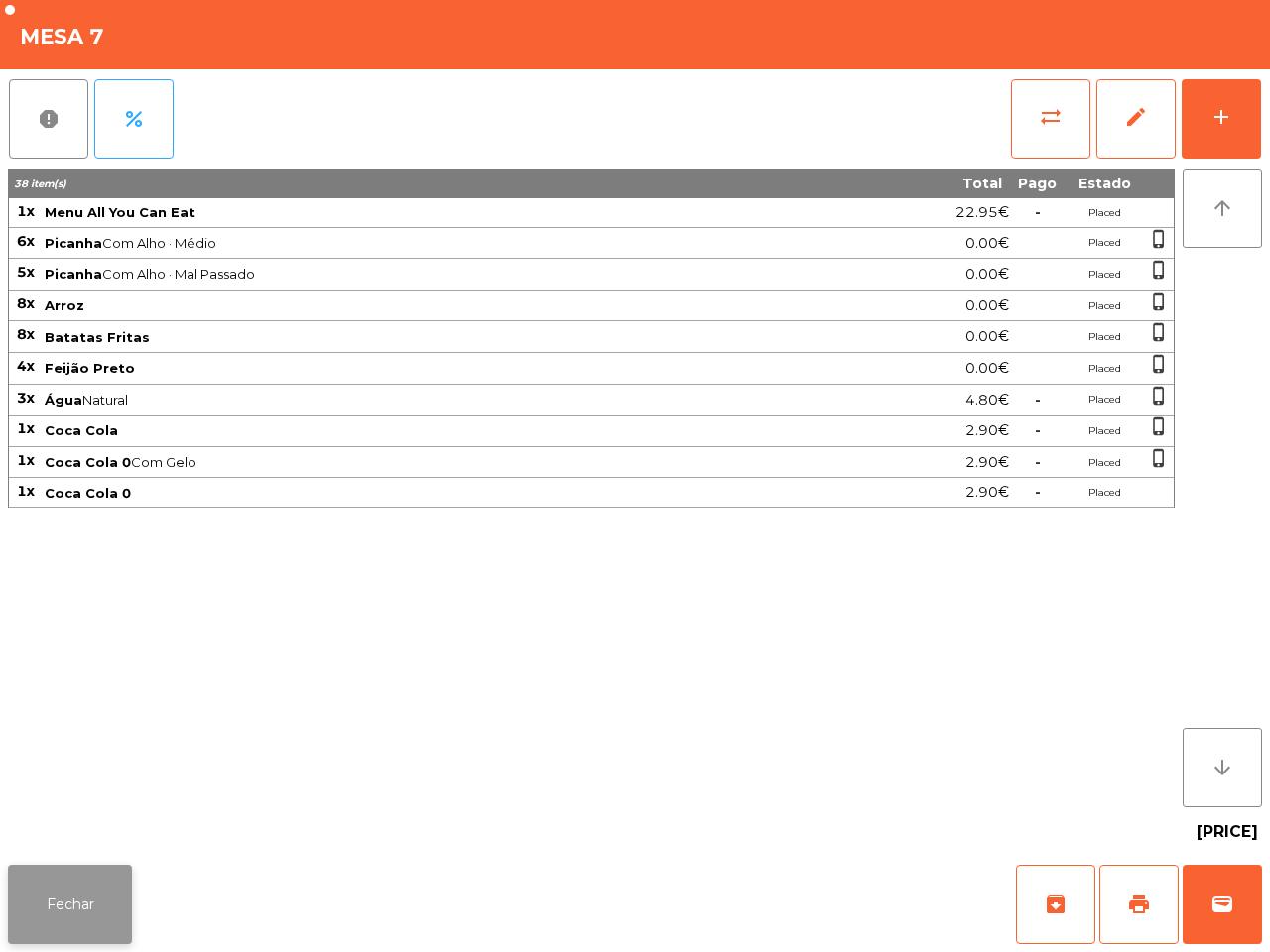 click on "Fechar" 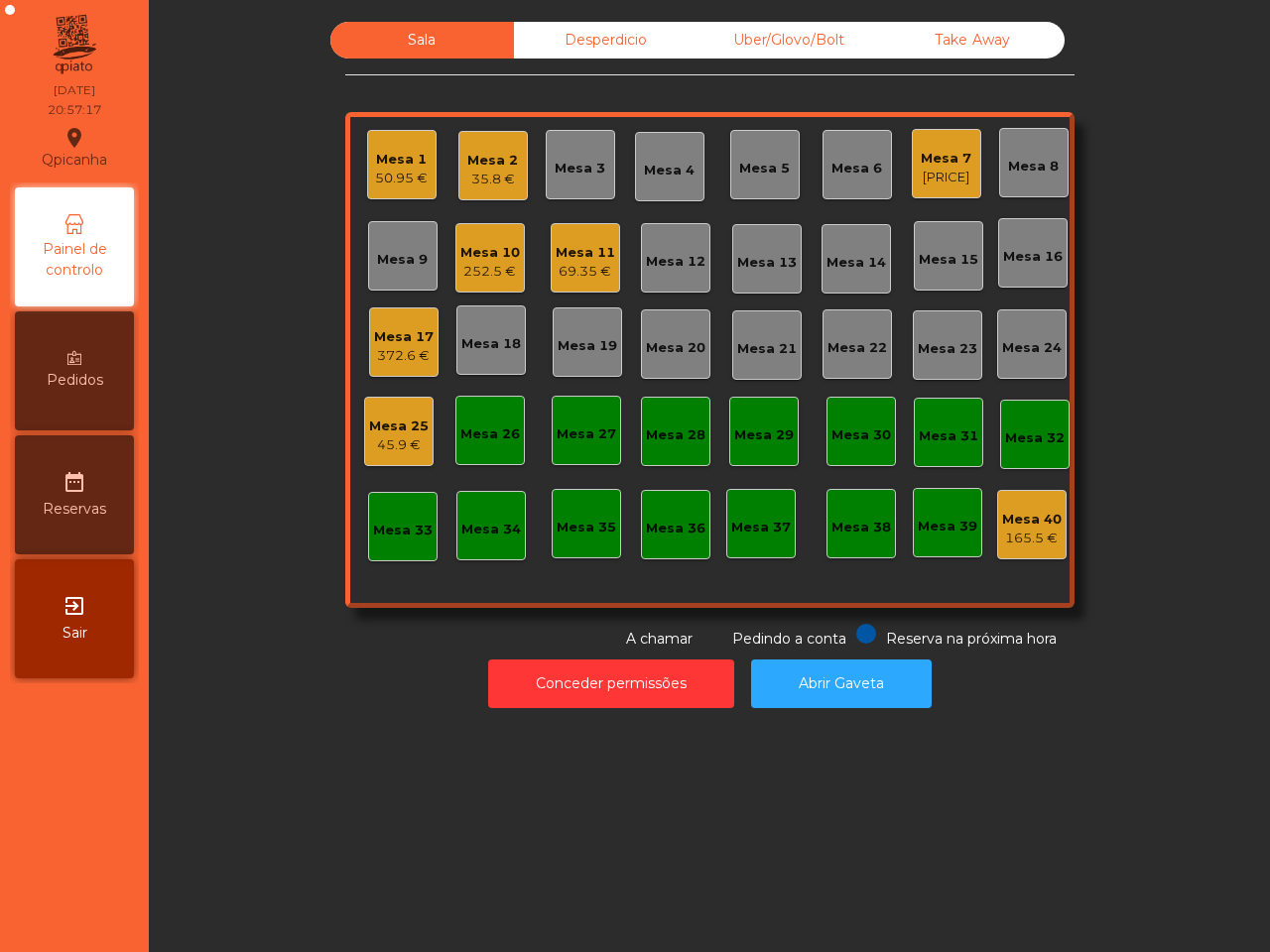 click on "Mesa 17   [PRICE]" 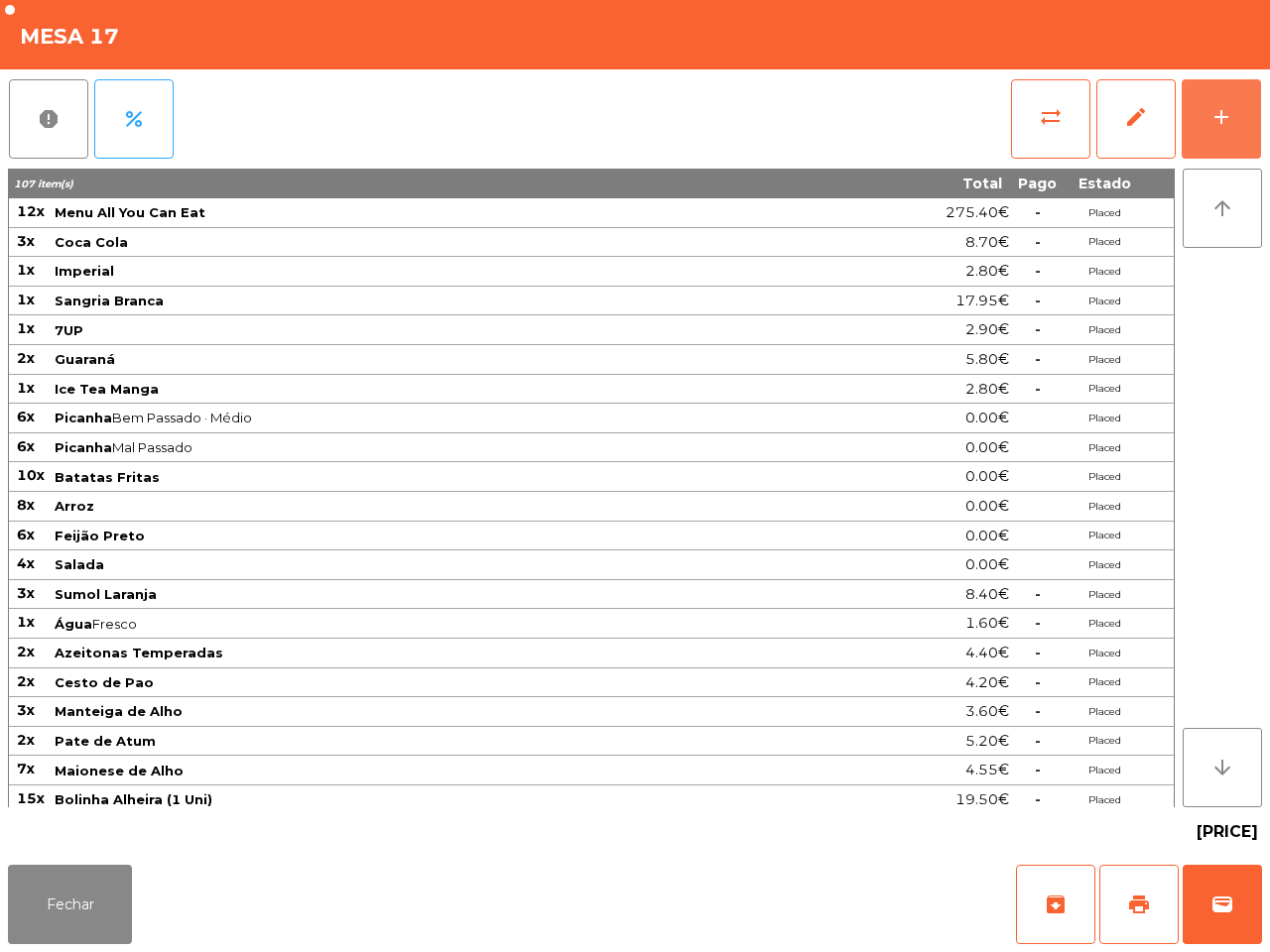 click on "add" 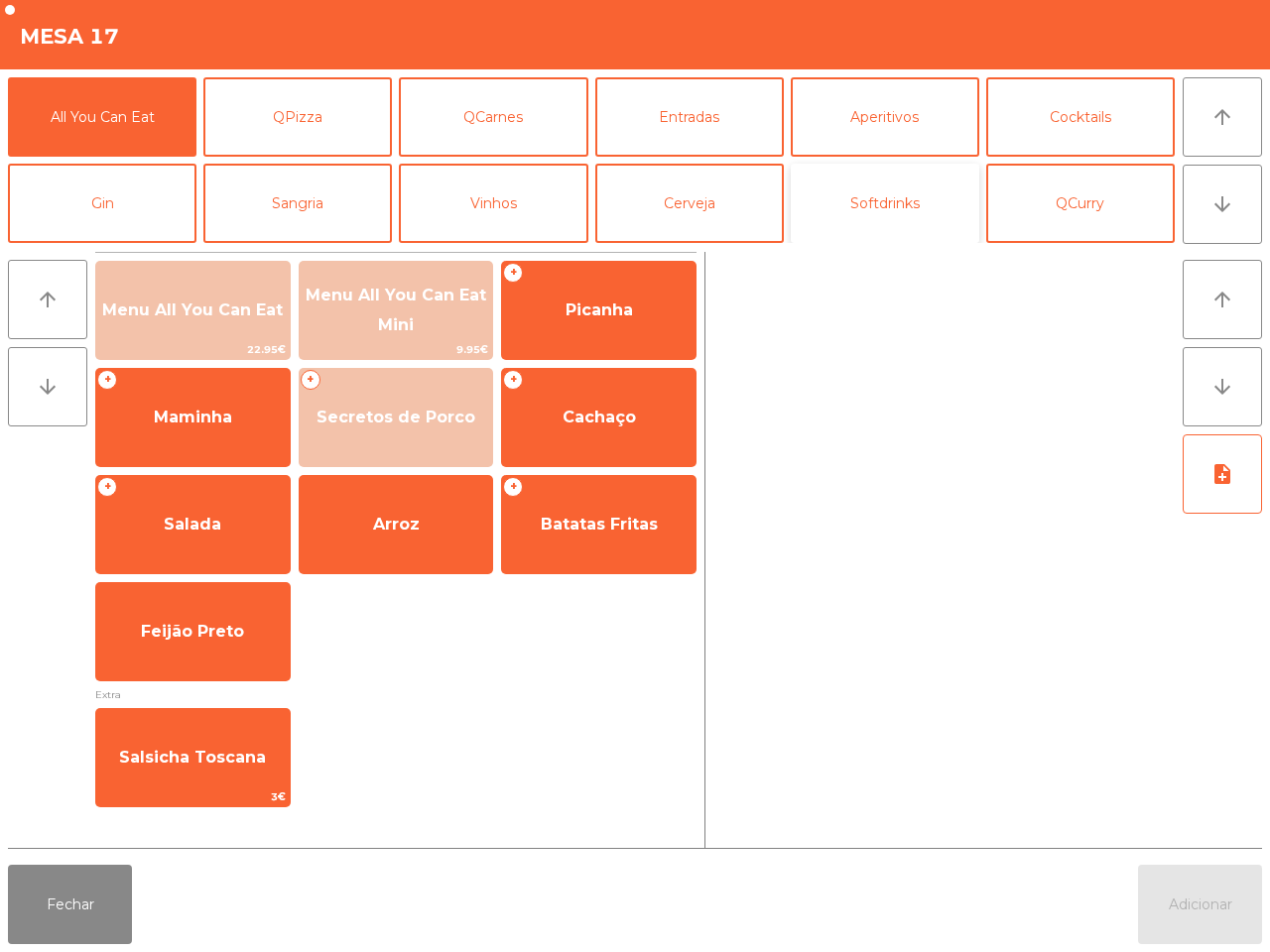 click on "Softdrinks" 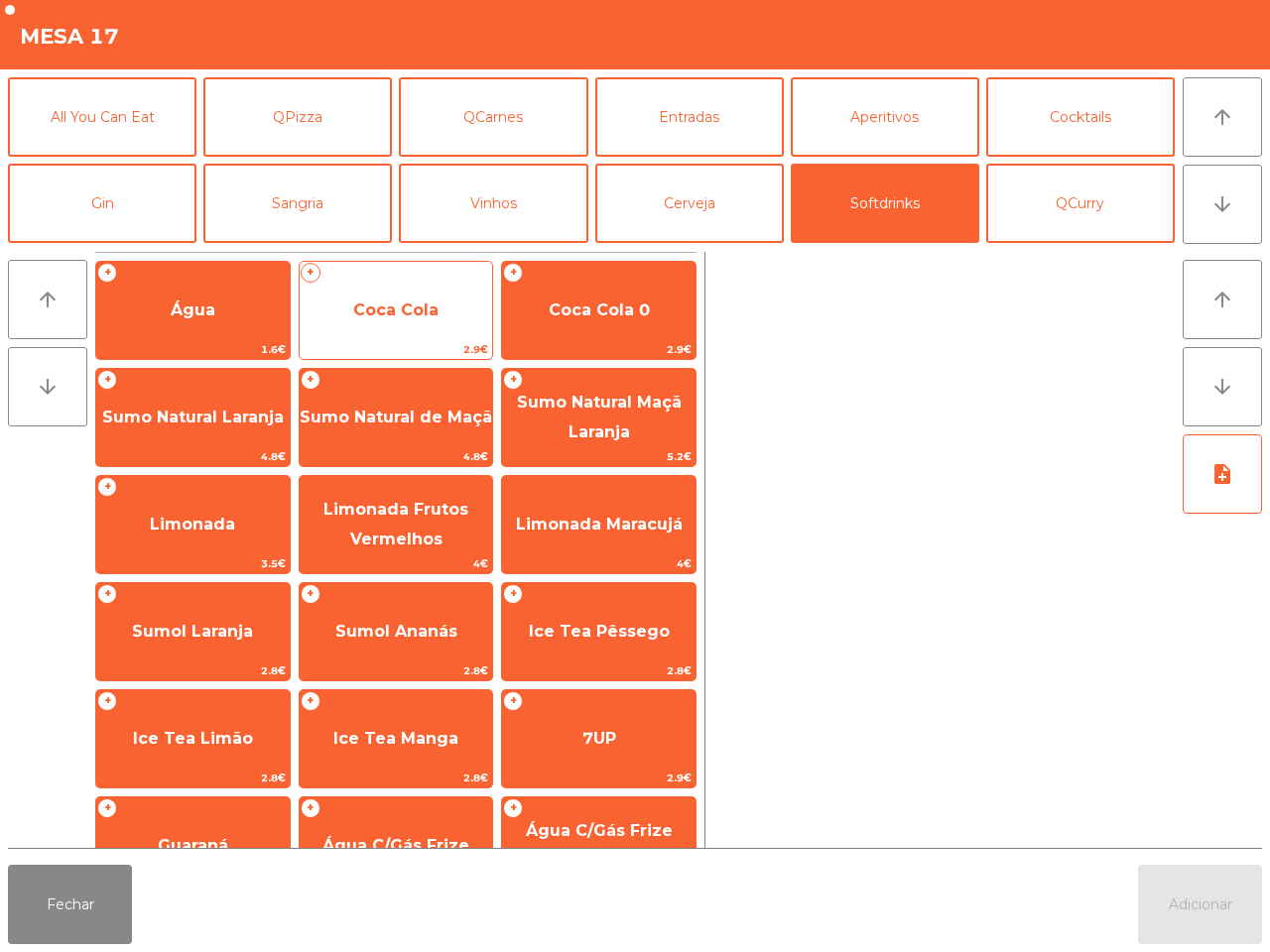 click on "Coca Cola" 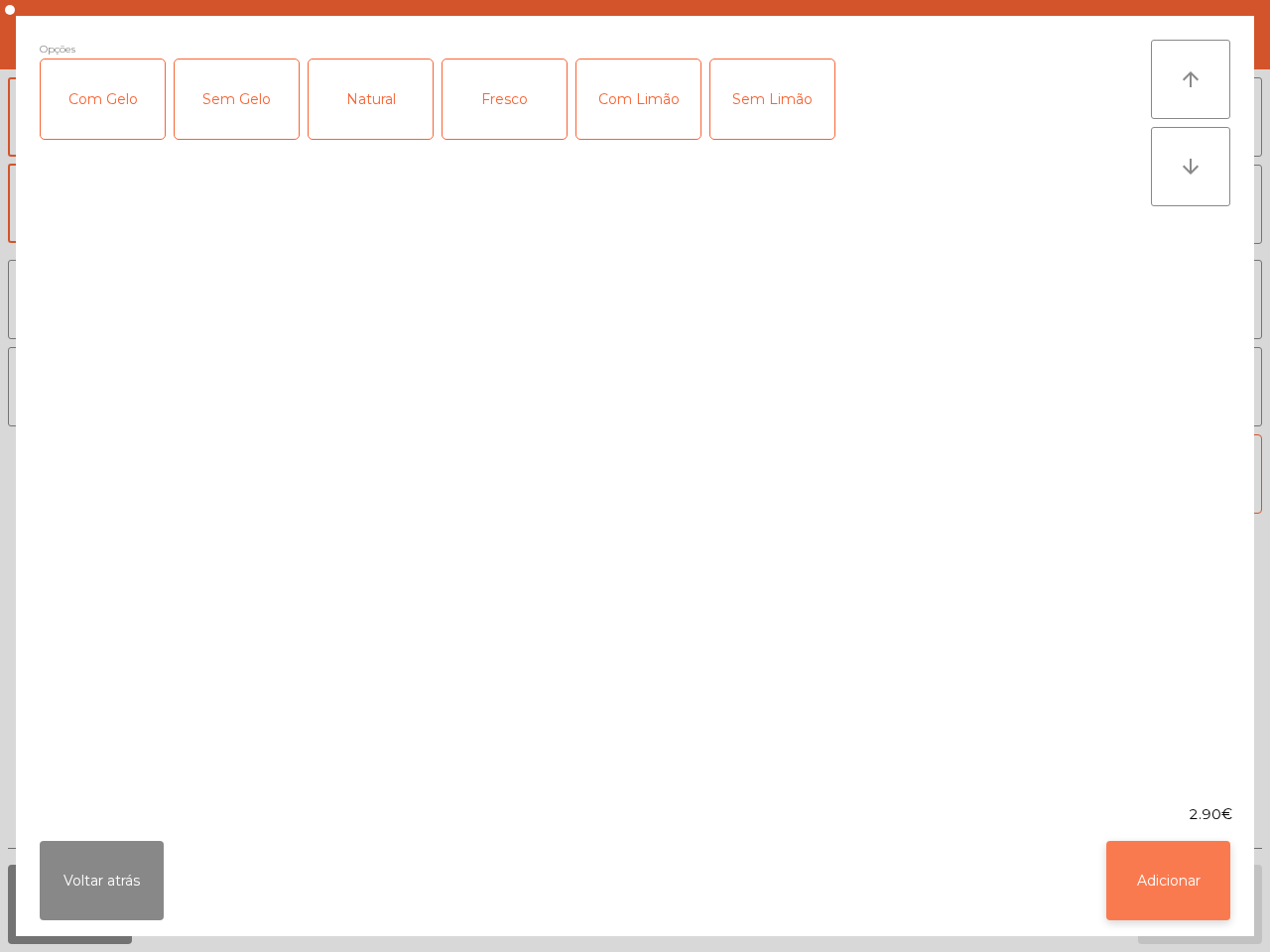 click on "Adicionar" 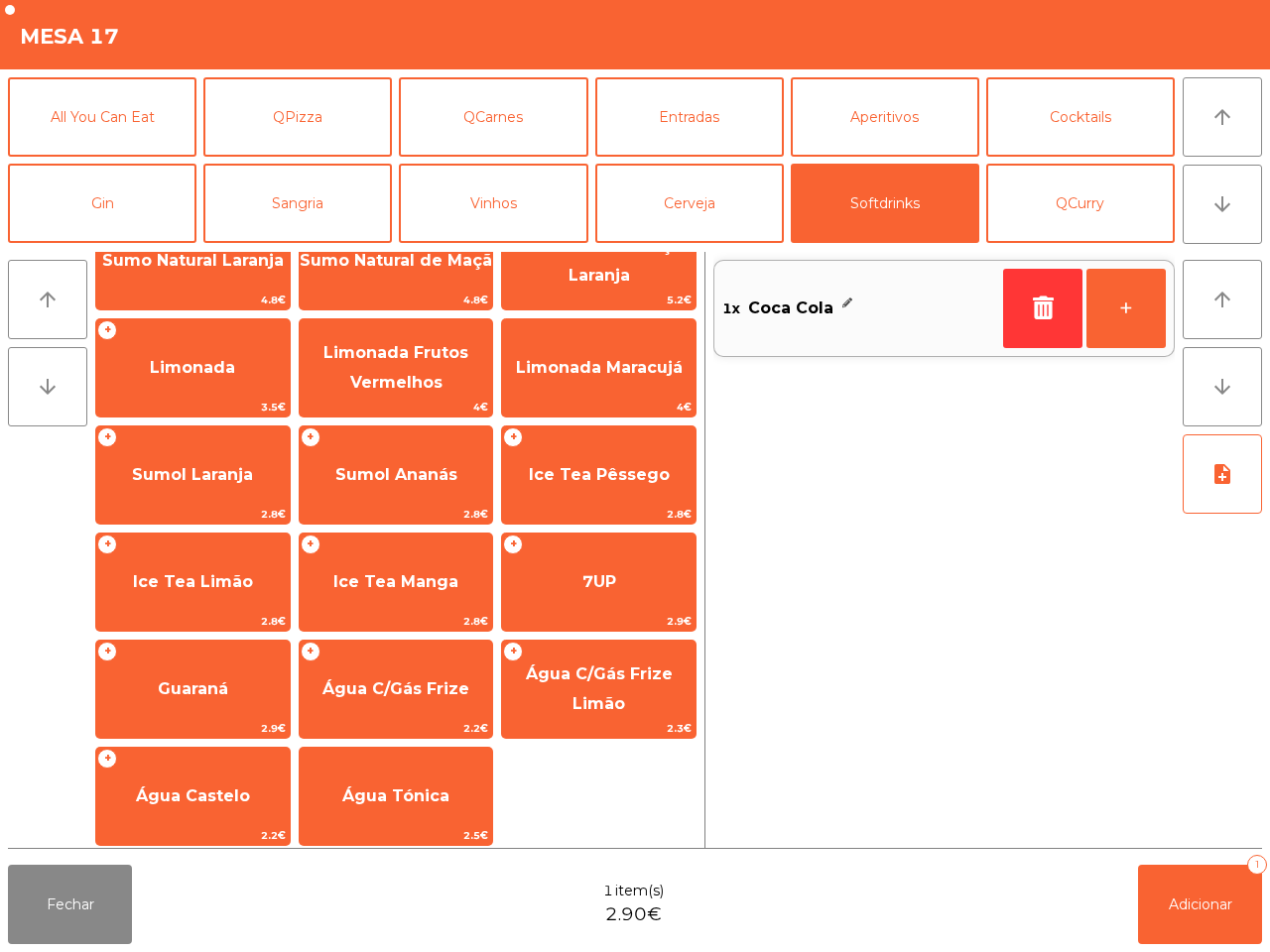 scroll, scrollTop: 162, scrollLeft: 0, axis: vertical 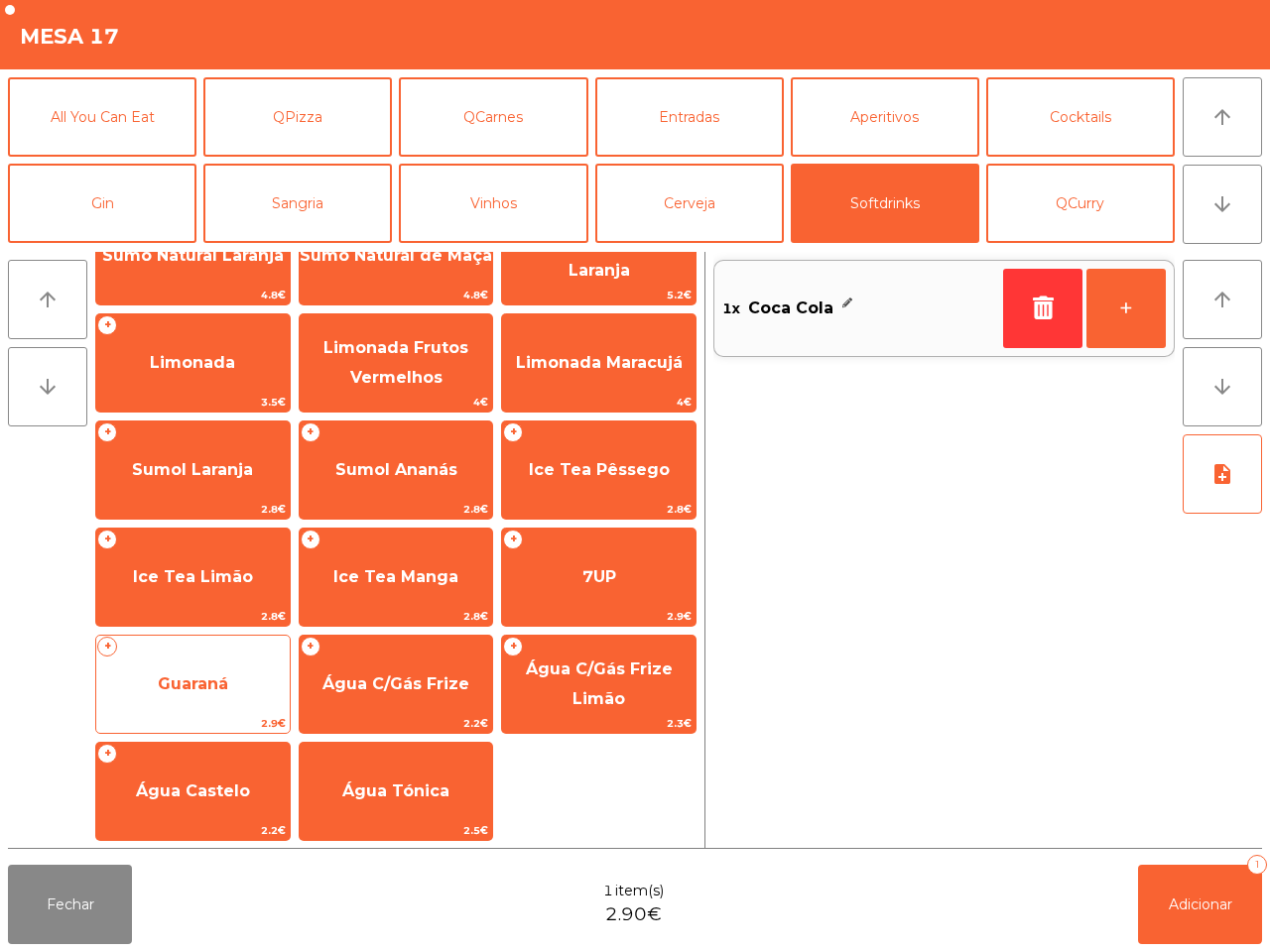 click on "+   Guaraná   2.9€" 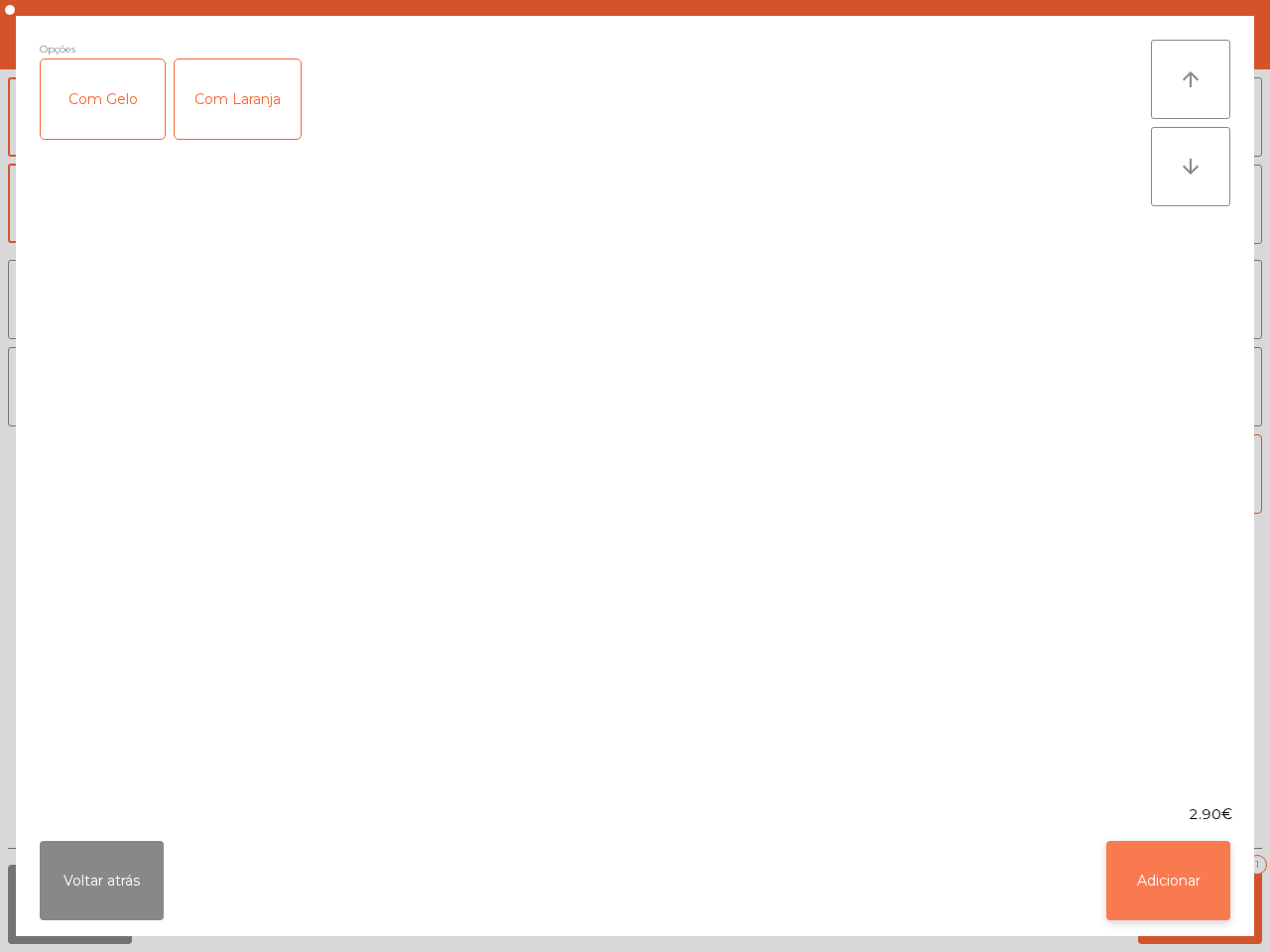 click on "Adicionar" 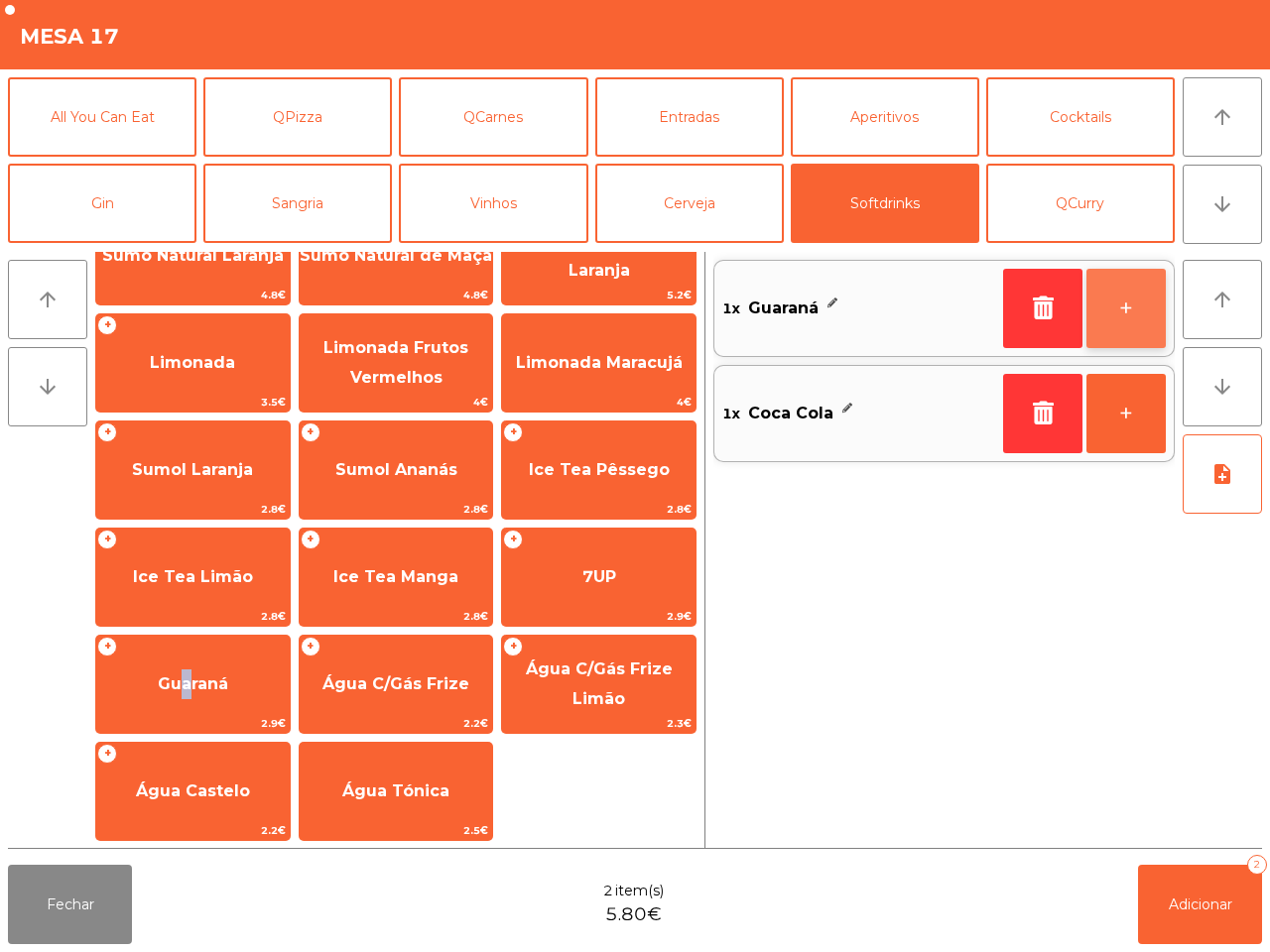 click on "+" 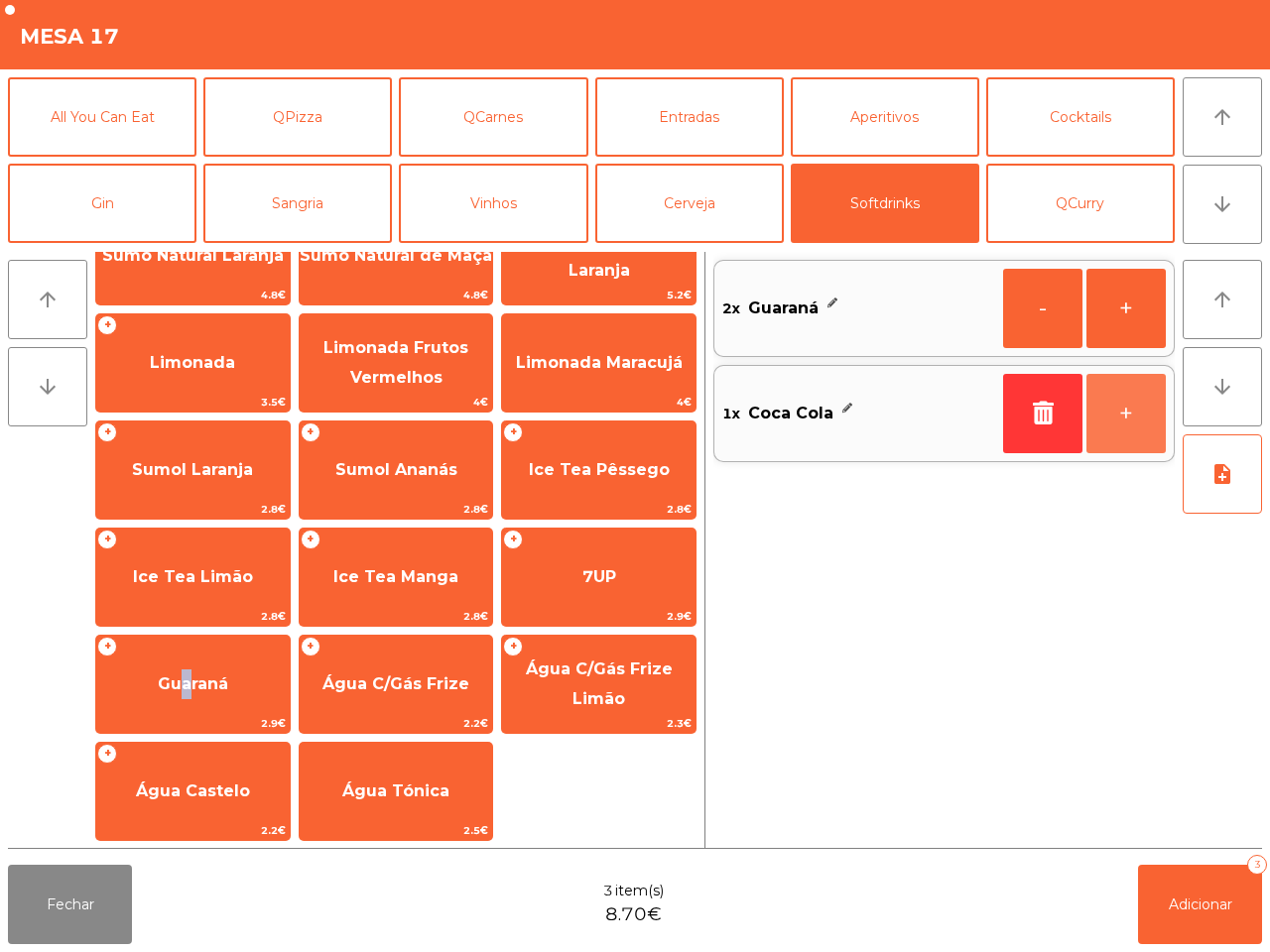click on "+" 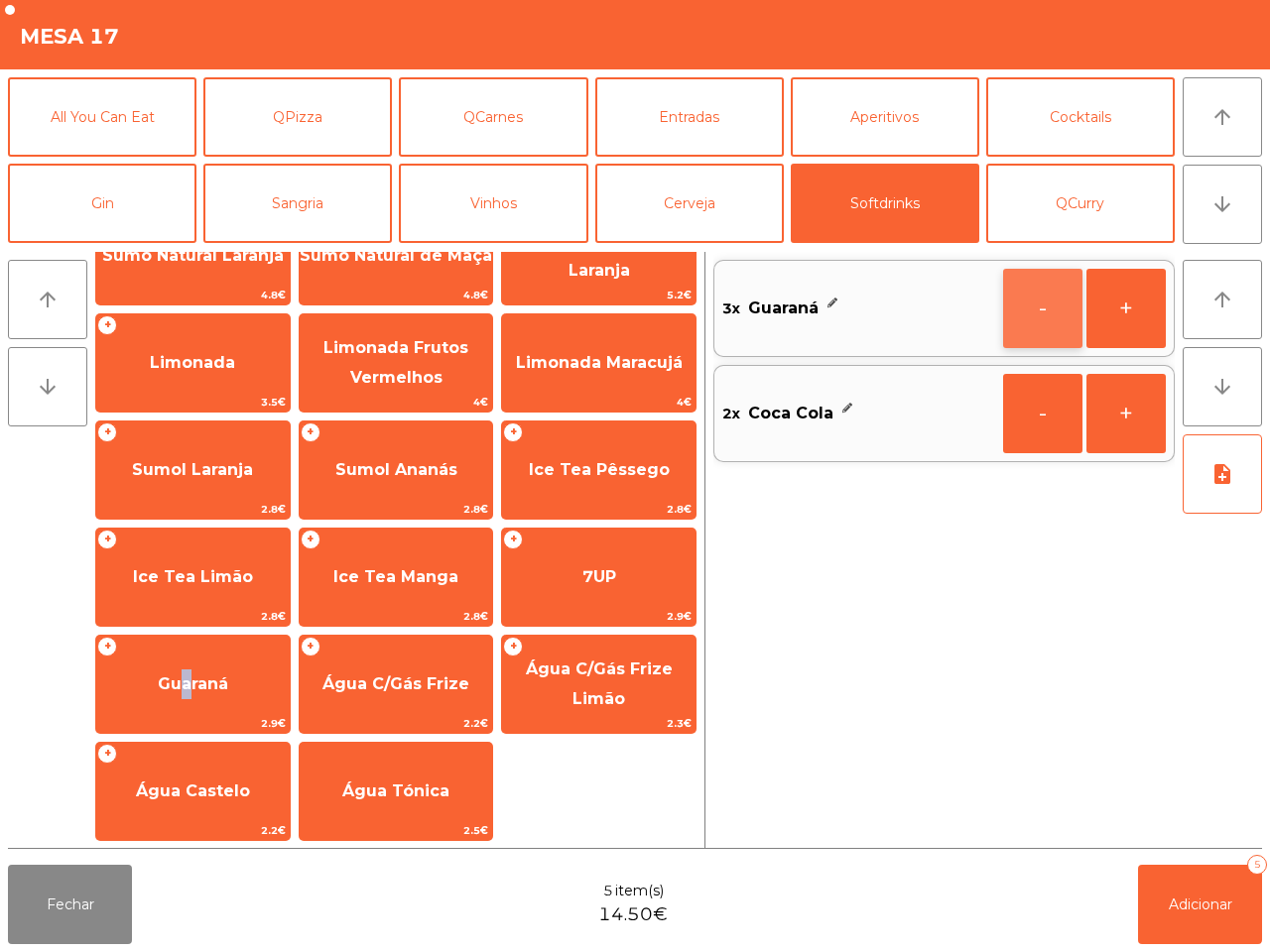 click on "-" 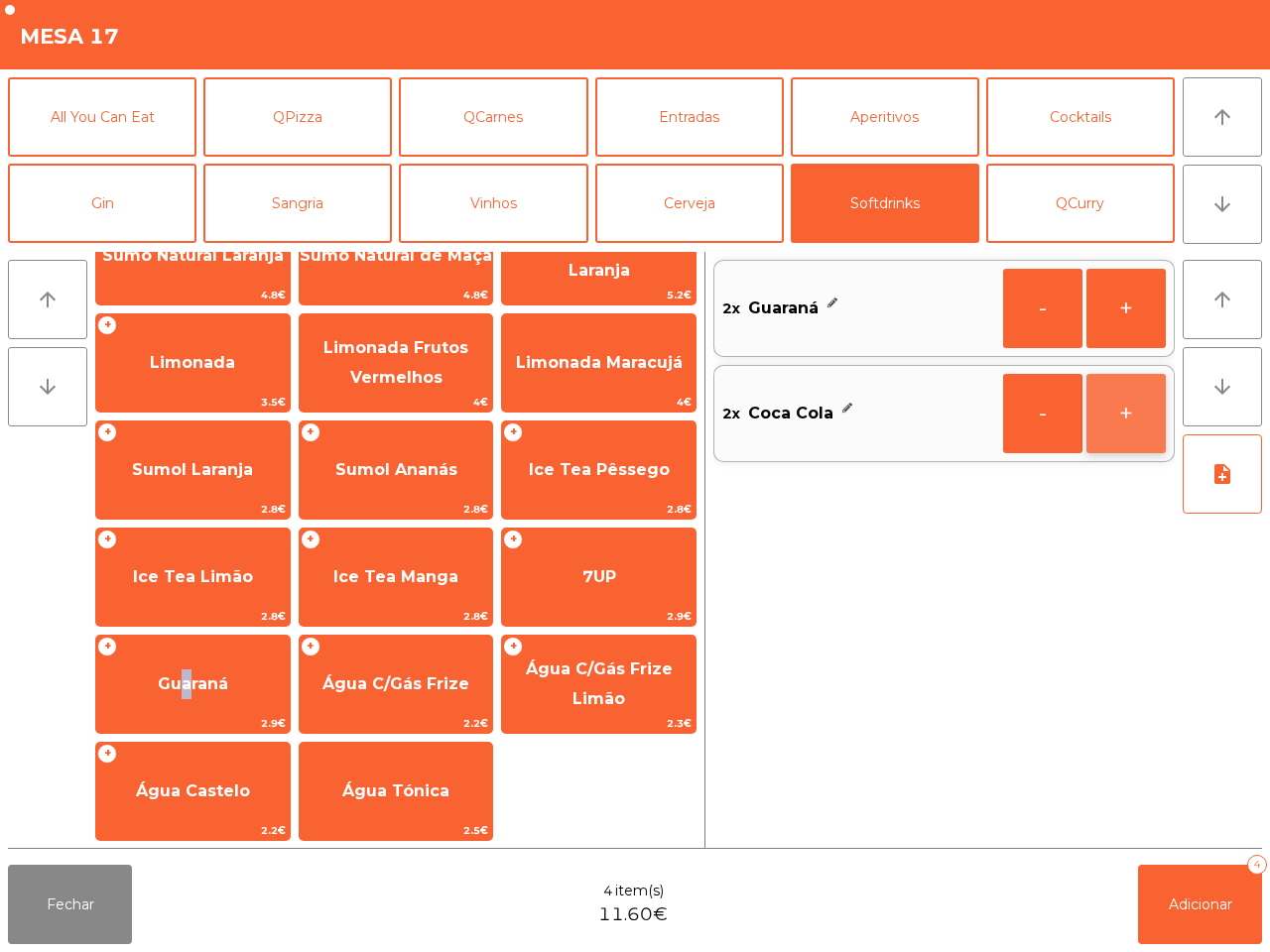 click on "+" 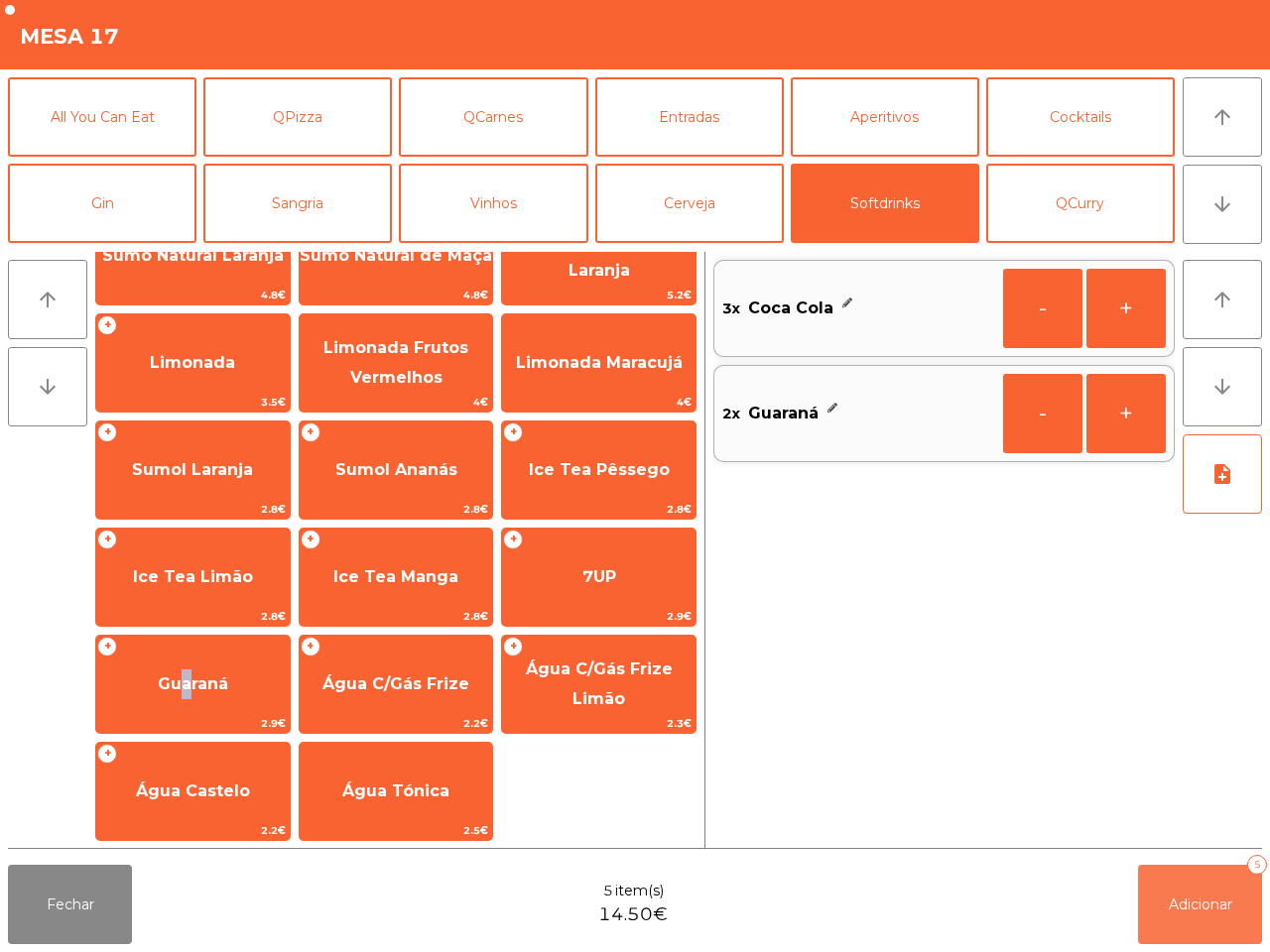 drag, startPoint x: 1230, startPoint y: 892, endPoint x: 1091, endPoint y: 897, distance: 139.0899 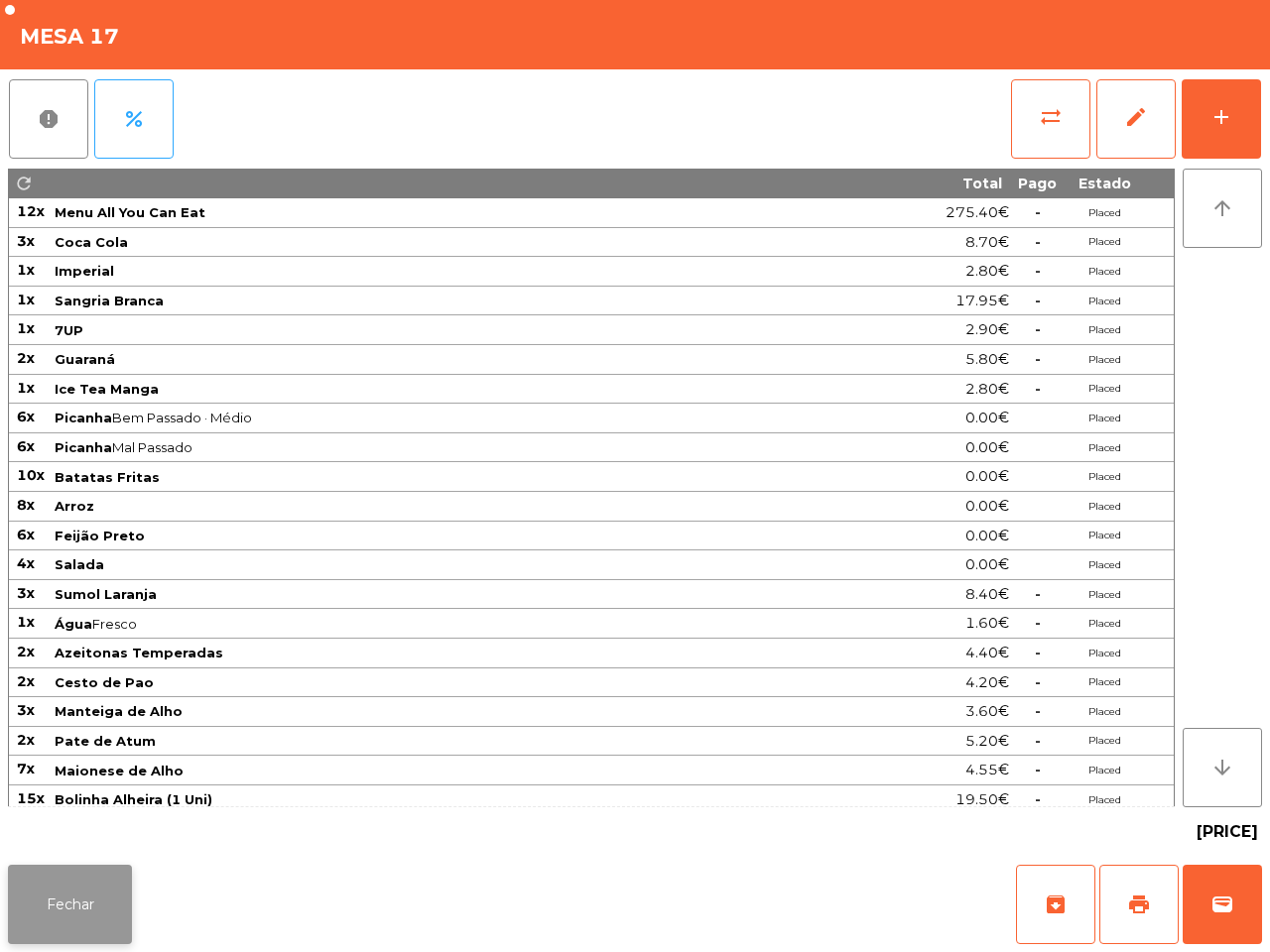 drag, startPoint x: 132, startPoint y: 904, endPoint x: 119, endPoint y: 903, distance: 13.038405 